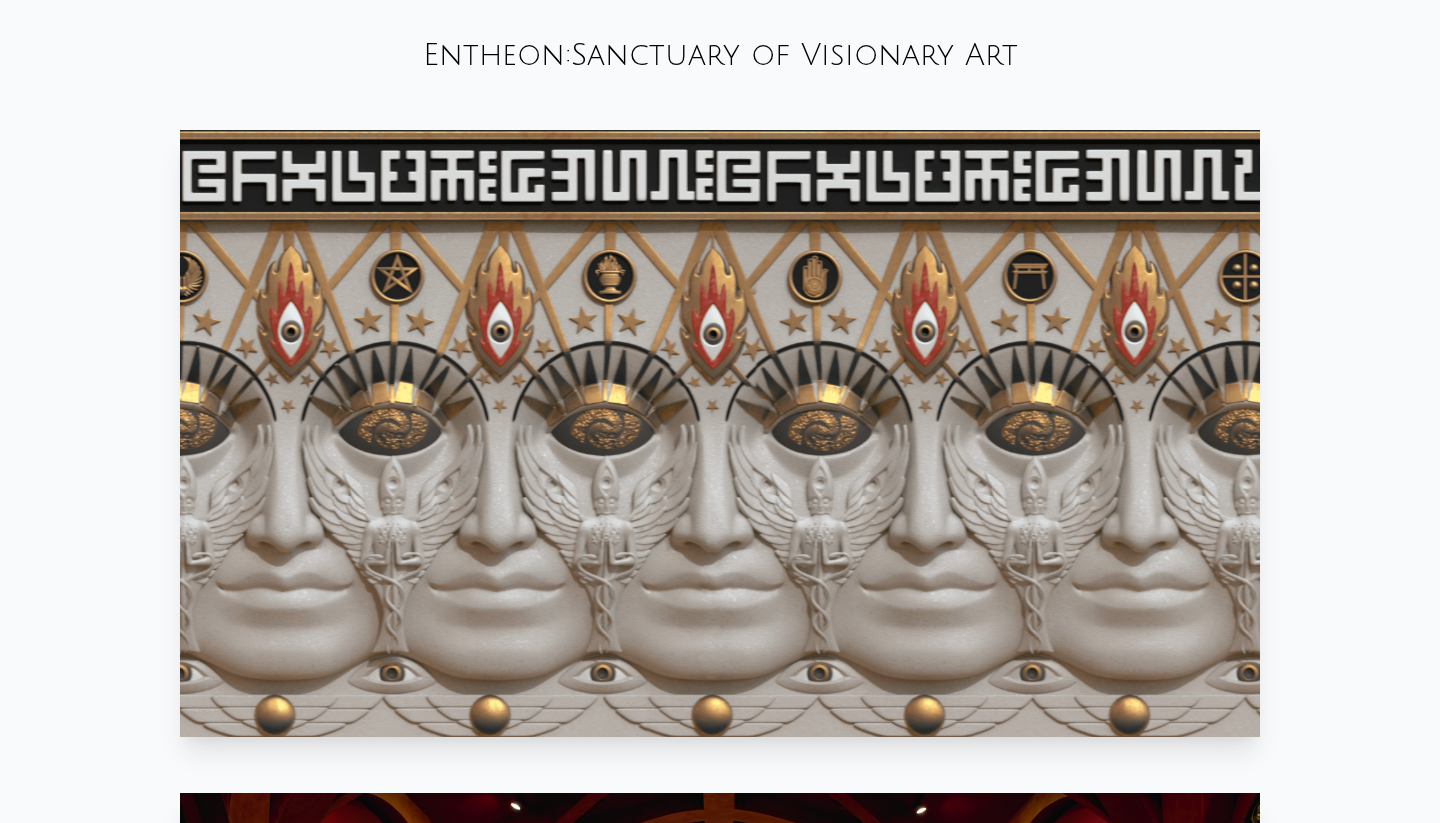 scroll, scrollTop: 1051, scrollLeft: 0, axis: vertical 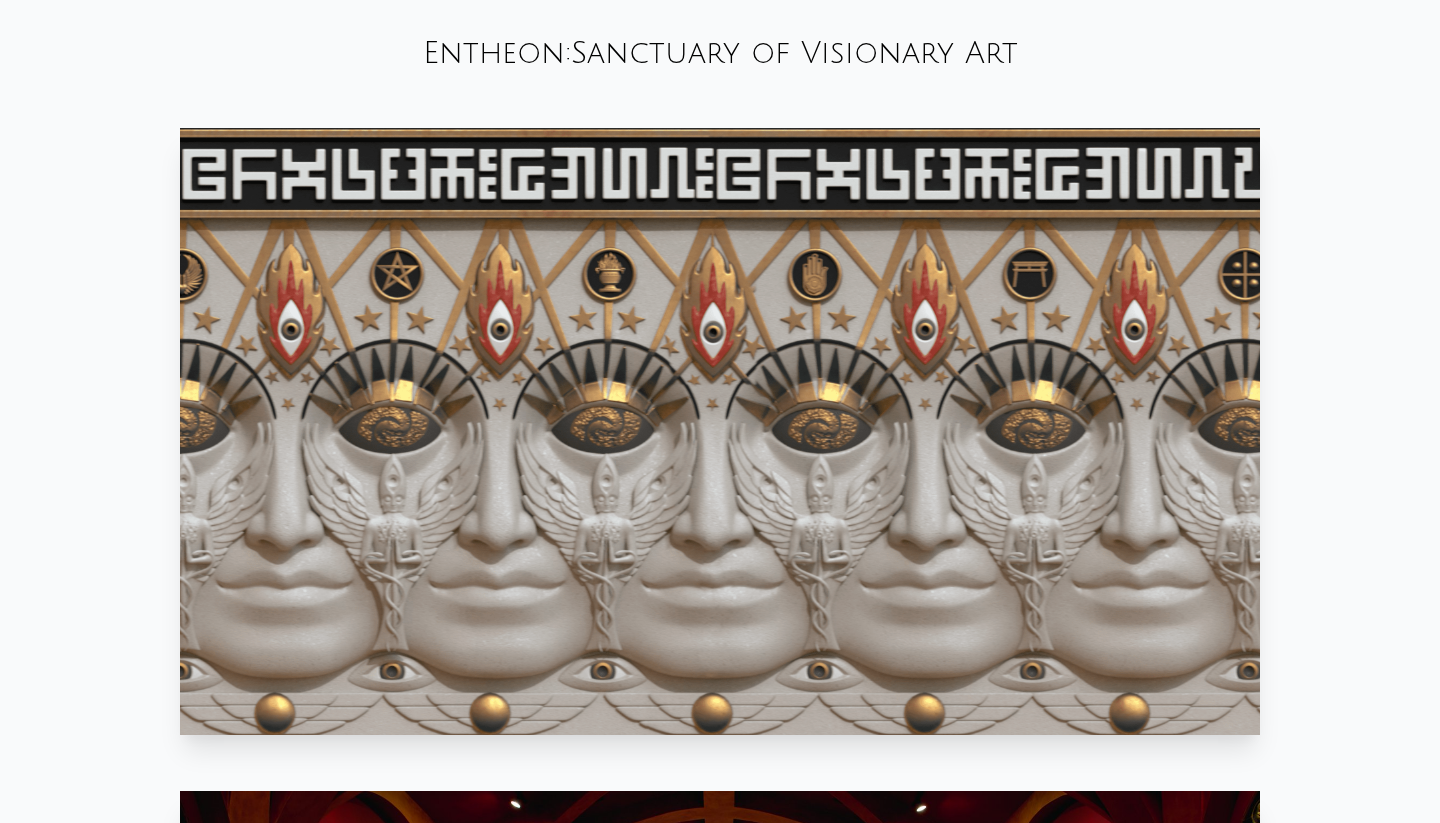 click on "Your browser does not support the video tag." at bounding box center (720, 431) 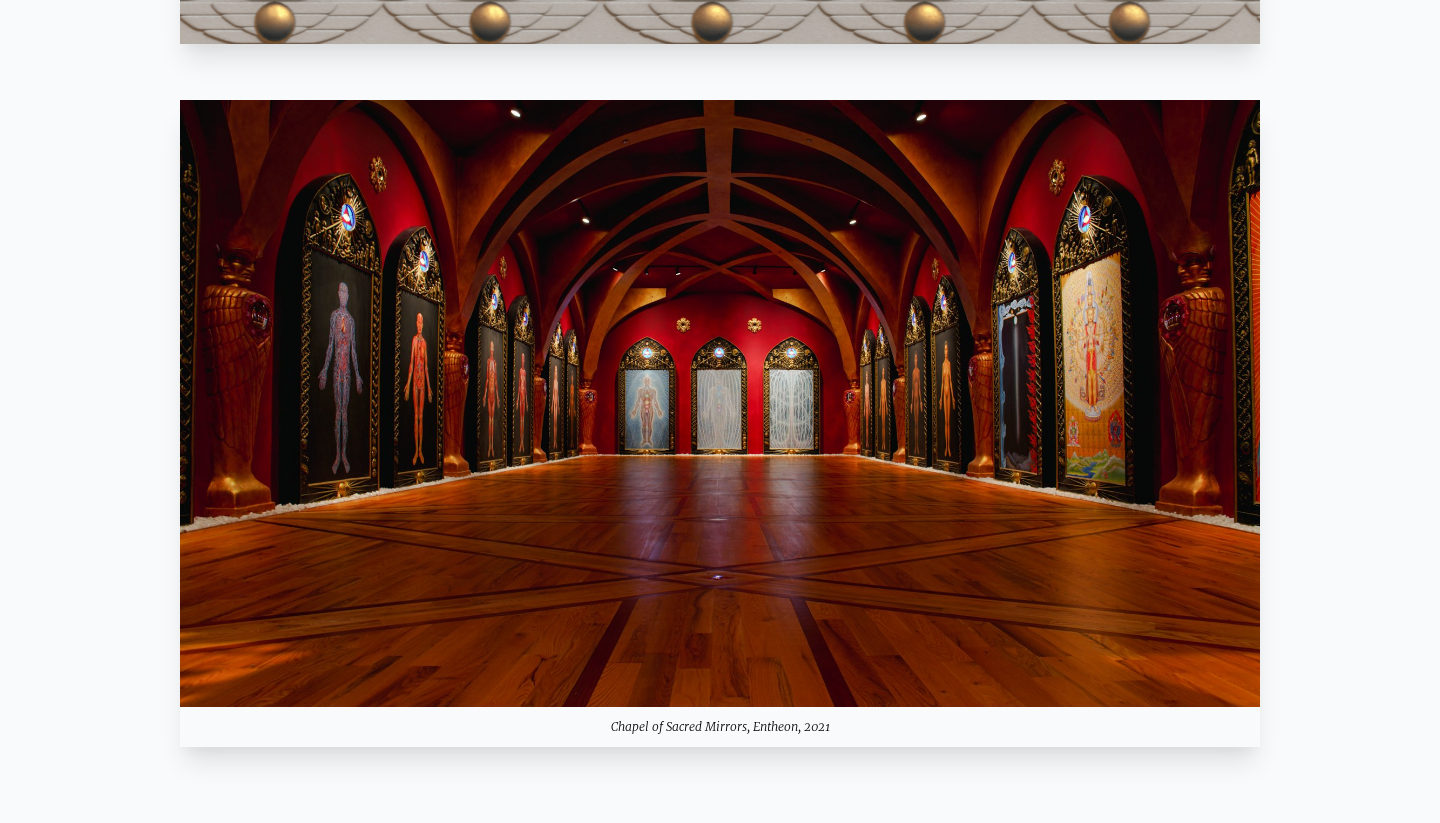 scroll, scrollTop: 1864, scrollLeft: 0, axis: vertical 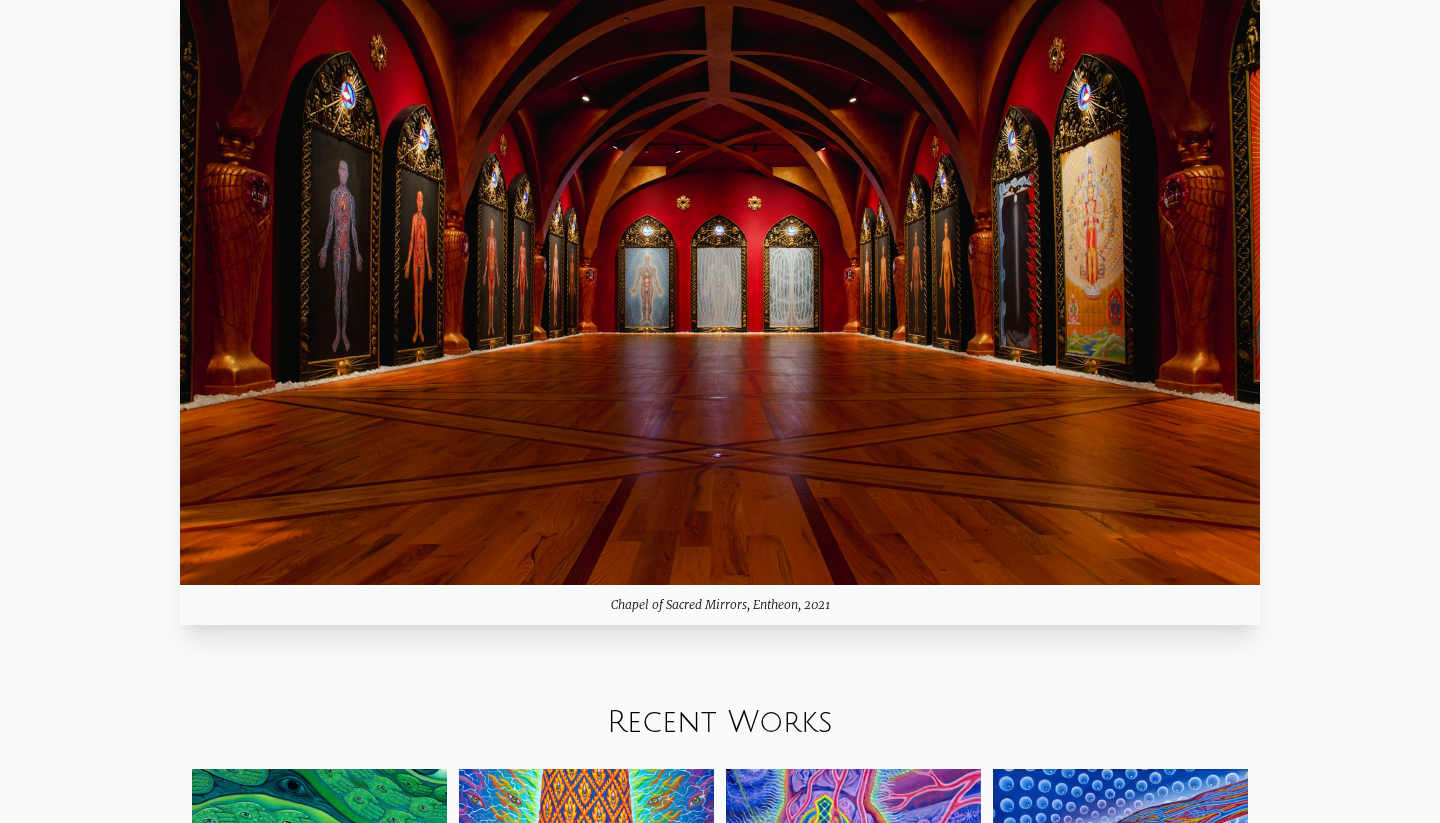 click at bounding box center (720, 282) 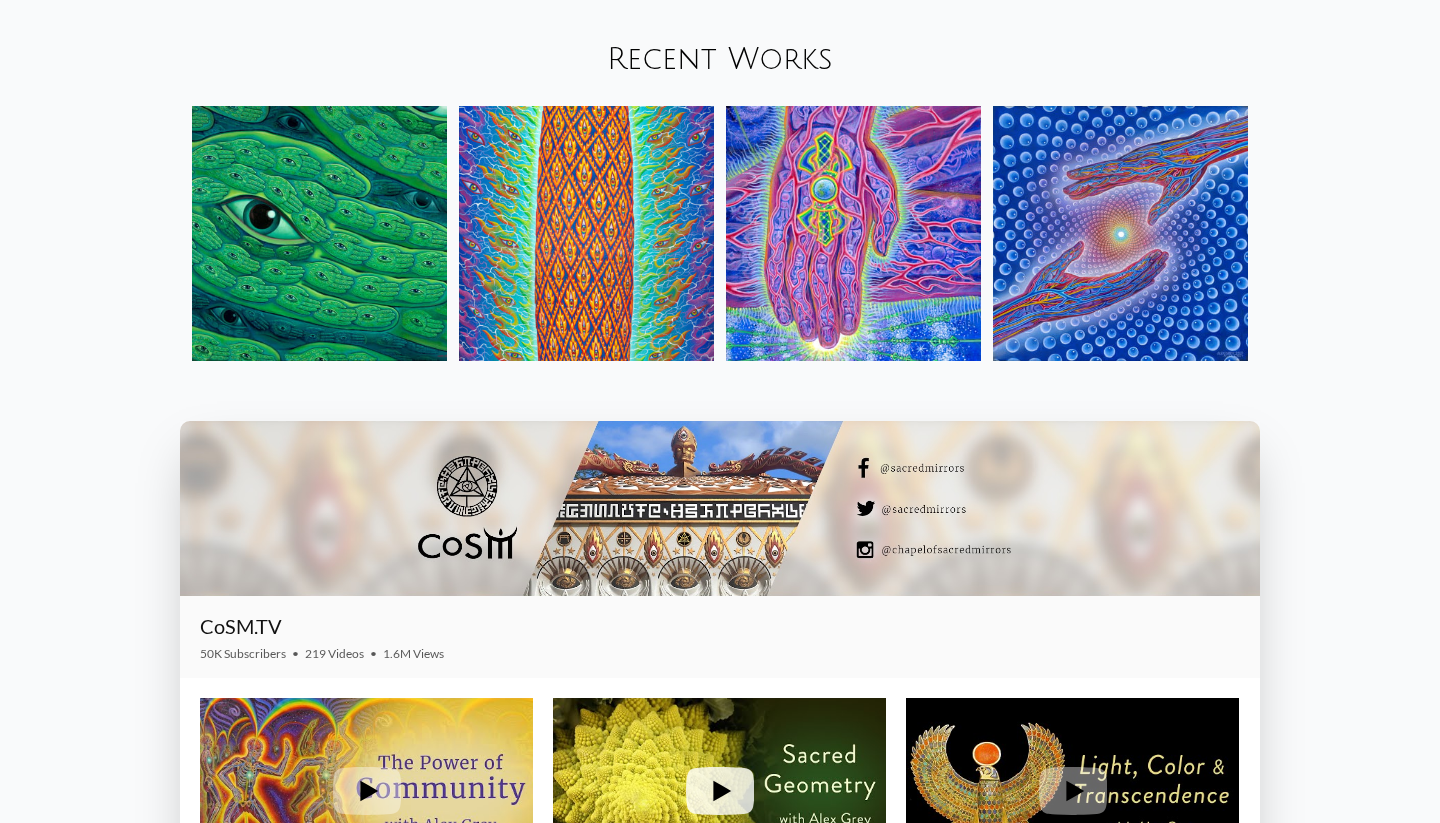 scroll, scrollTop: 2402, scrollLeft: 0, axis: vertical 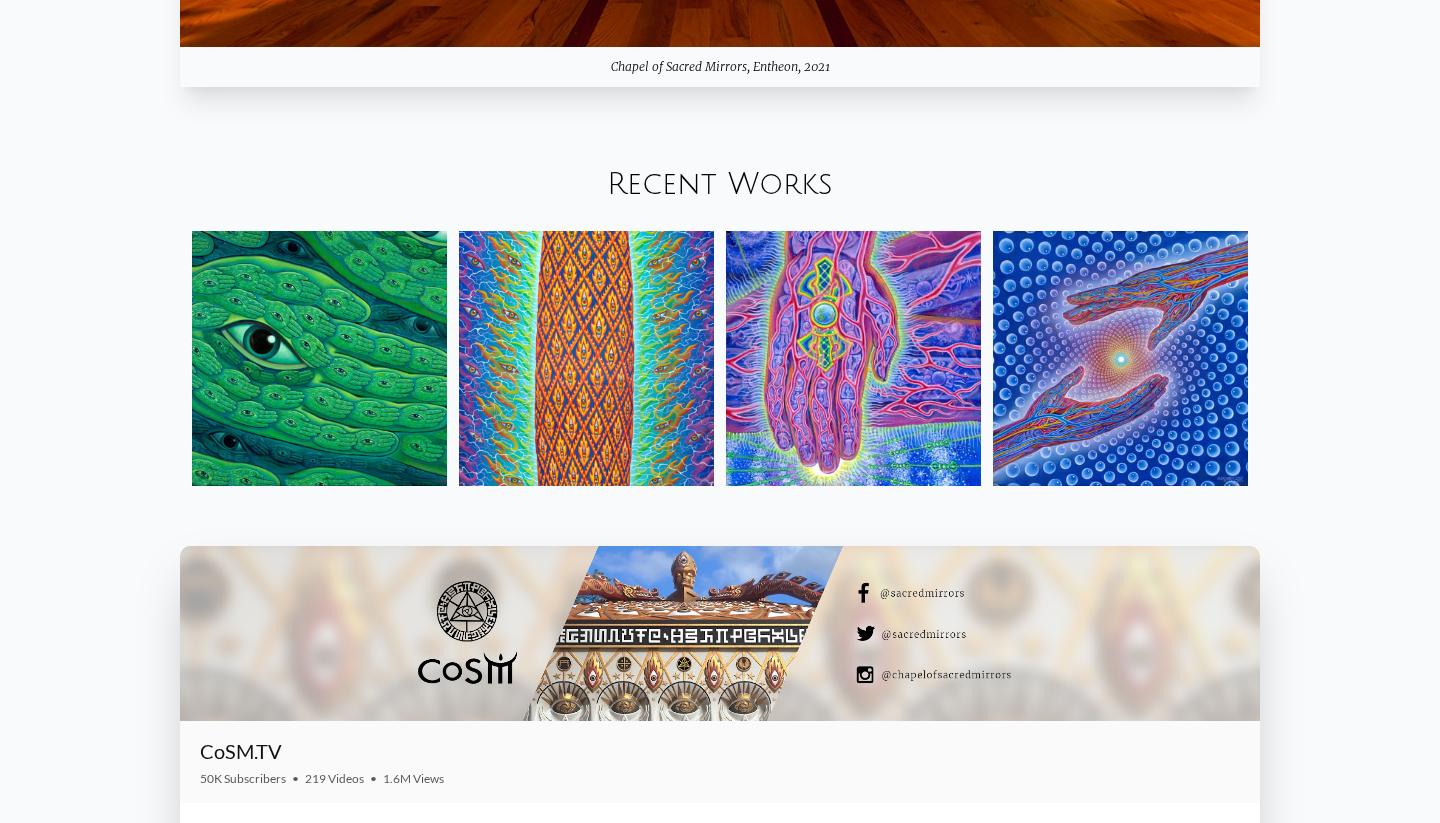 click at bounding box center [1120, 358] 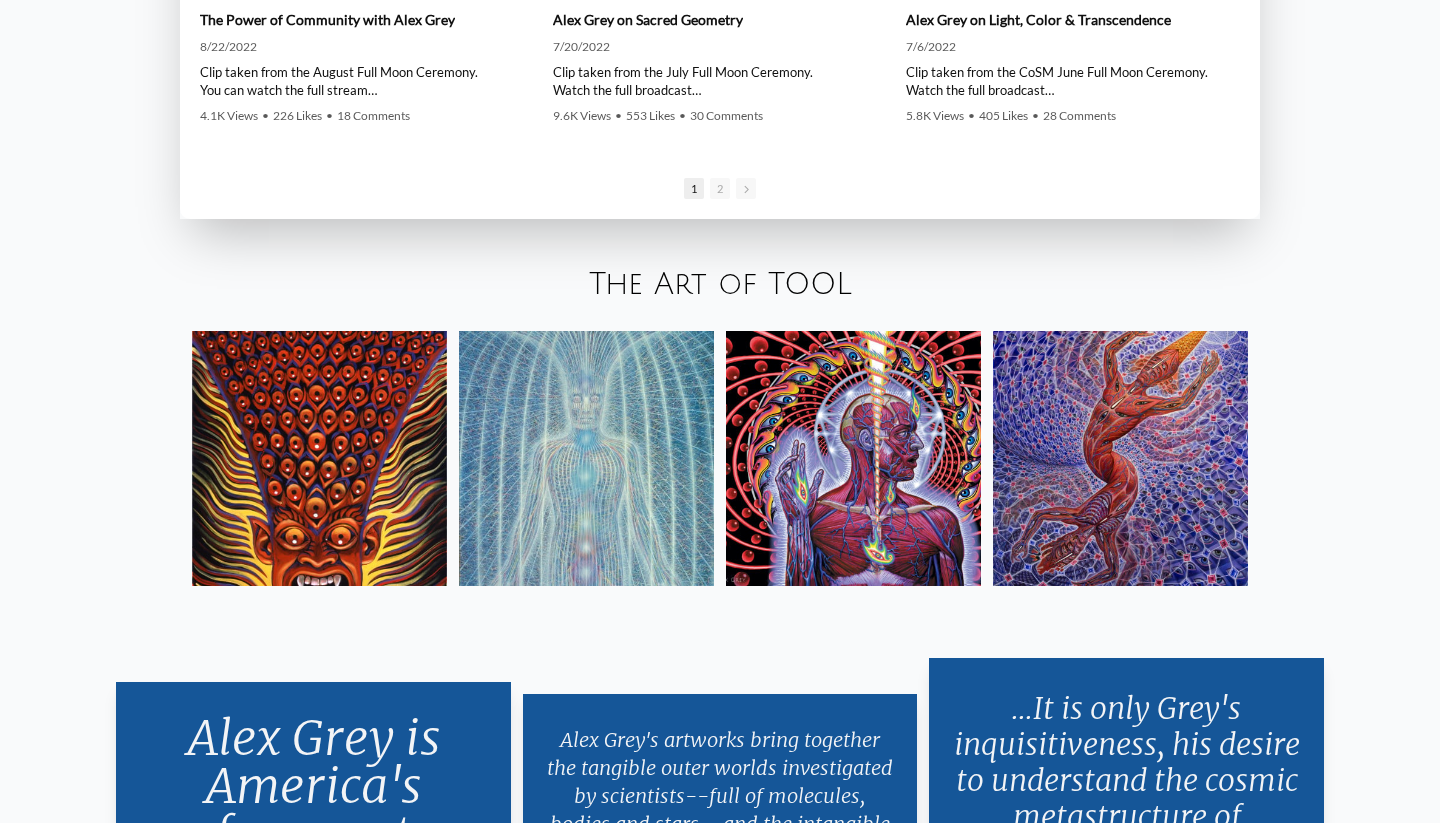 scroll, scrollTop: 3419, scrollLeft: 0, axis: vertical 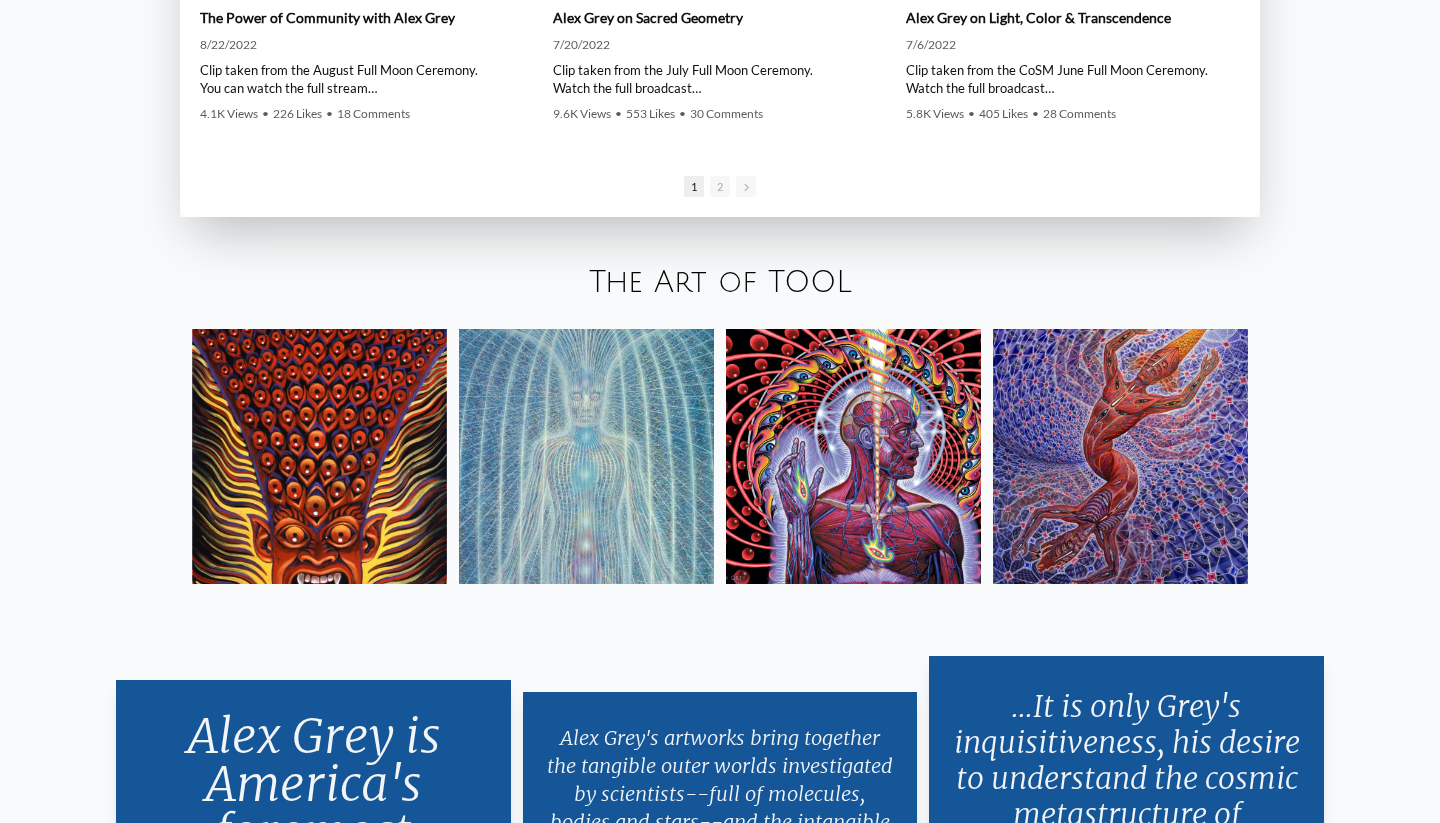 click at bounding box center [586, 456] 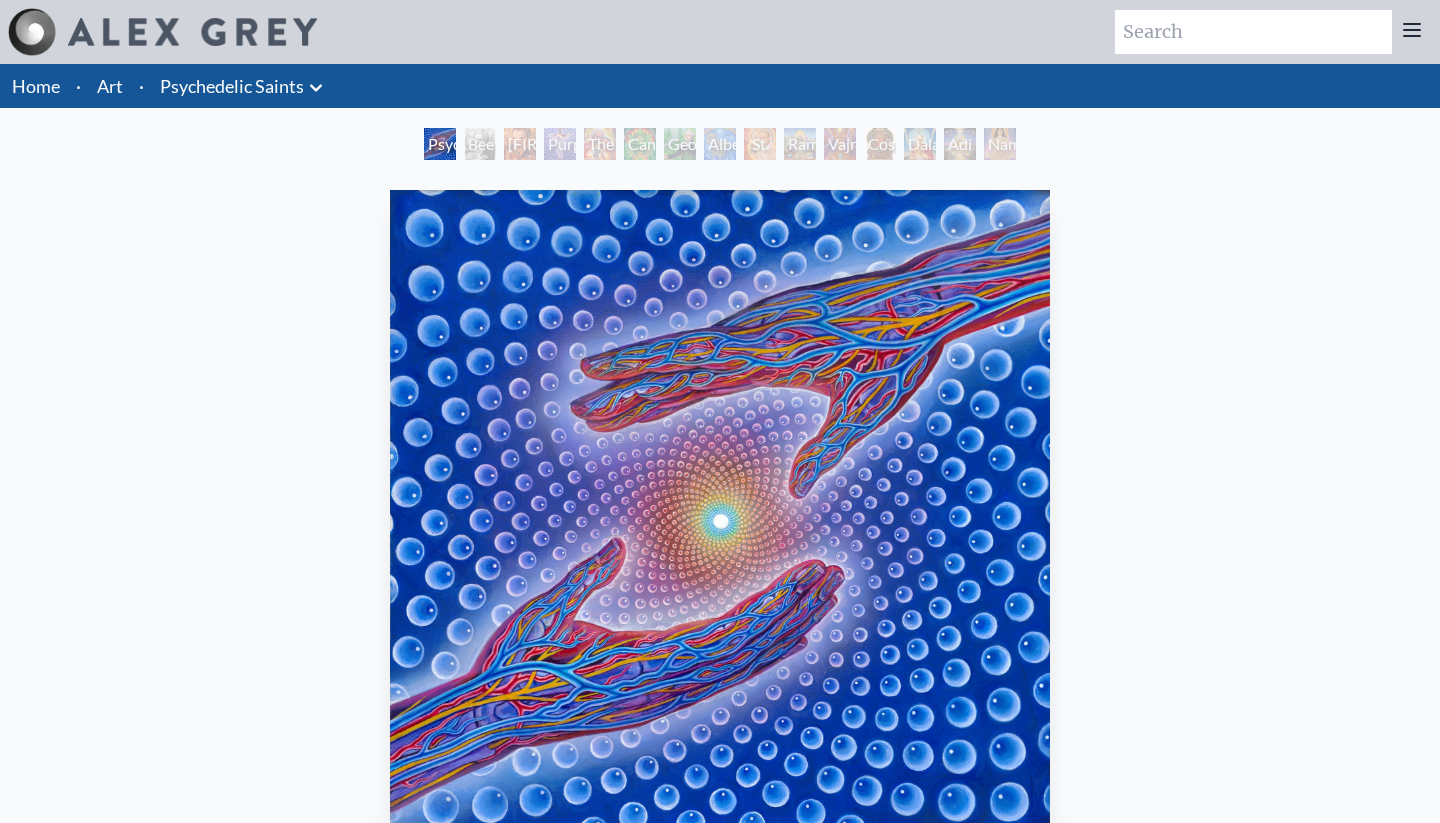 scroll, scrollTop: 0, scrollLeft: 0, axis: both 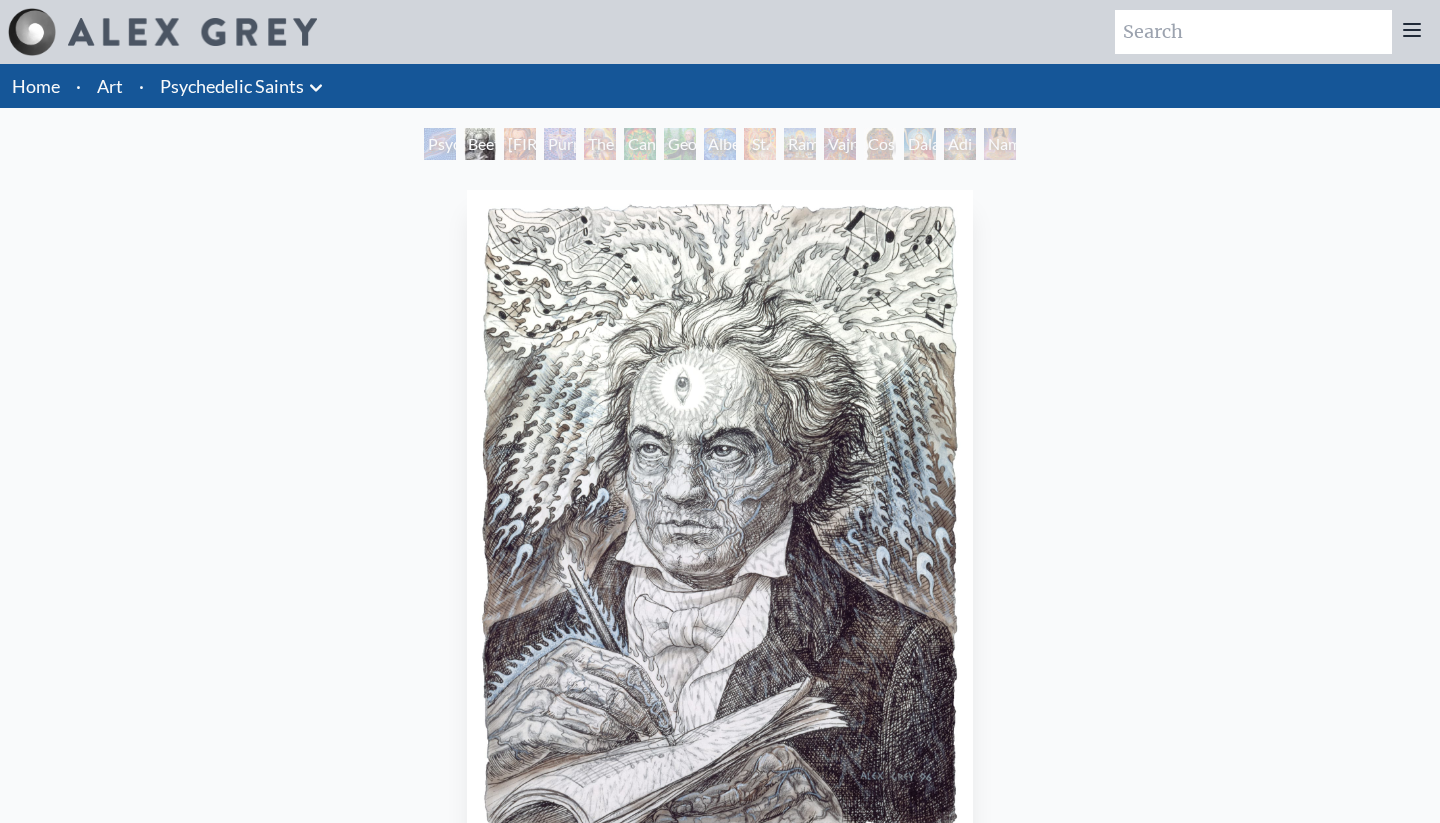 click on "Purple Jesus" at bounding box center (560, 144) 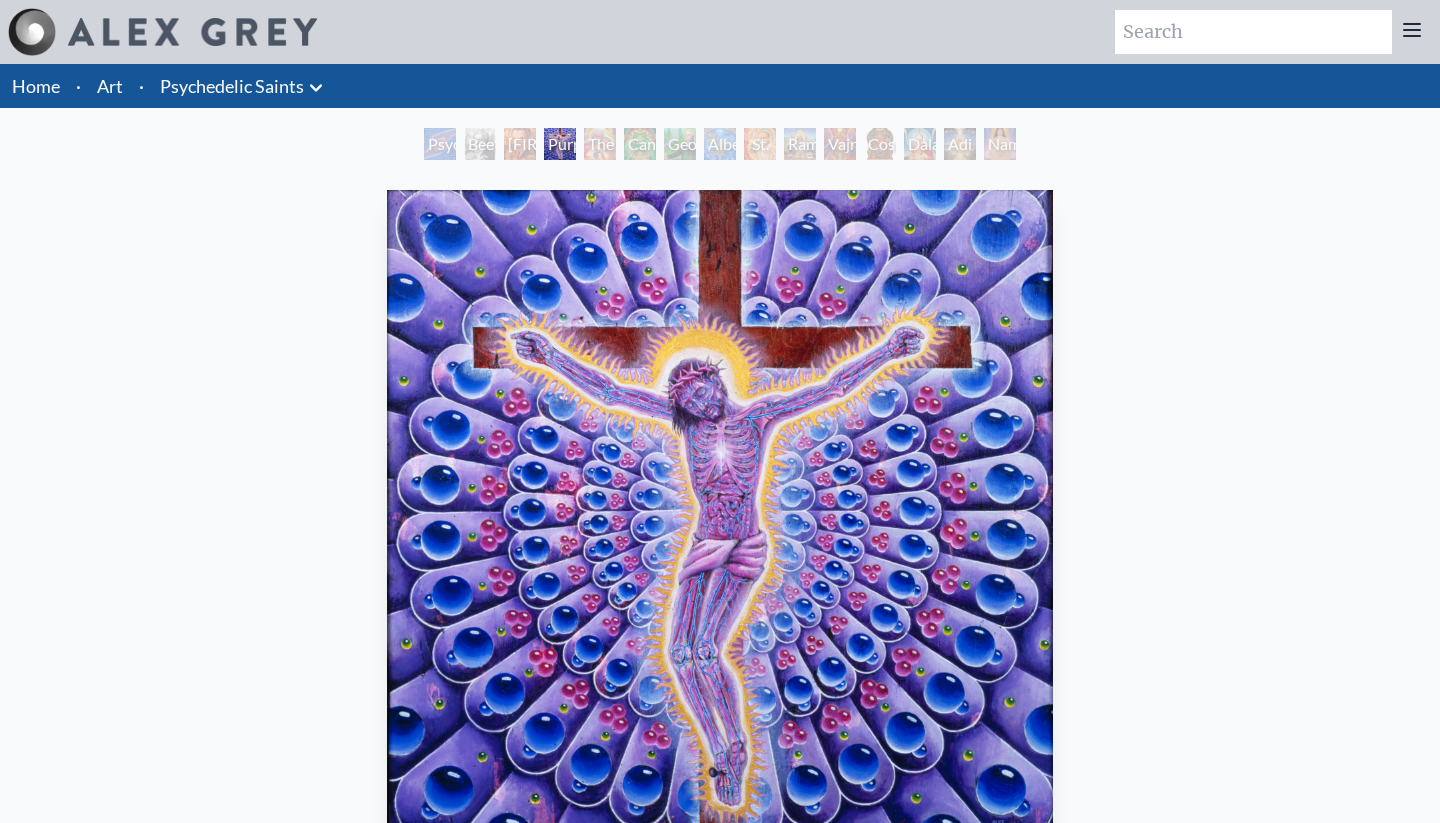 click on "[FIRST] [LAST] M.D., Cartographer of Consciousness" at bounding box center (520, 144) 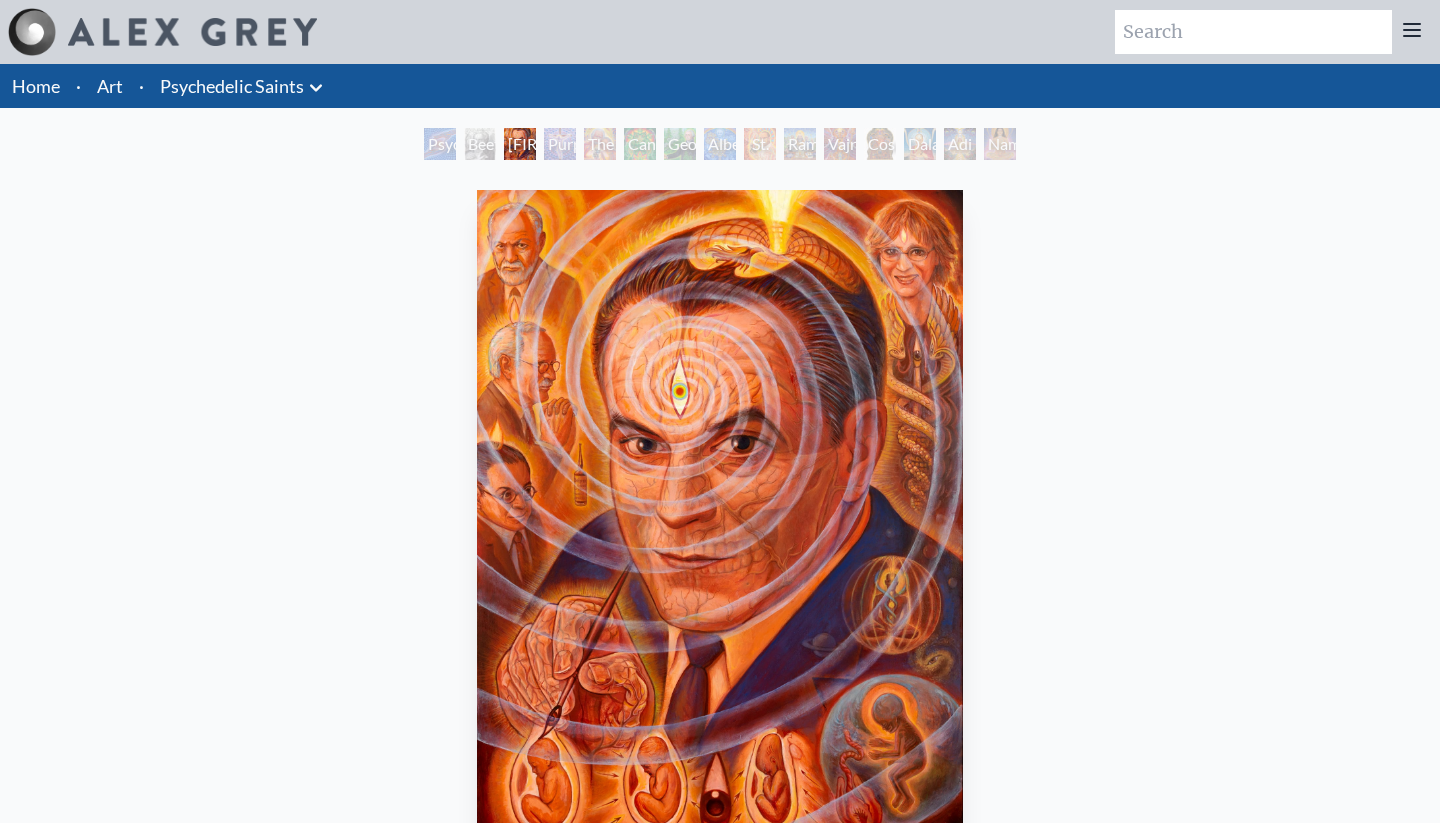 click on "George Washington - Hemp Farmer" at bounding box center (680, 144) 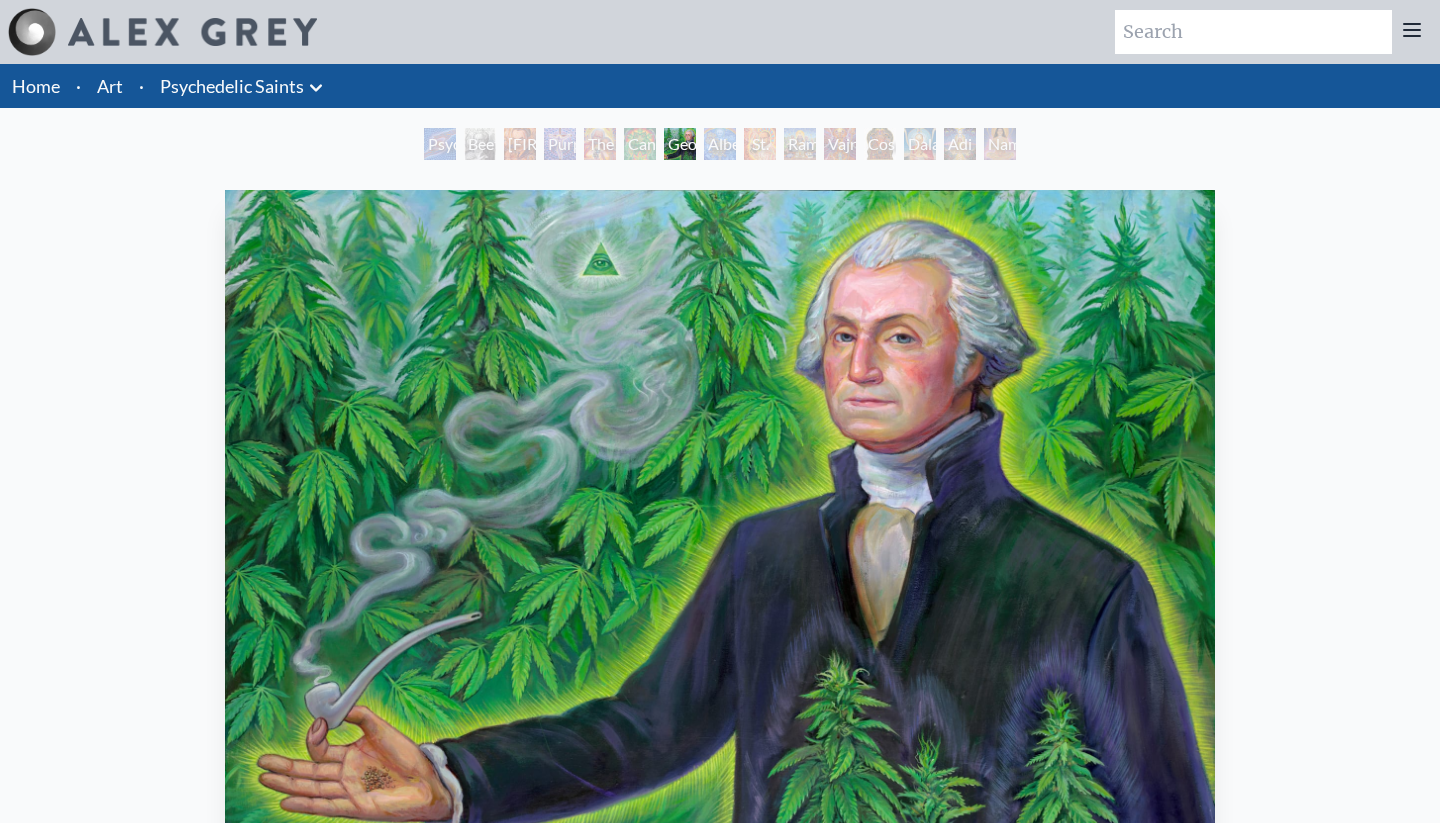click on "Vajra Guru" at bounding box center [840, 144] 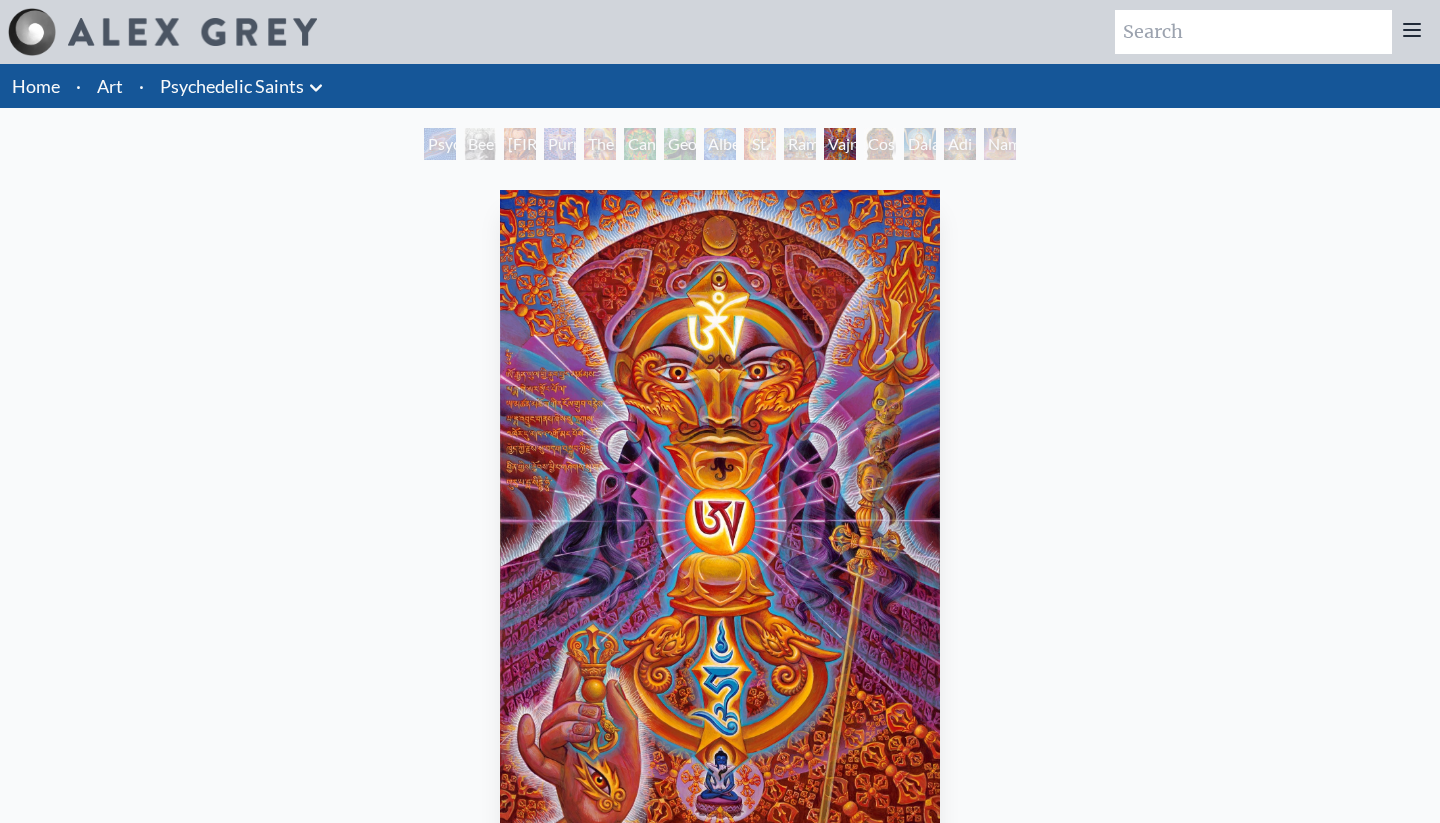 click on "Cosmic Christ" at bounding box center (880, 144) 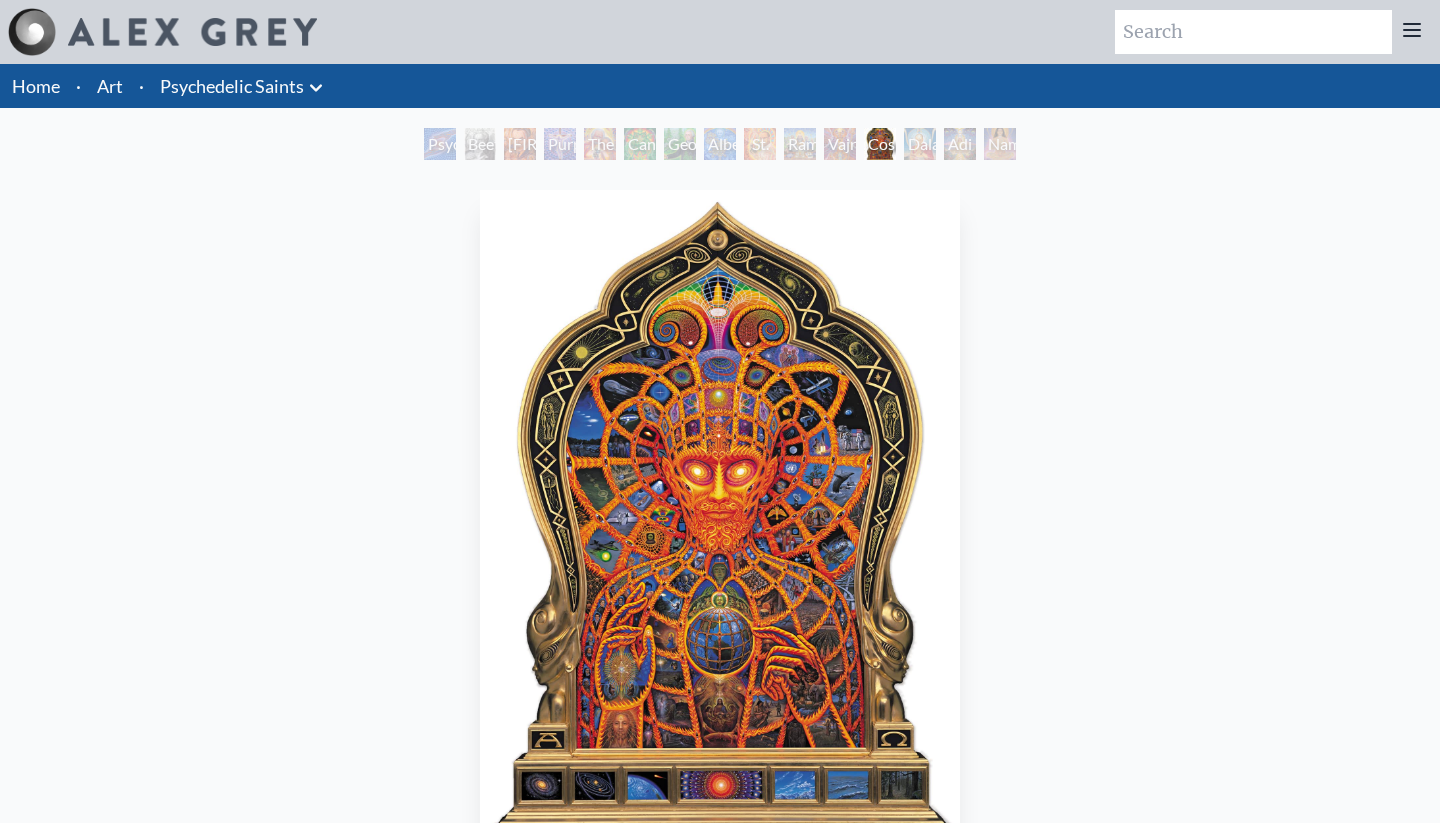 click on "Adi Da" at bounding box center (960, 144) 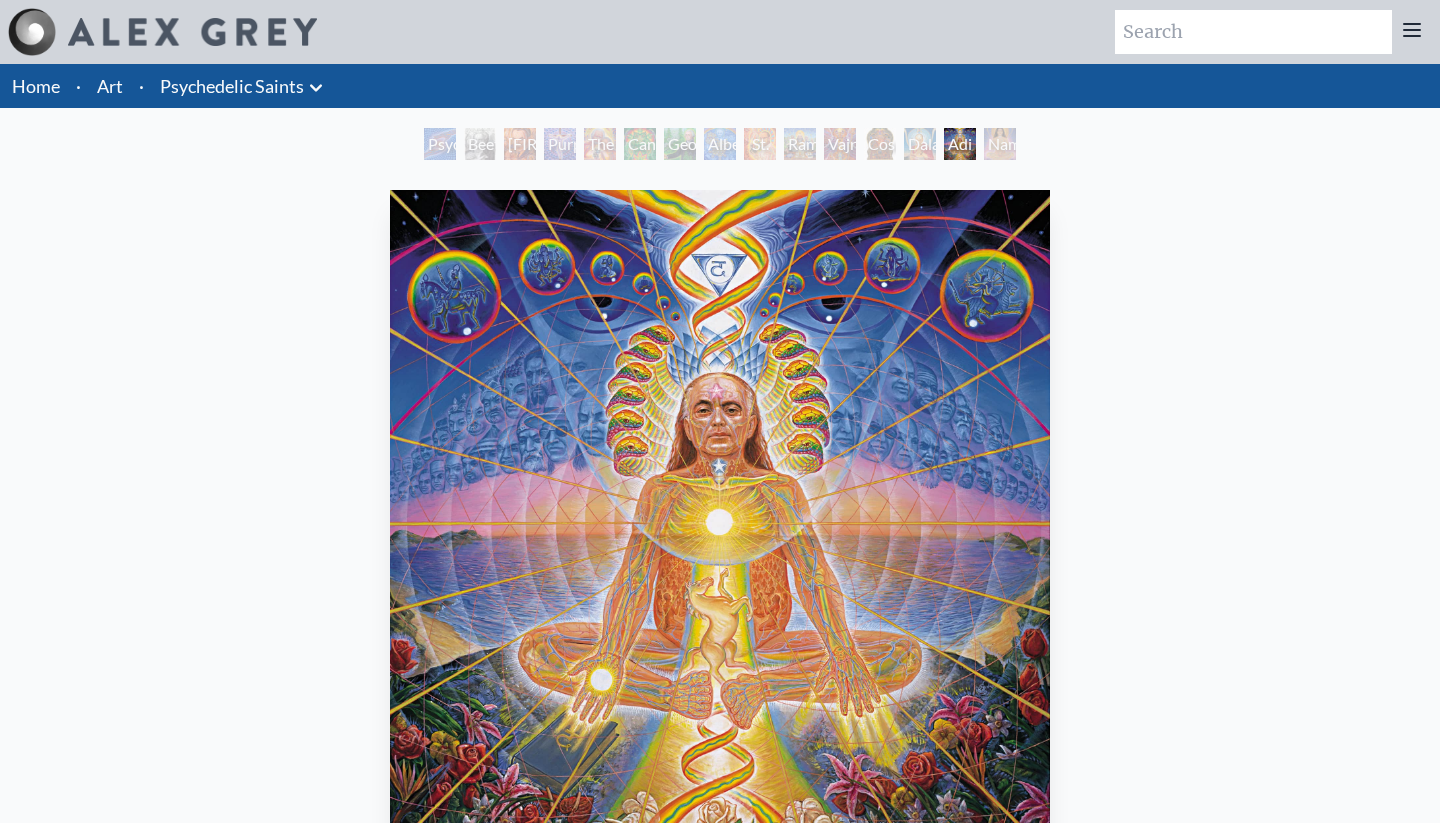 scroll, scrollTop: 0, scrollLeft: 0, axis: both 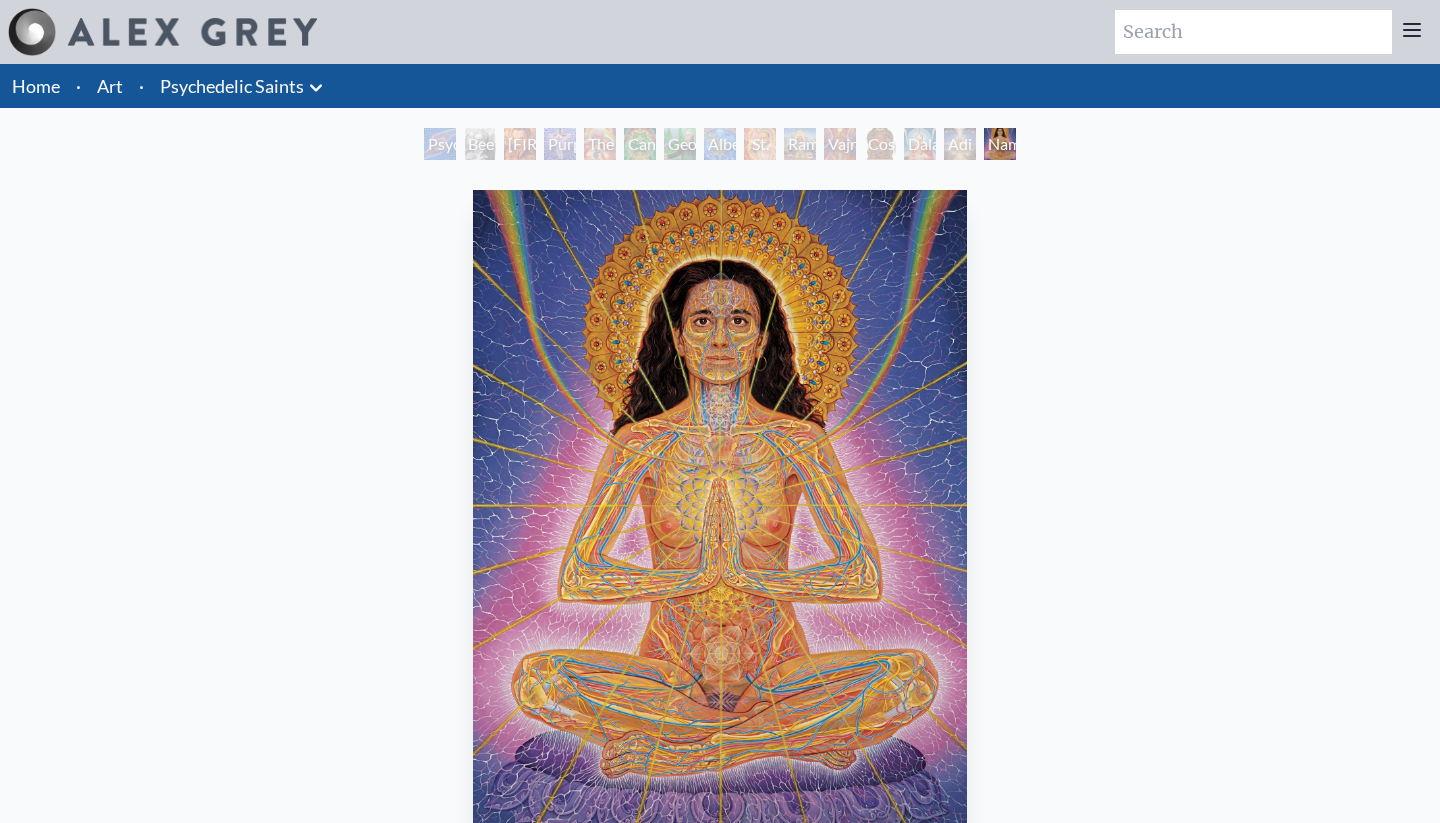 click on "Namaste
1994,  oil on linen, 36 x 48 in.
Visit the CoSM Shop" at bounding box center [720, 636] 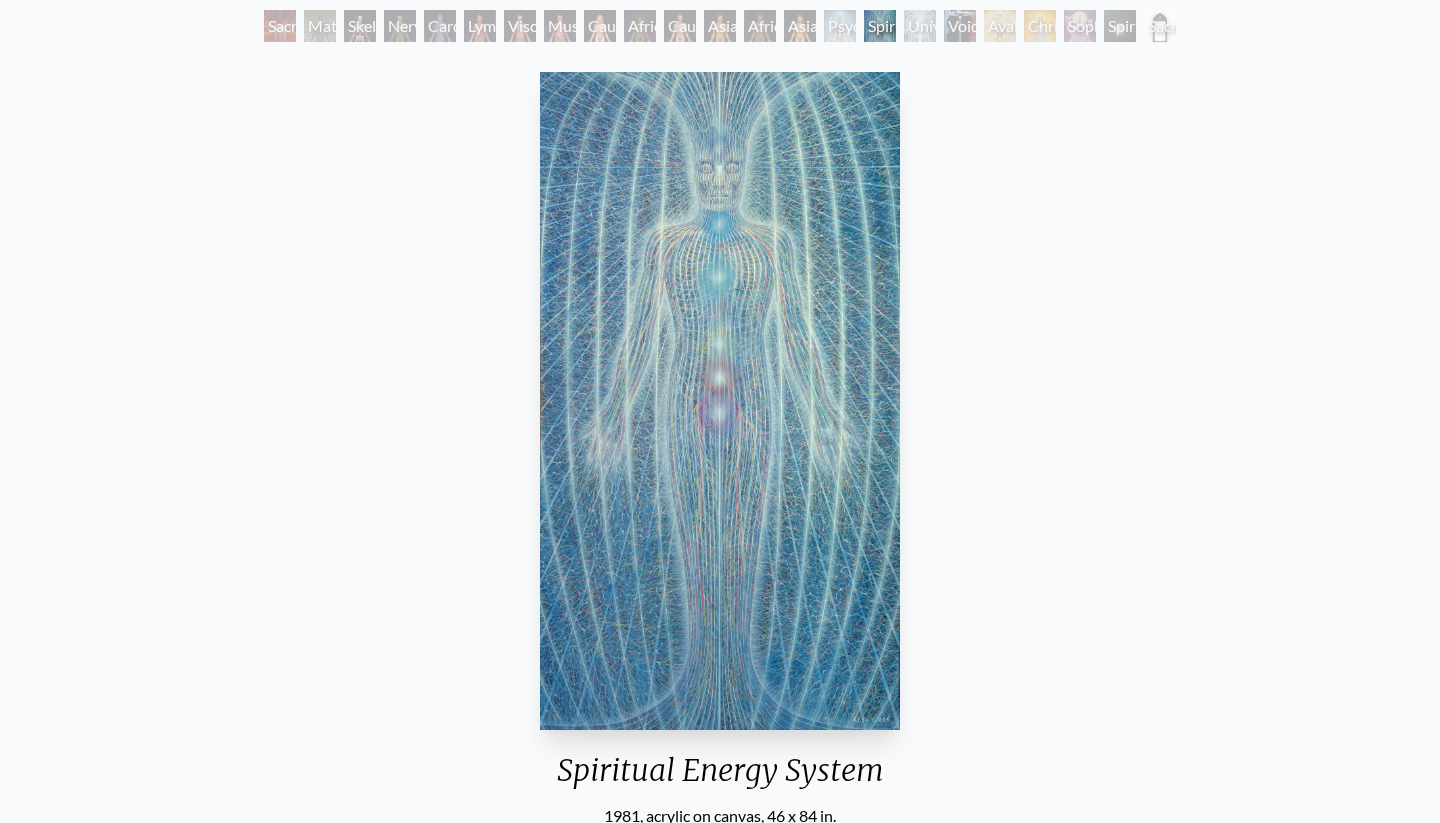 scroll, scrollTop: 124, scrollLeft: 0, axis: vertical 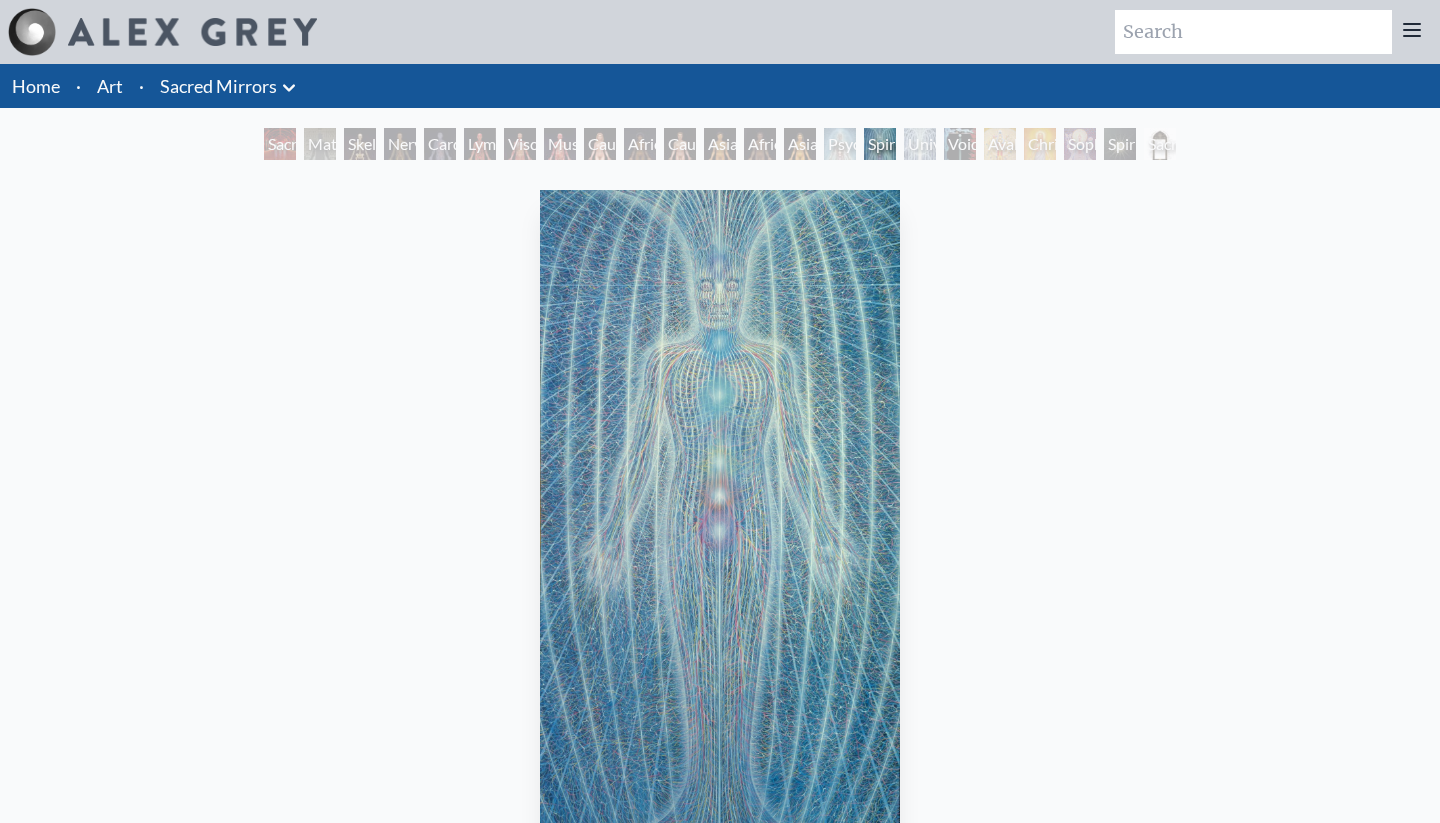 click on "African Woman" at bounding box center (640, 144) 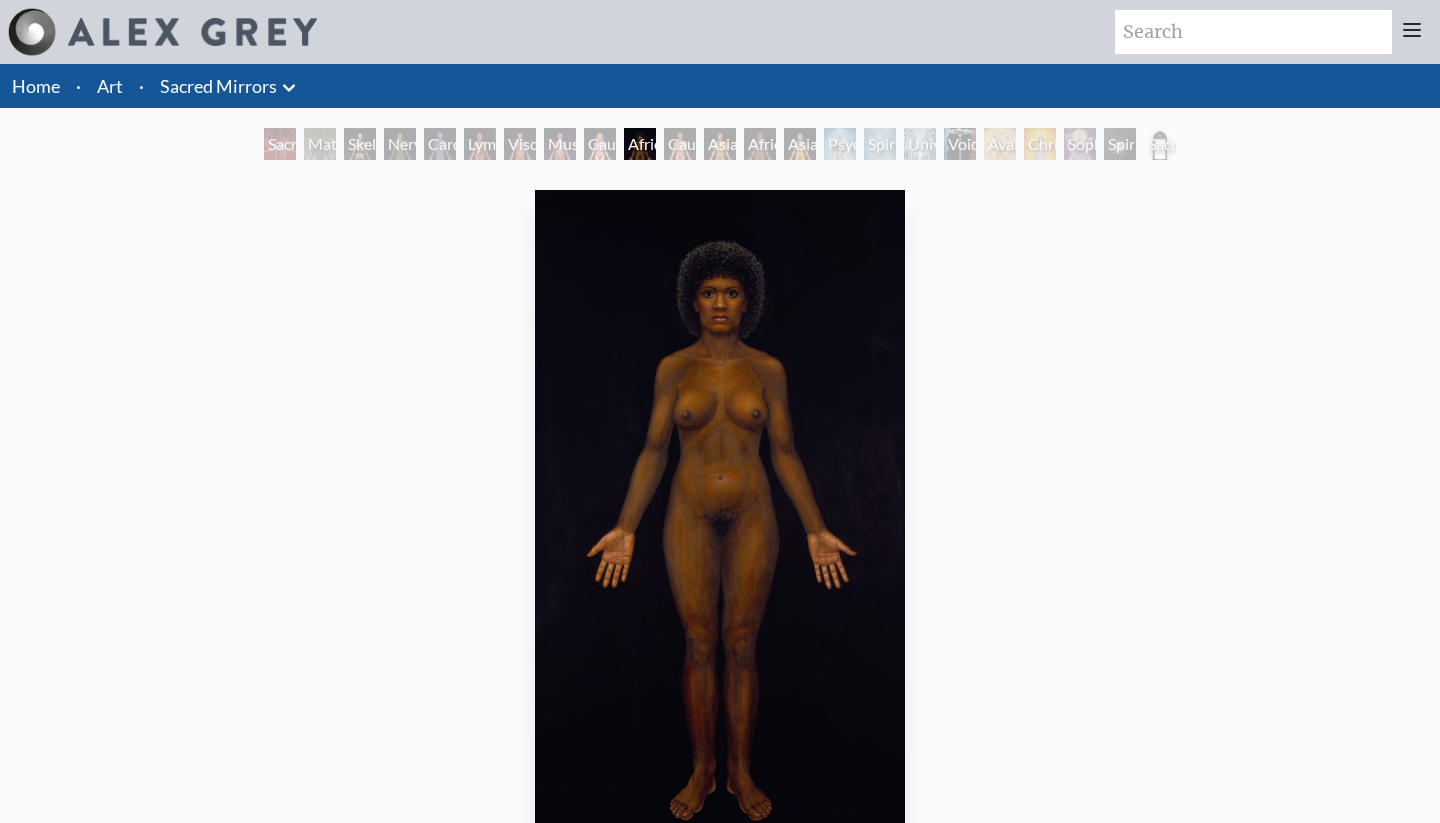 click on "Asian Man" at bounding box center (720, 144) 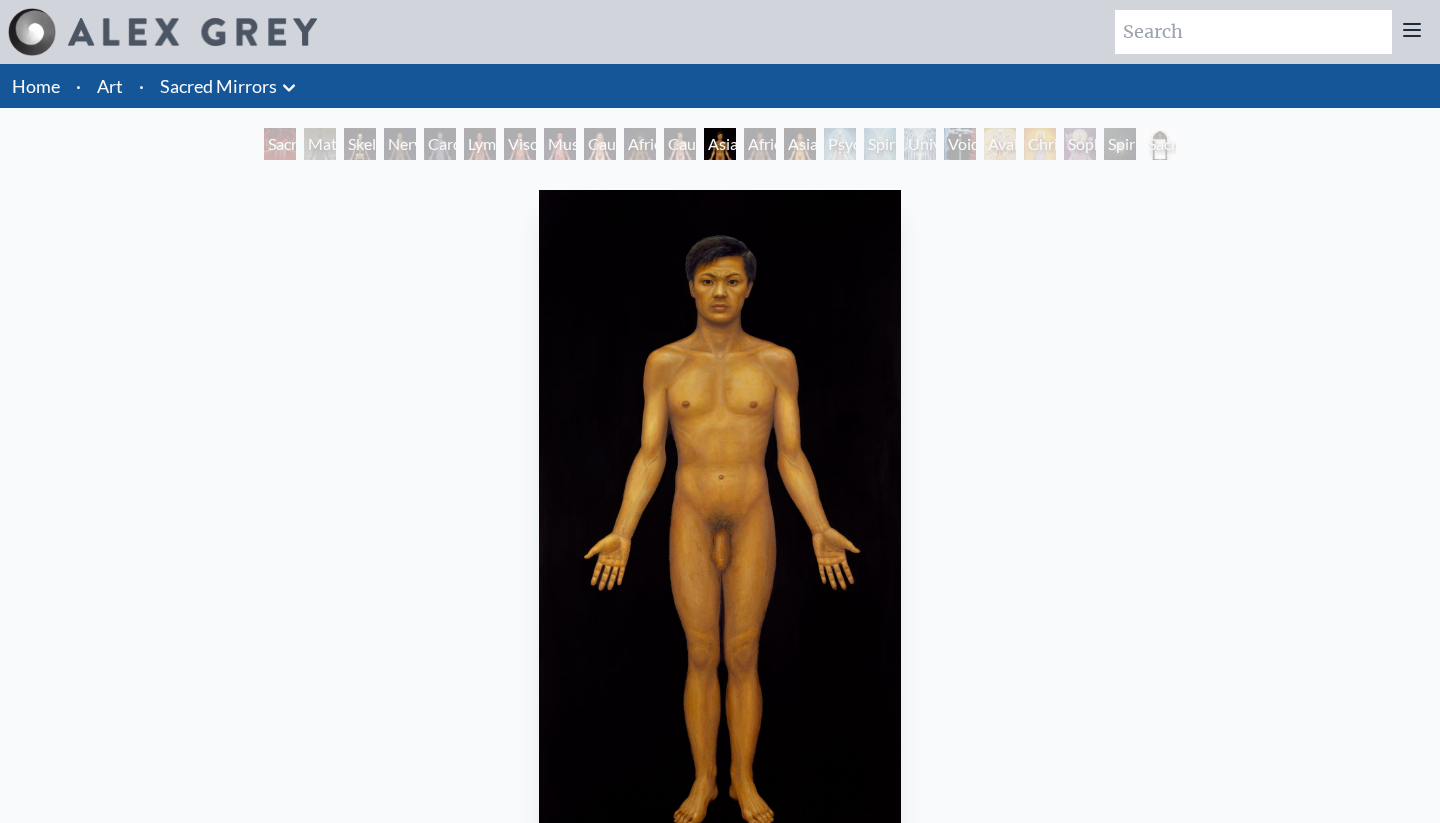 click on "Sacred Mirrors Room, Entheon" at bounding box center (280, 144) 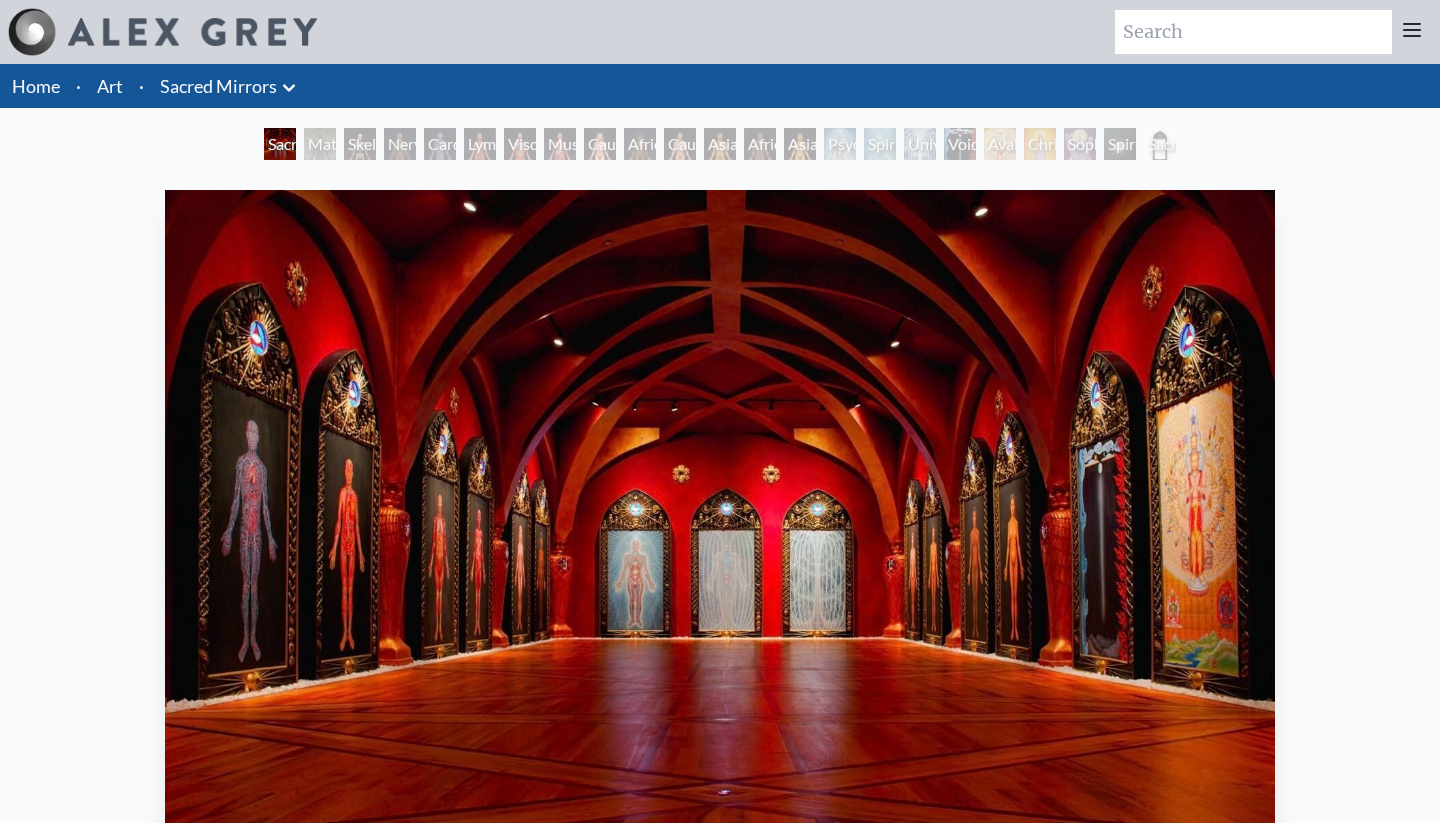 click on "Material World" at bounding box center (320, 144) 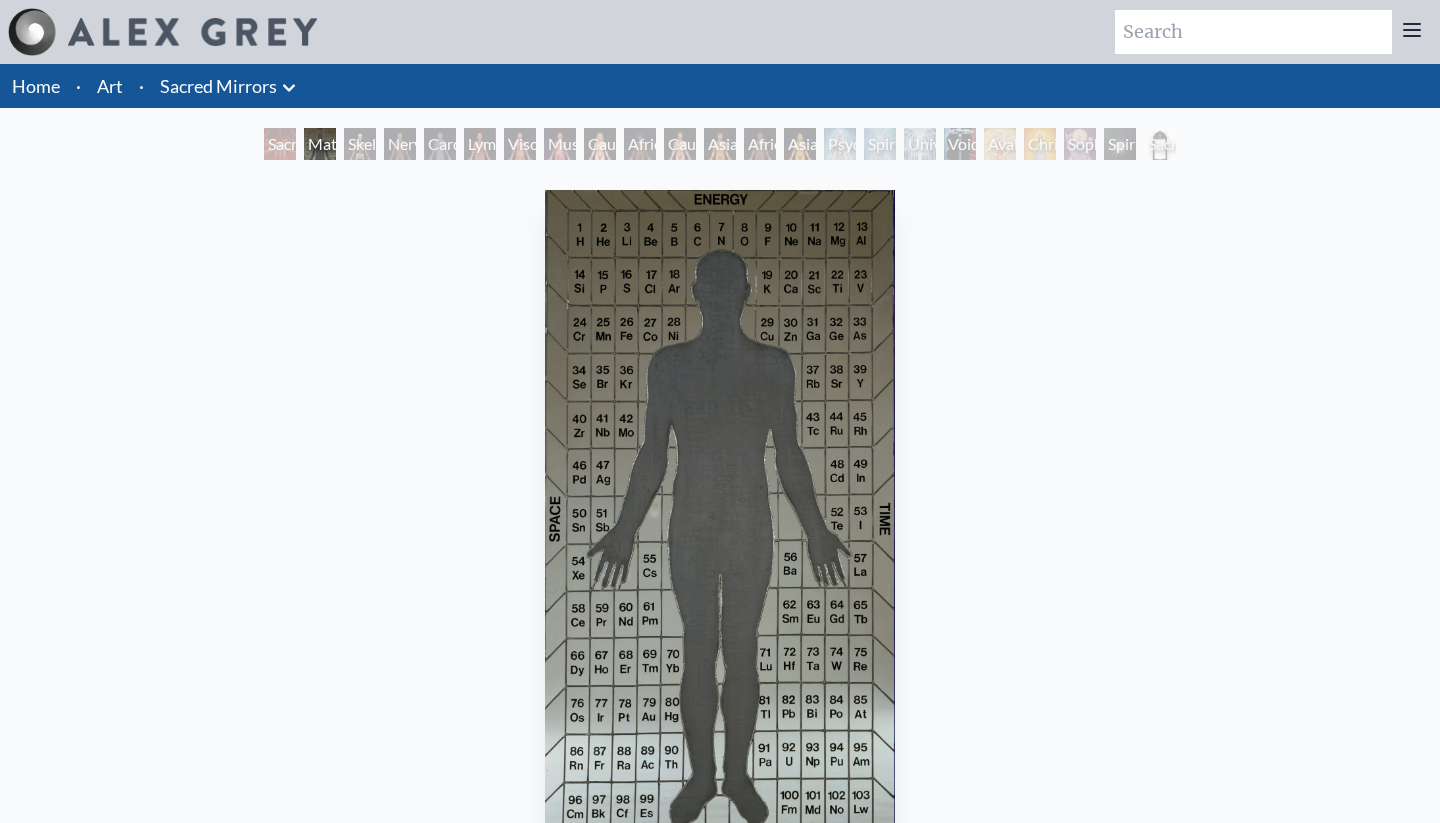click on "Nervous System" at bounding box center [400, 144] 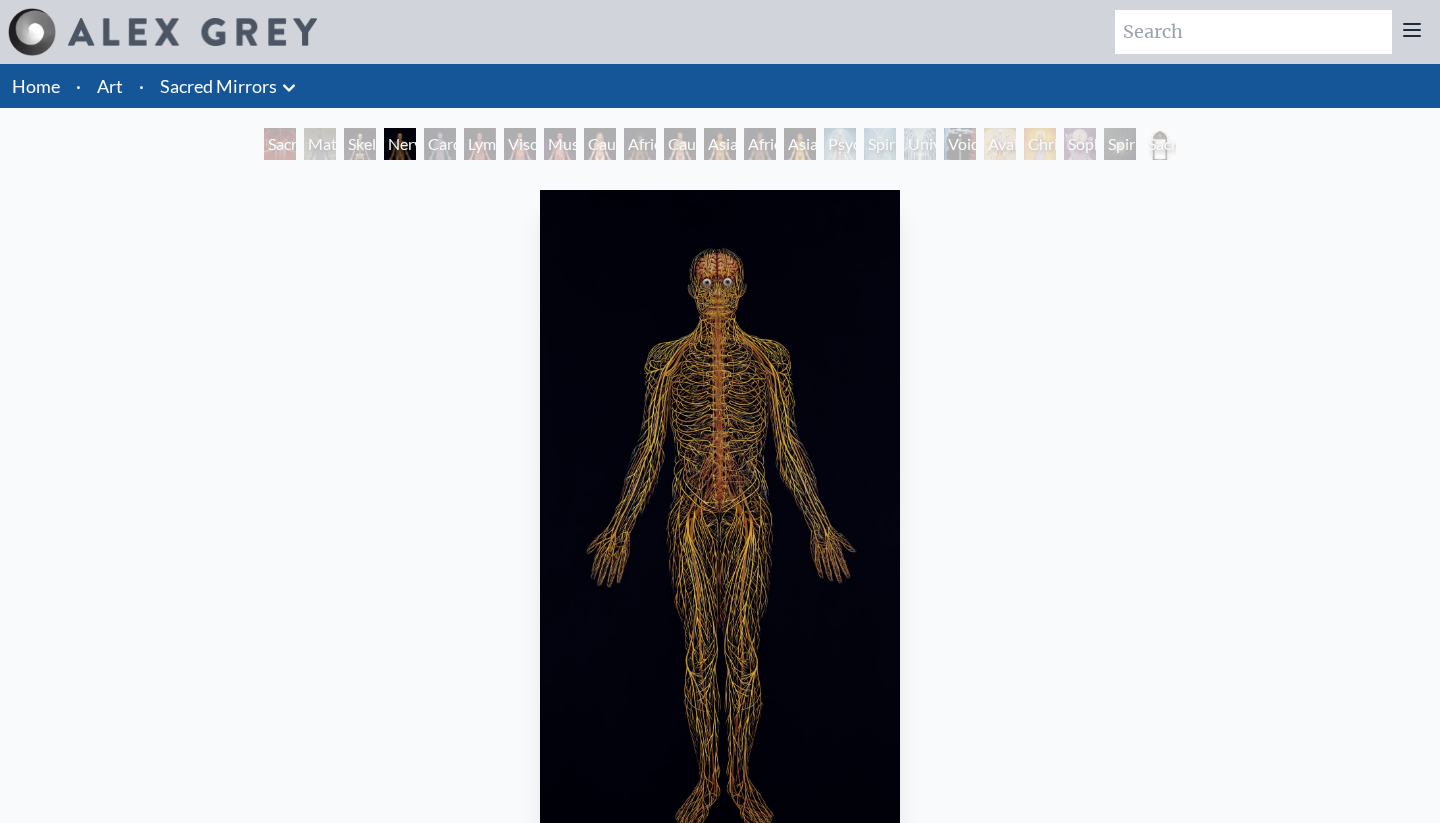click on "Lymphatic System" at bounding box center (480, 144) 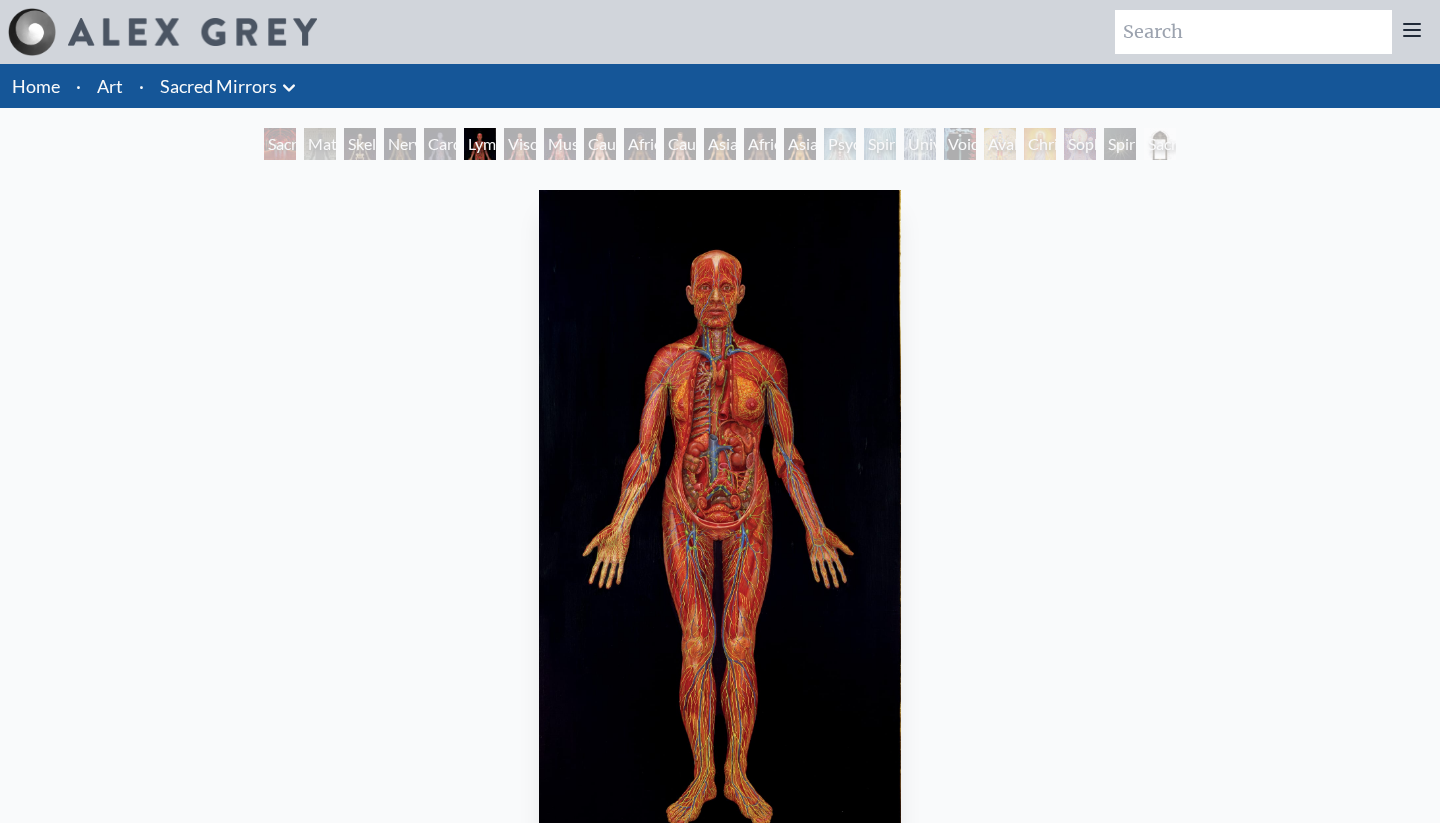 click on "Muscle System" at bounding box center (560, 144) 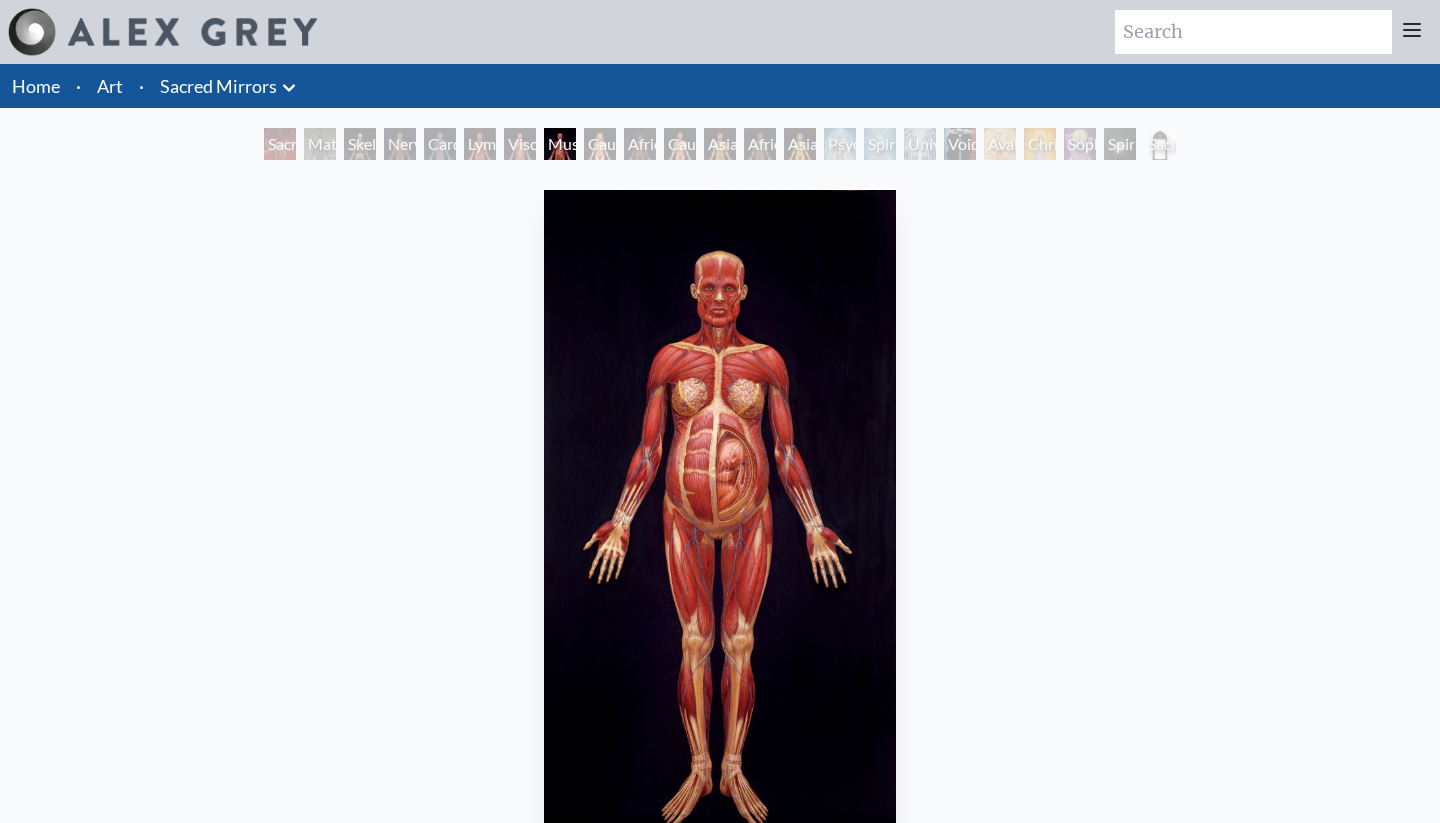 click on "Caucasian Woman" at bounding box center [600, 144] 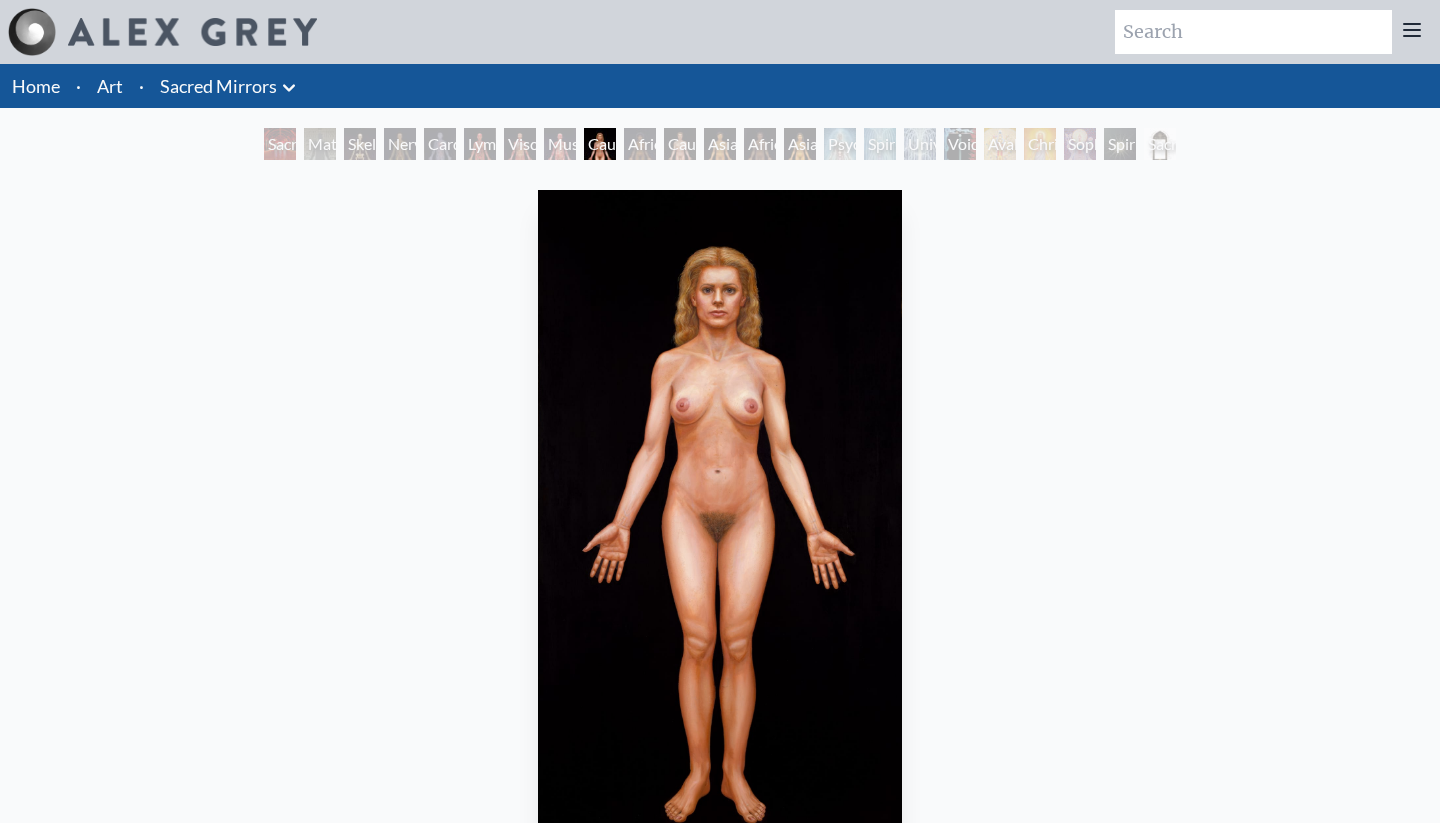 click on "African Woman" at bounding box center (640, 144) 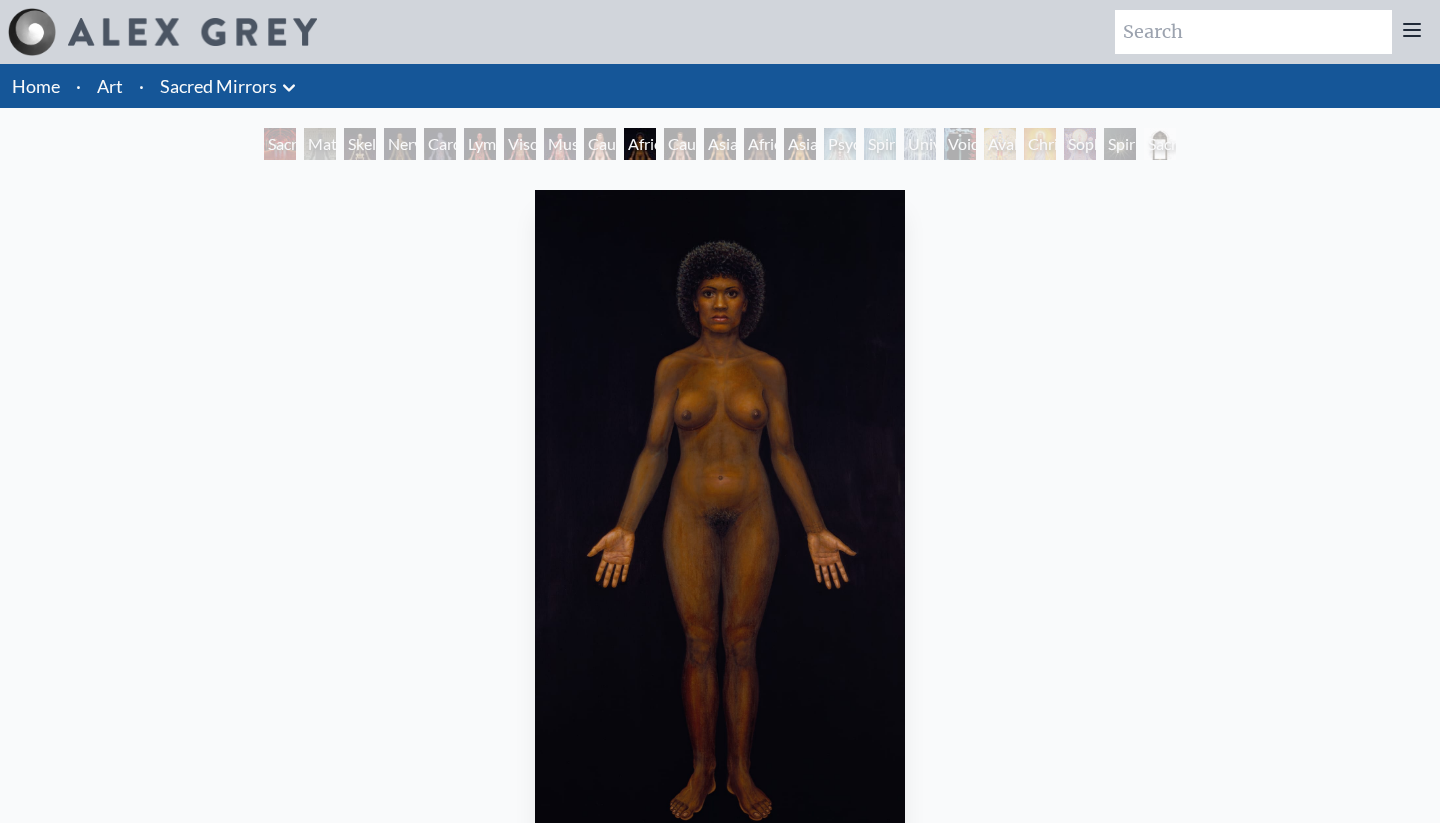 click on "Caucasian Man" at bounding box center (680, 144) 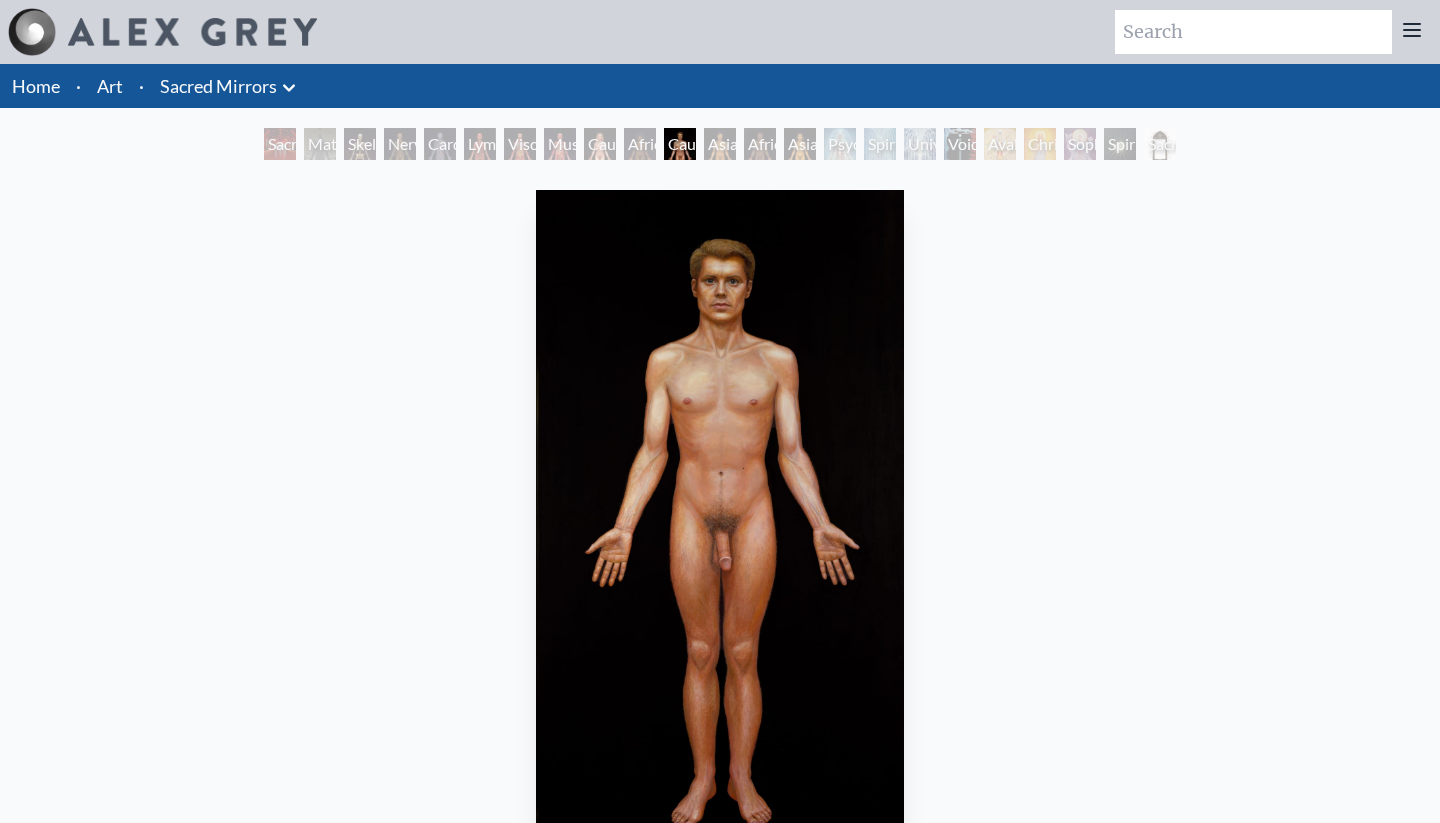 click on "Asian Man" at bounding box center (720, 144) 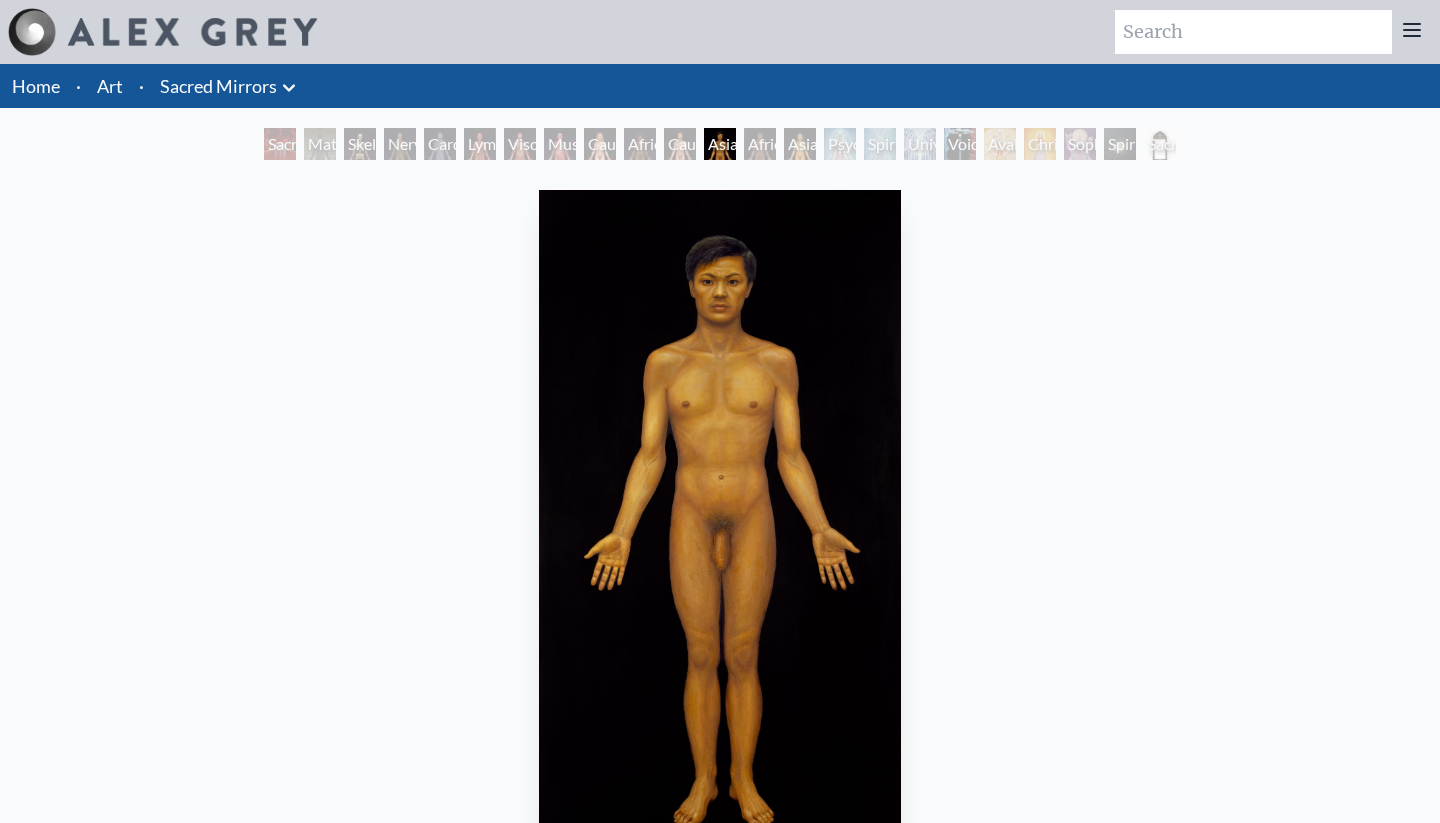 click on "African Man" at bounding box center [760, 144] 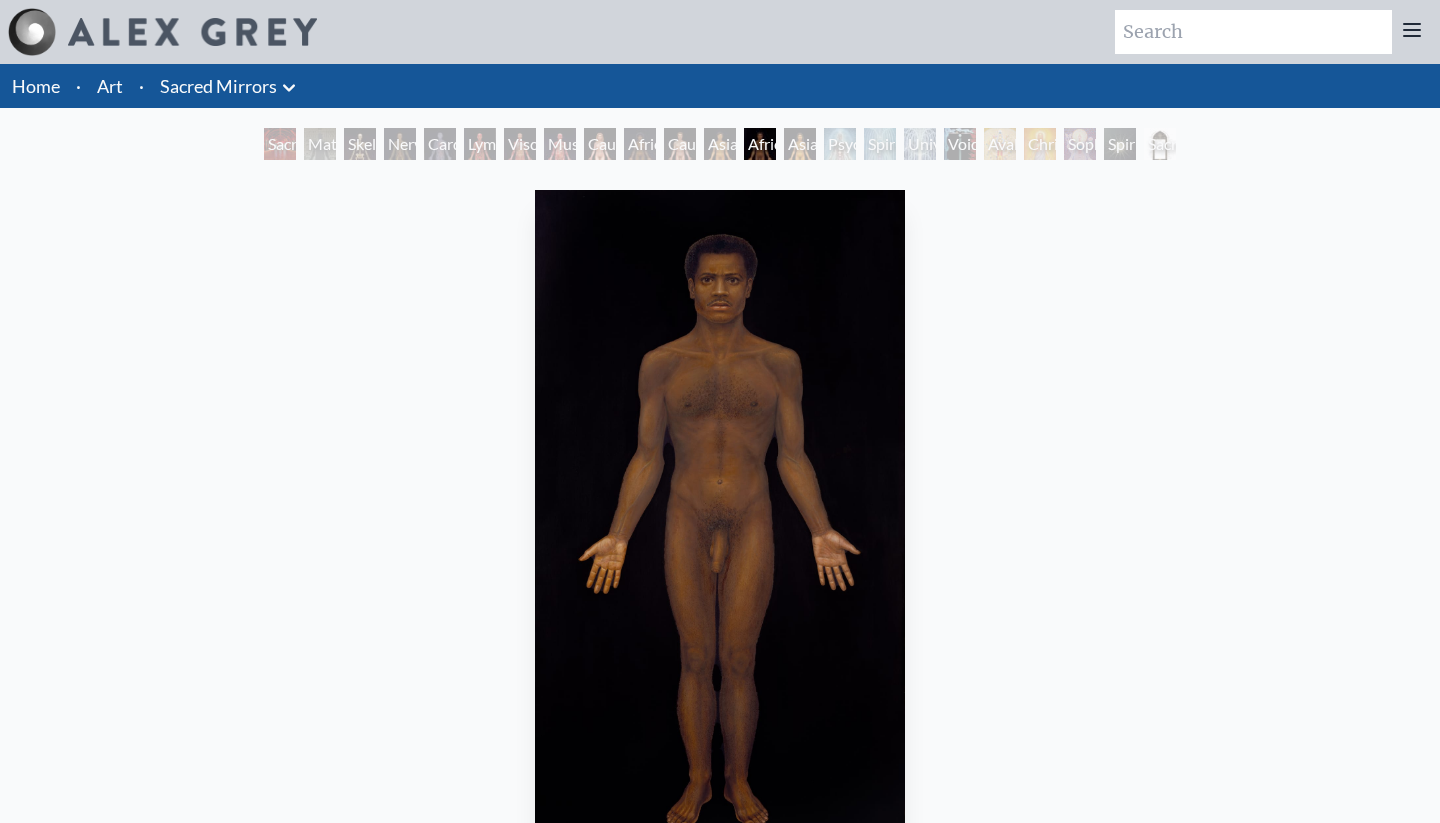 click on "Asian Woman" at bounding box center (800, 144) 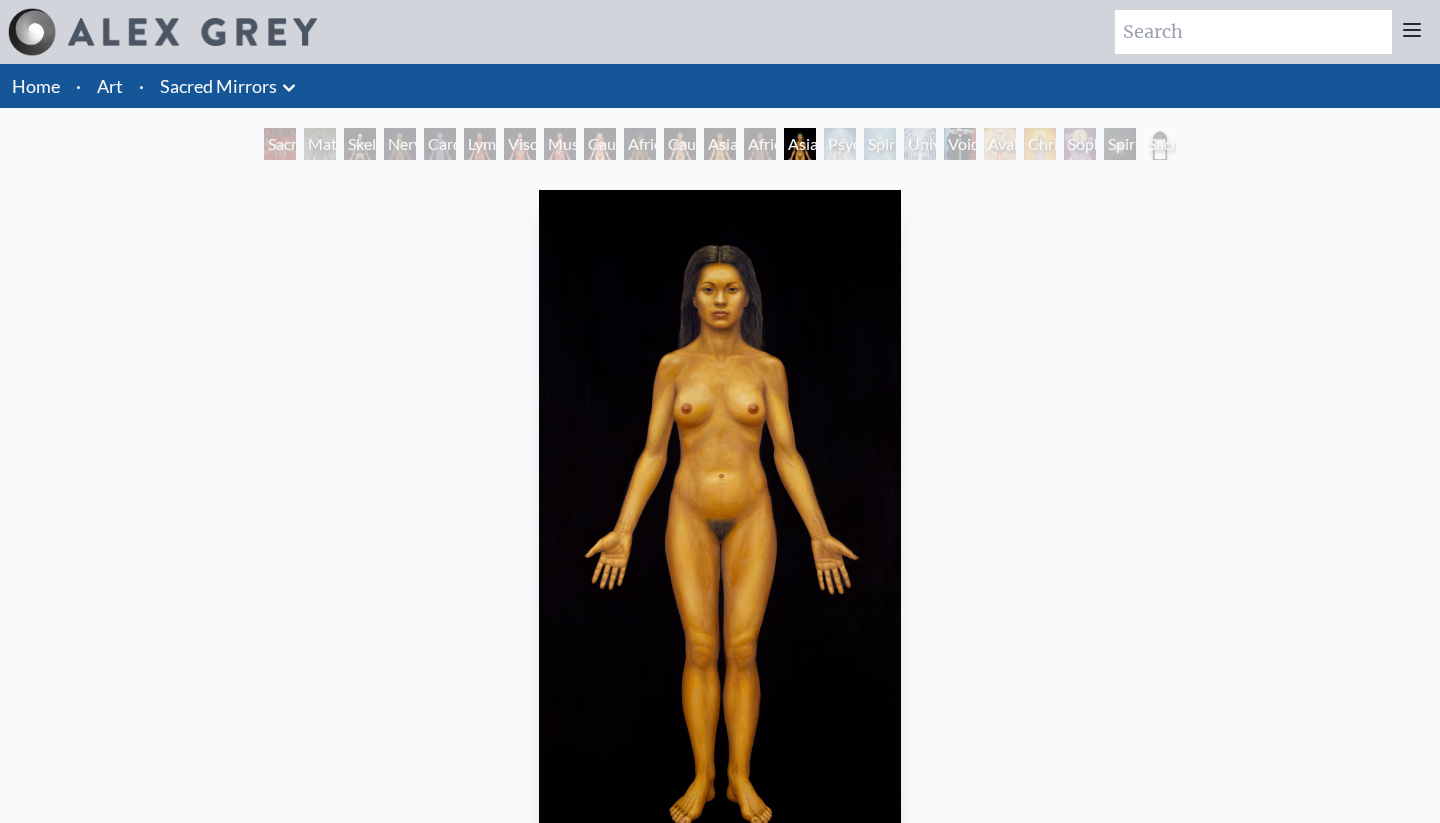 click on "Psychic Energy System" at bounding box center (840, 144) 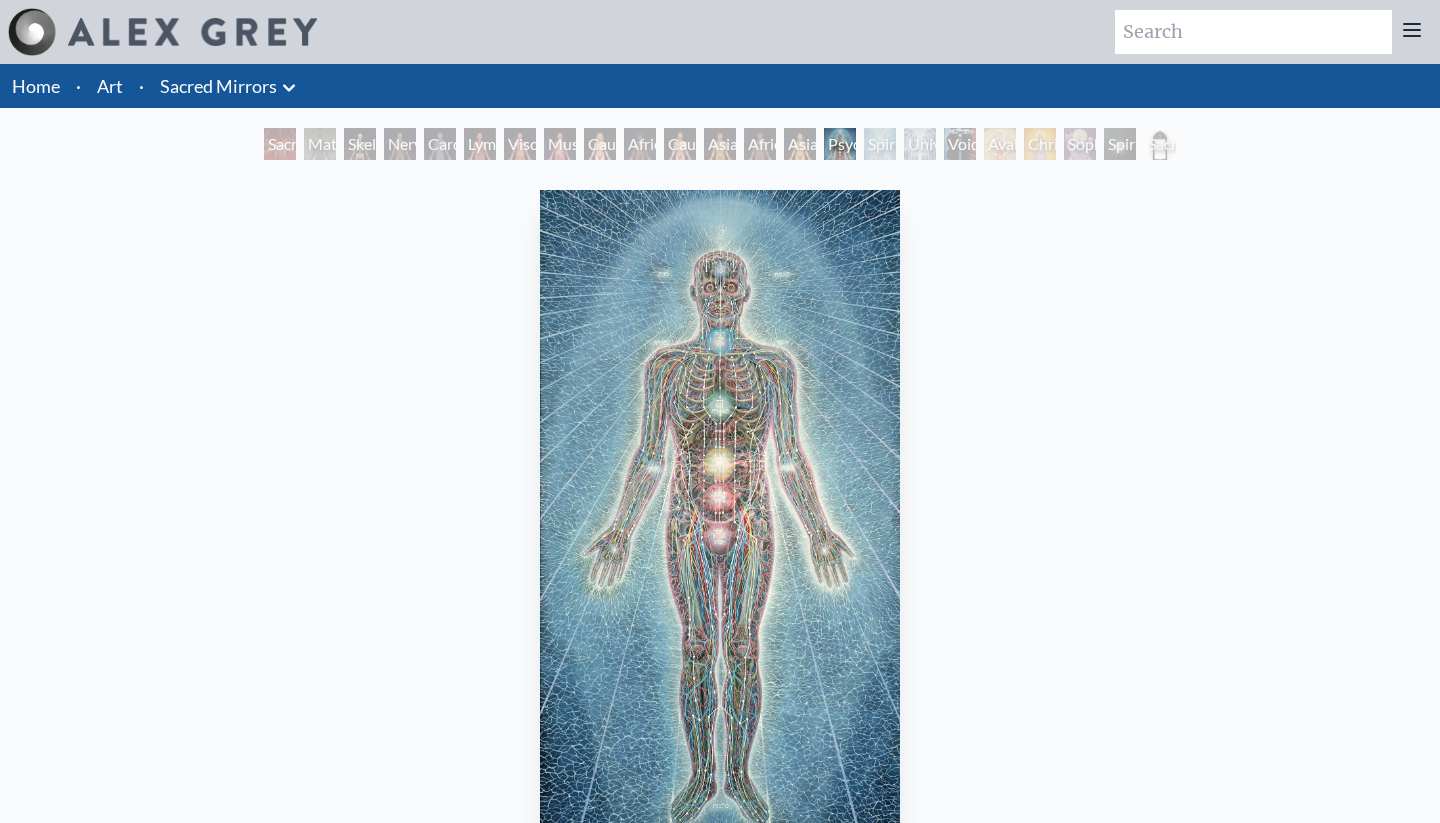 click on "Spiritual Energy System" at bounding box center [880, 144] 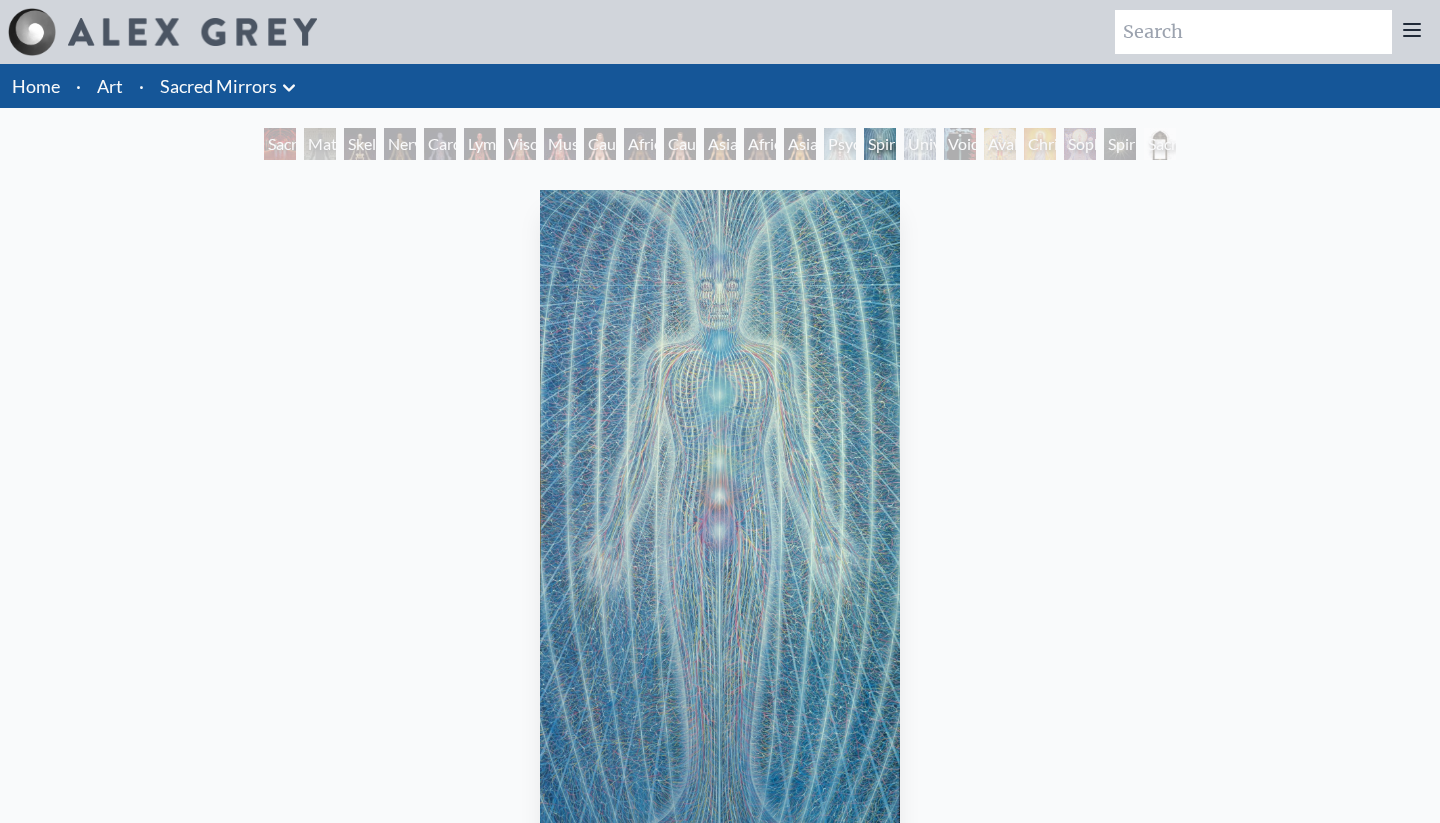 click on "Psychic Energy System" at bounding box center (840, 144) 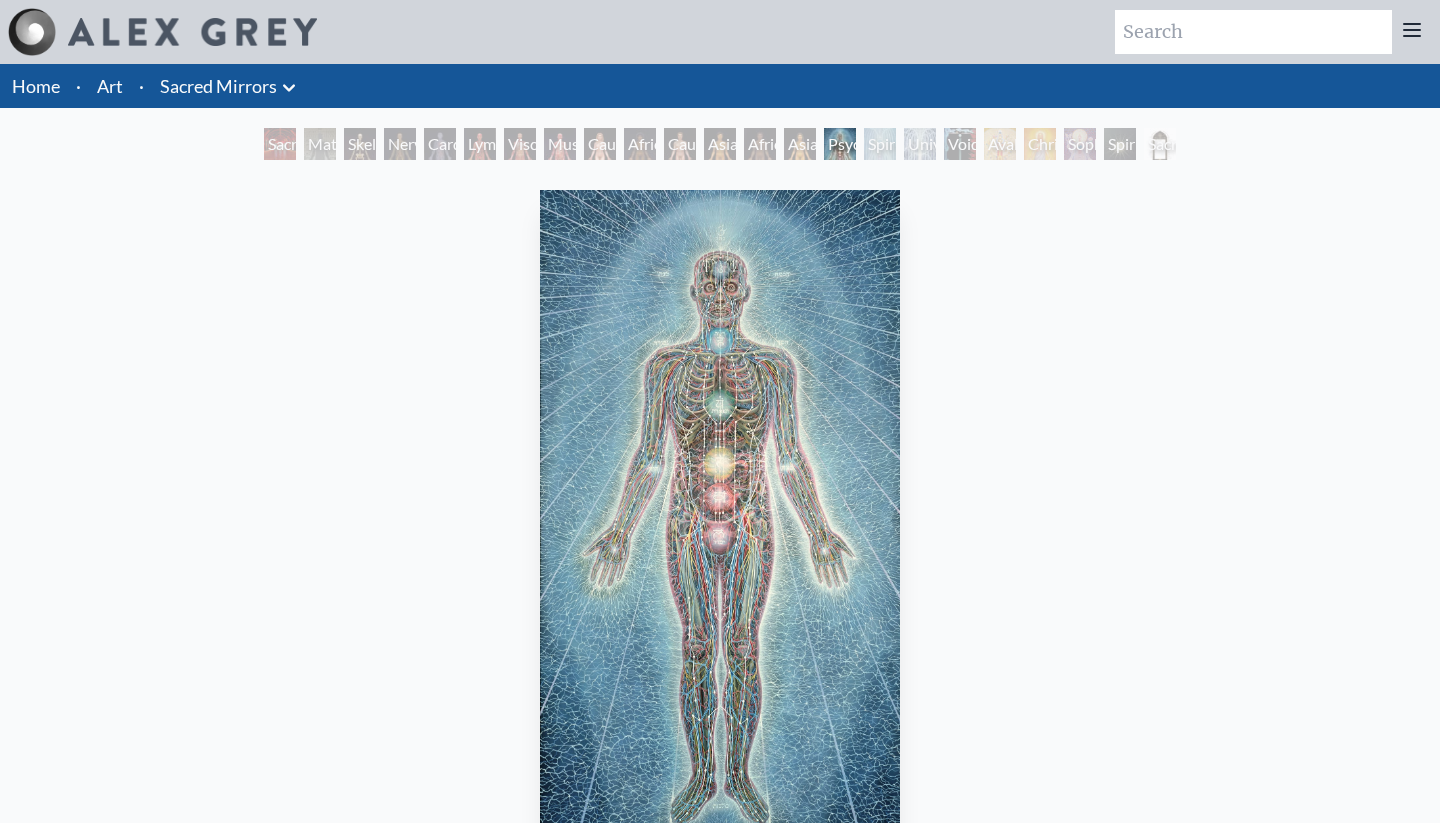 click on "Avalokitesvara" at bounding box center (1000, 144) 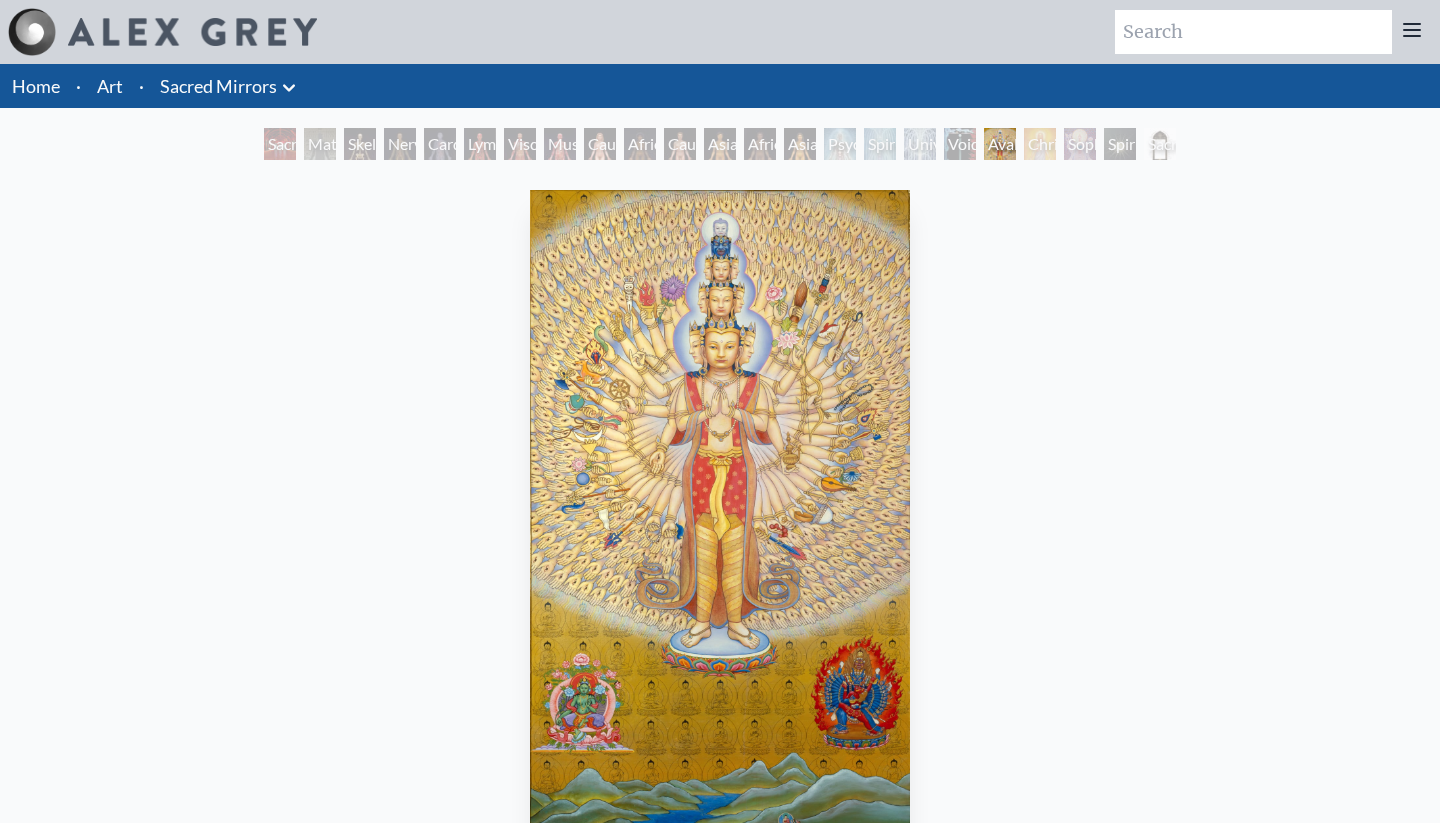 click on "Christ" at bounding box center [1040, 144] 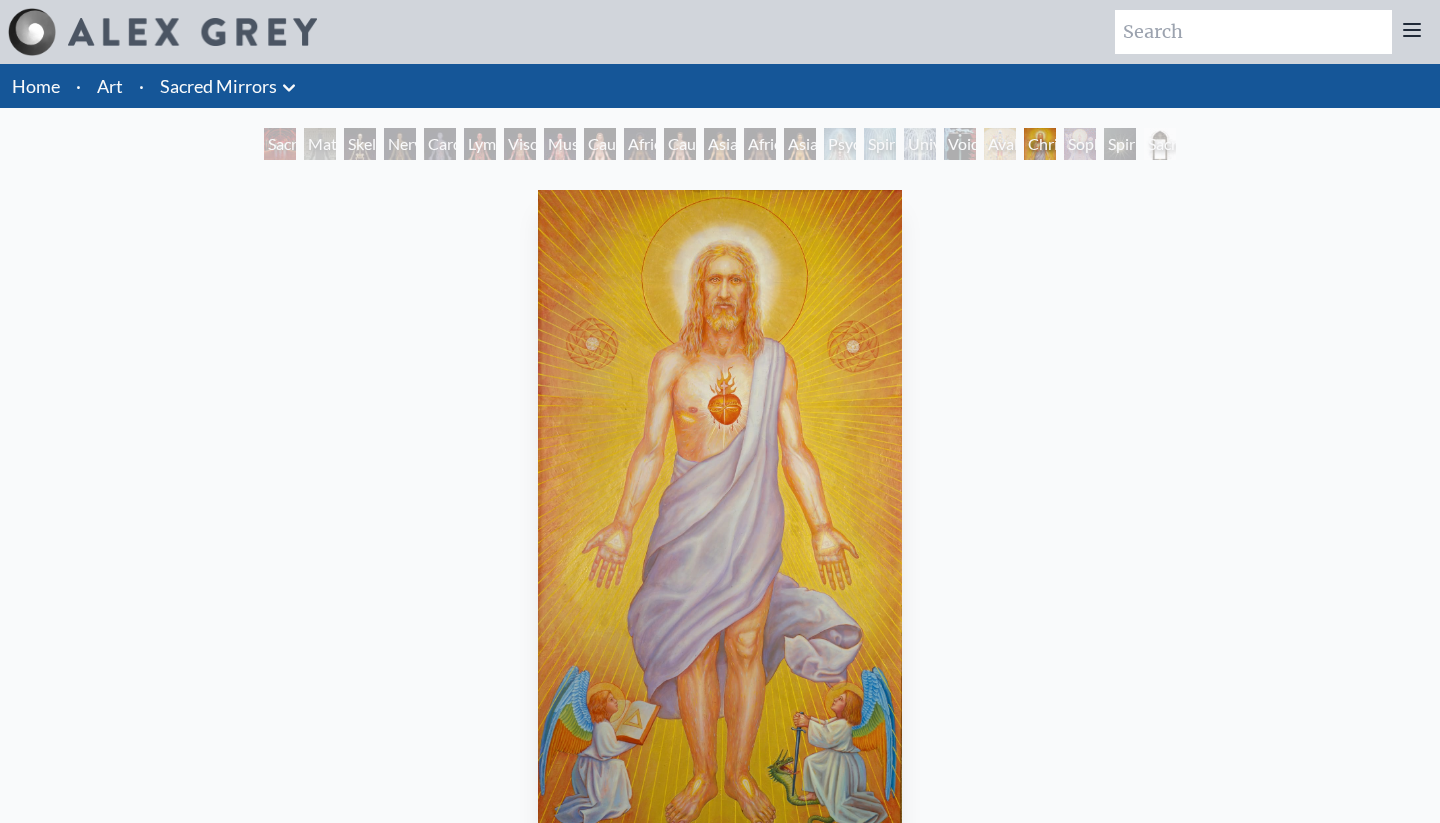 click on "Sophia" at bounding box center (1080, 144) 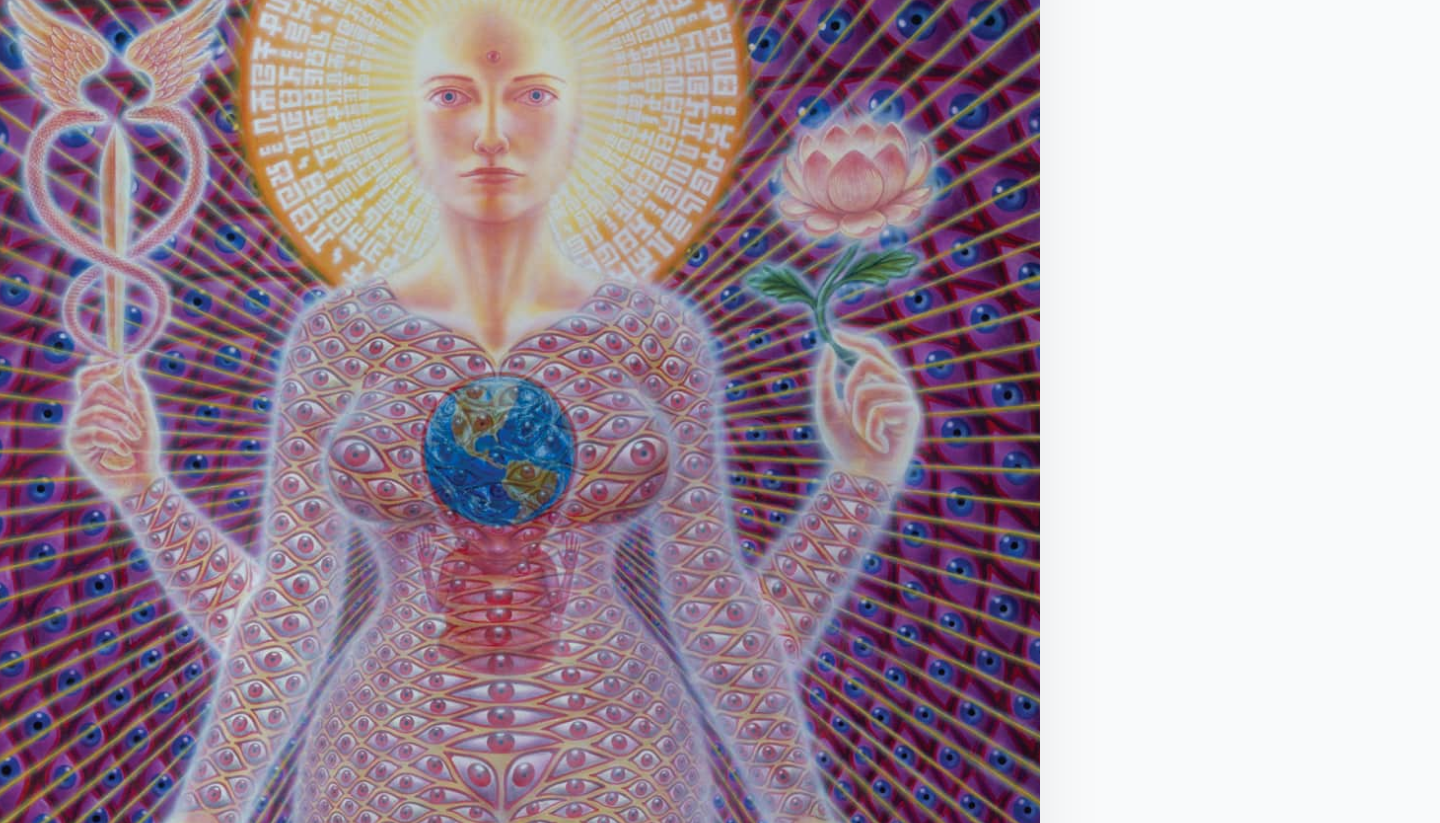 scroll, scrollTop: 0, scrollLeft: 0, axis: both 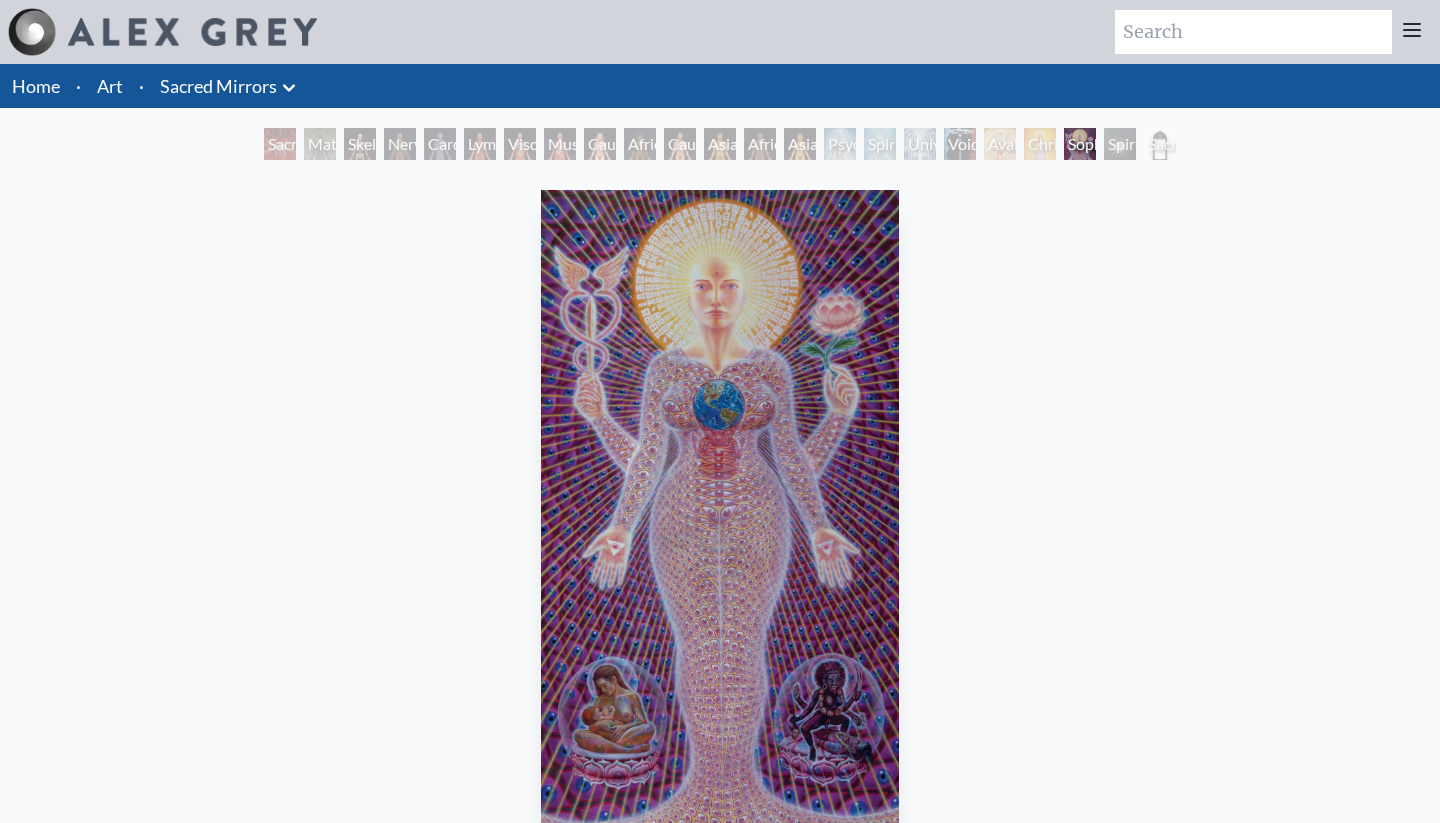 click on "Spiritual World" at bounding box center (1120, 144) 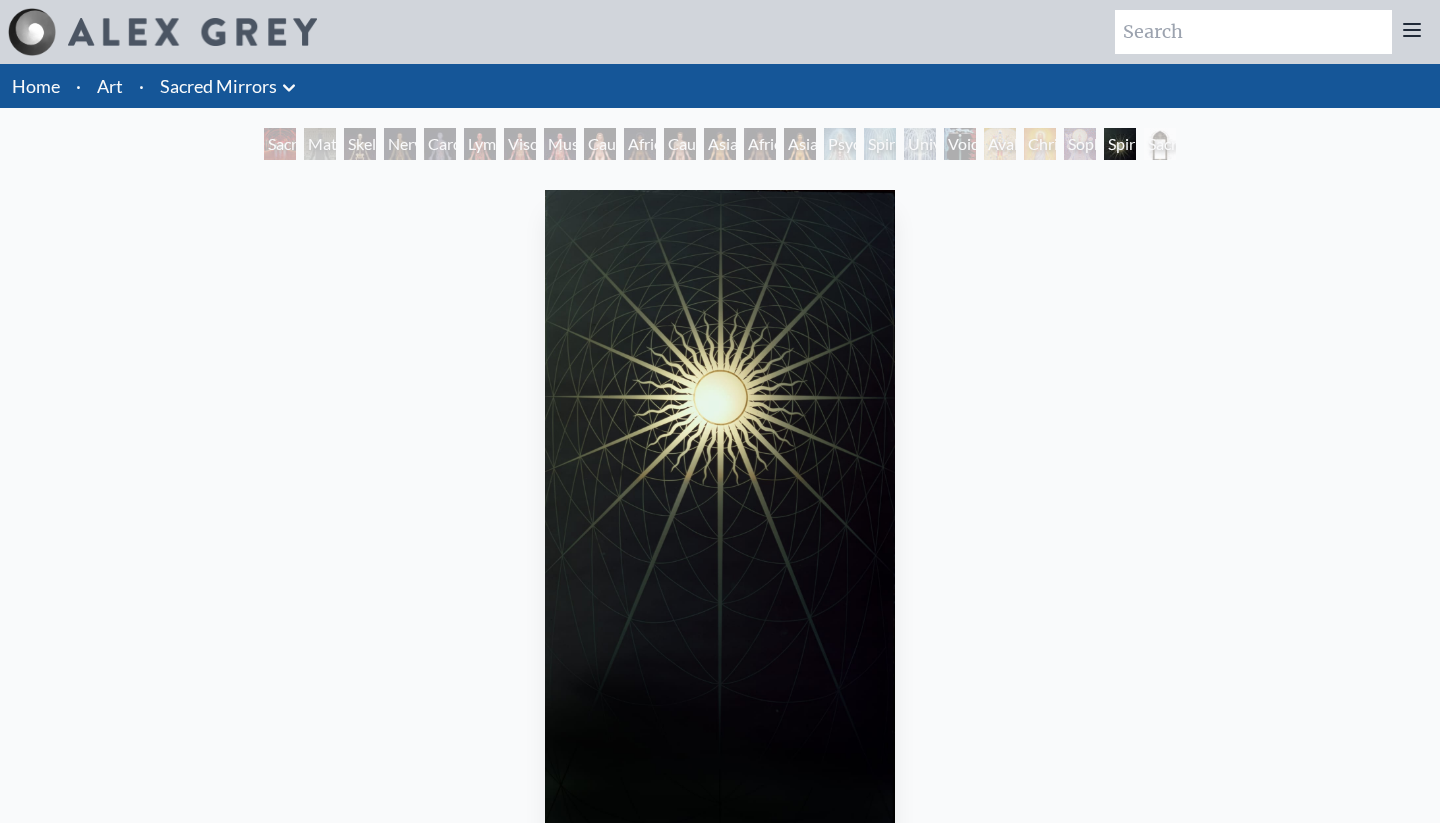 click on "Sacred Mirrors Frame" at bounding box center [1160, 144] 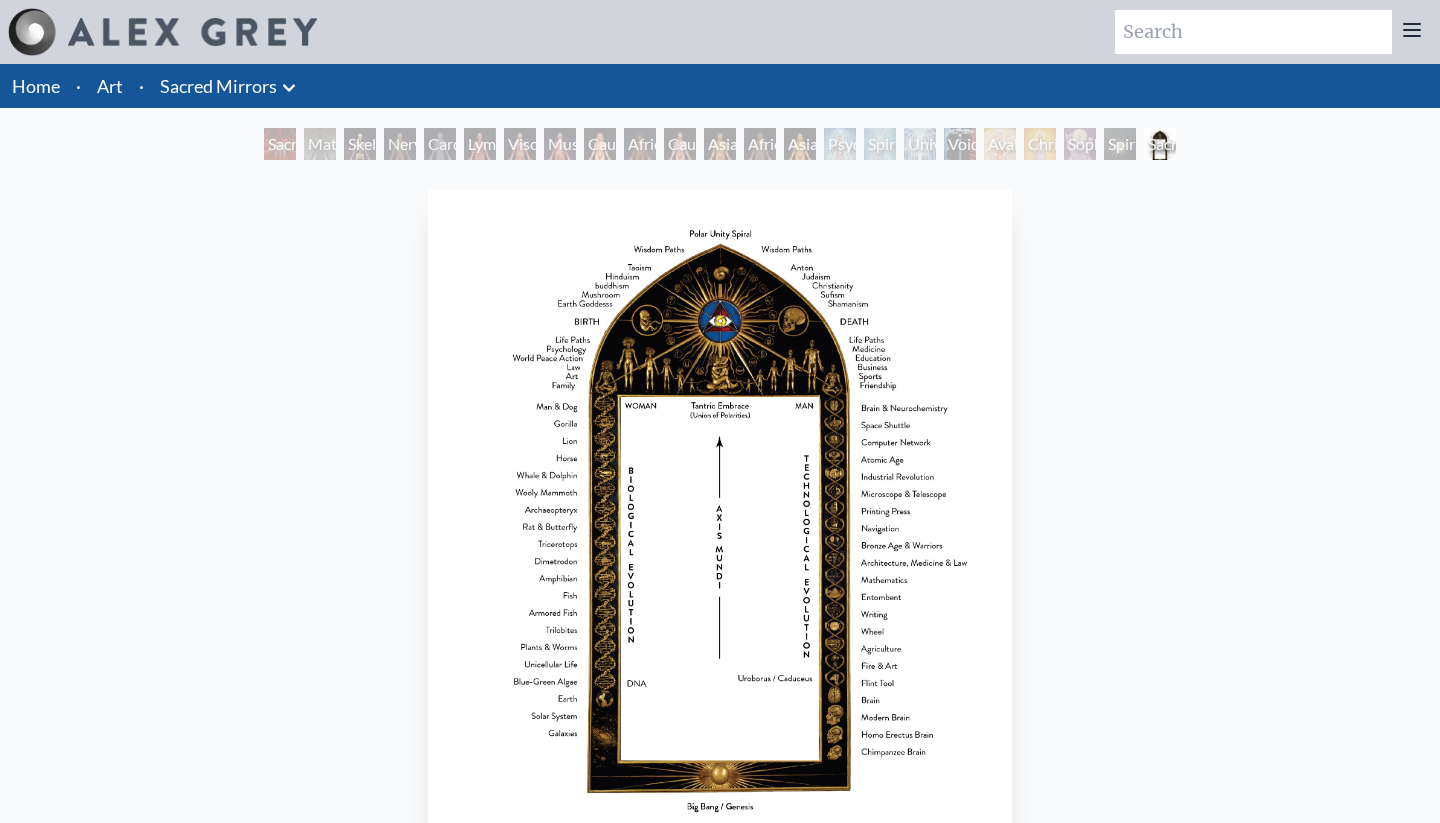 click on "Universal Mind Lattice" at bounding box center [920, 144] 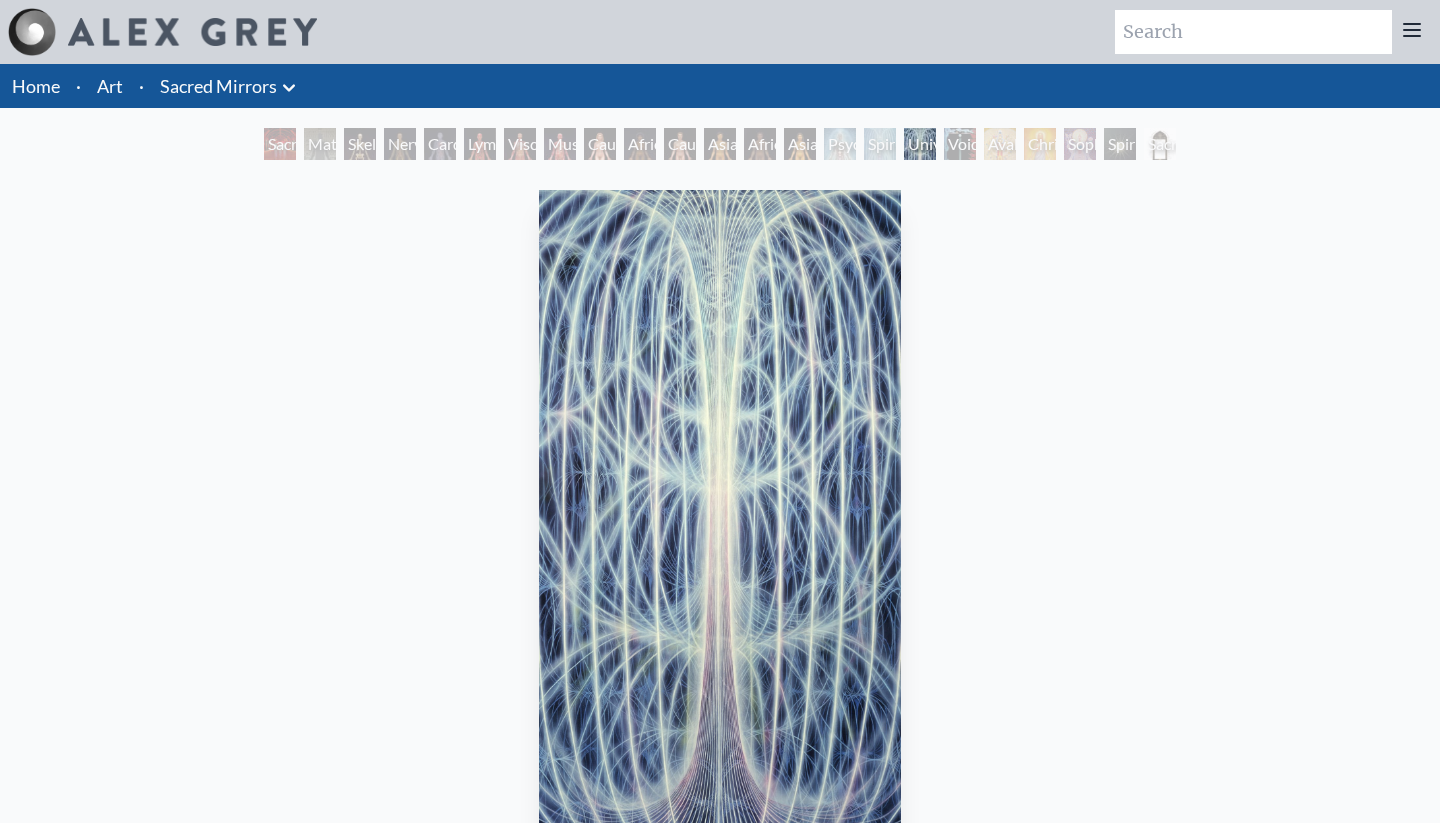 click on "Psychic Energy System" at bounding box center (840, 144) 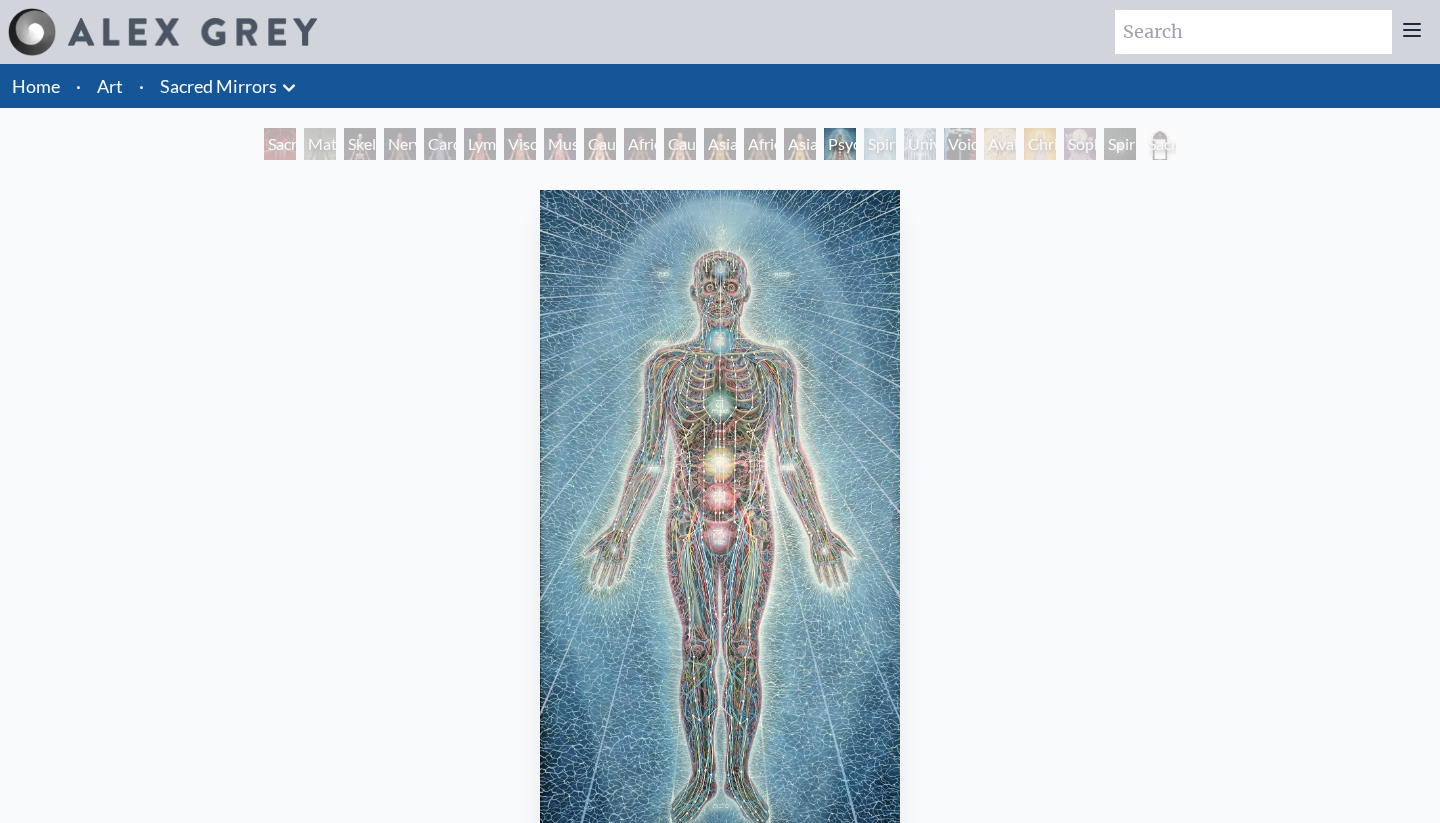 click on "Art" at bounding box center [110, 86] 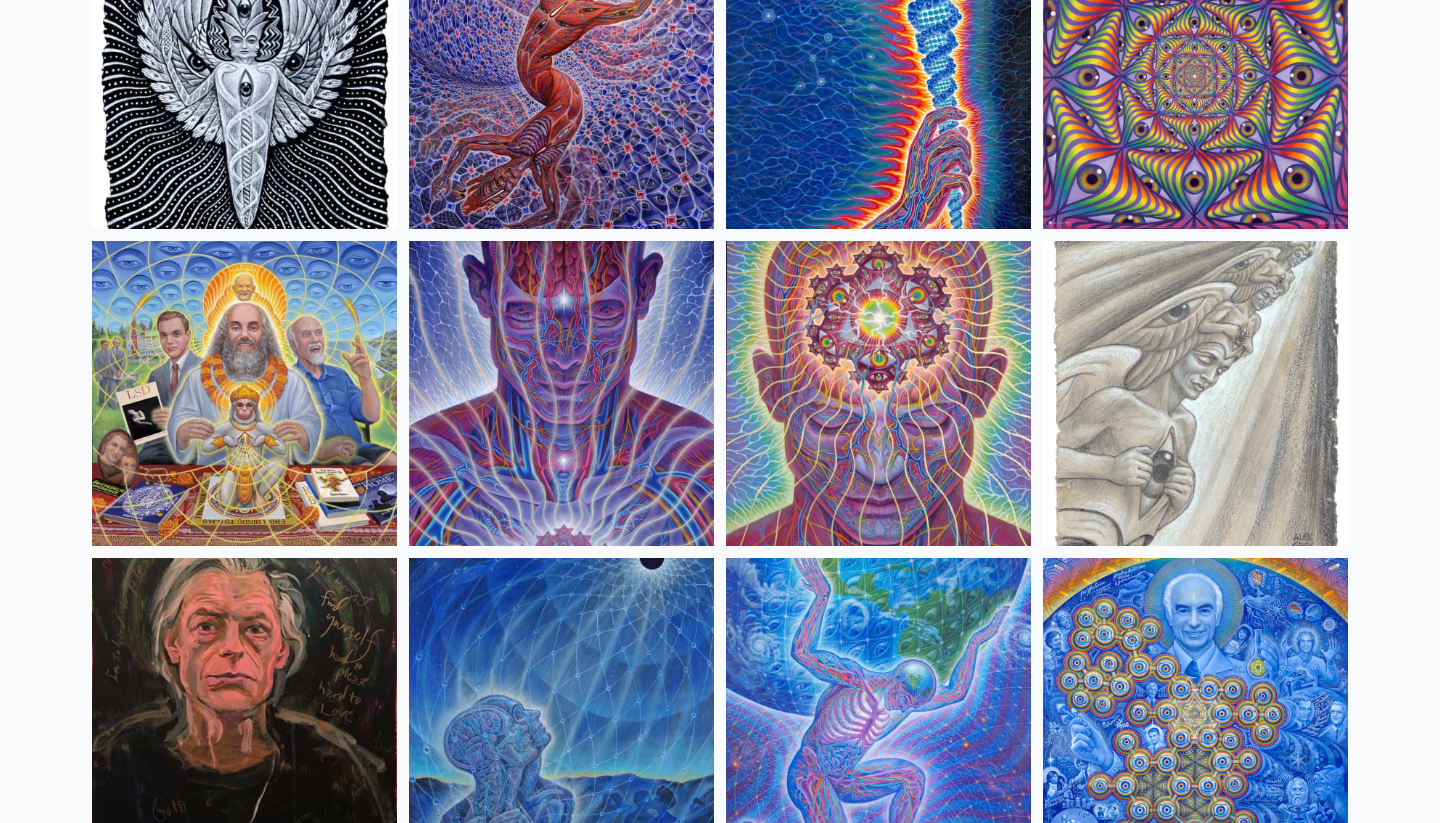 scroll, scrollTop: 2203, scrollLeft: 0, axis: vertical 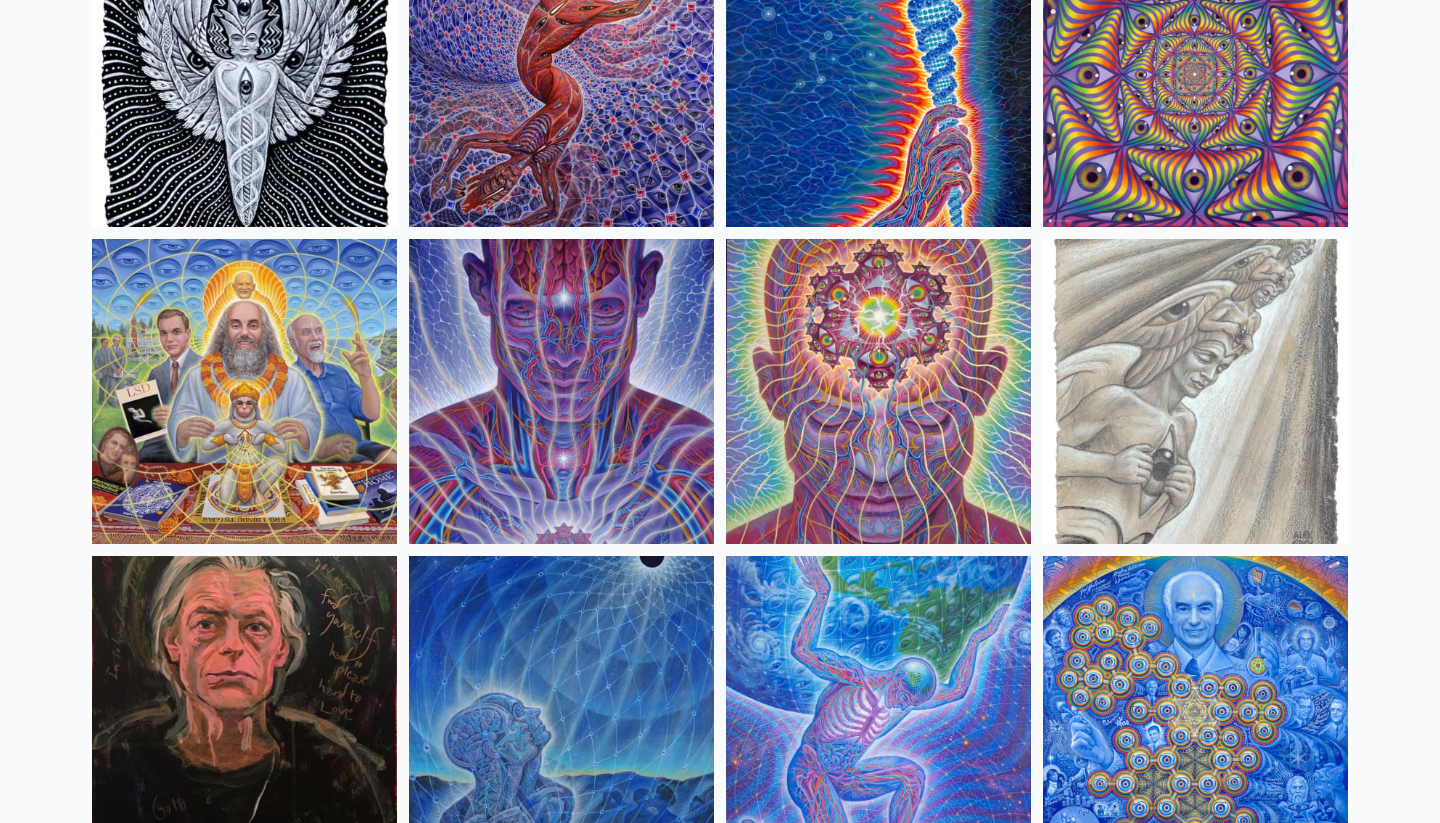 click at bounding box center [1195, 391] 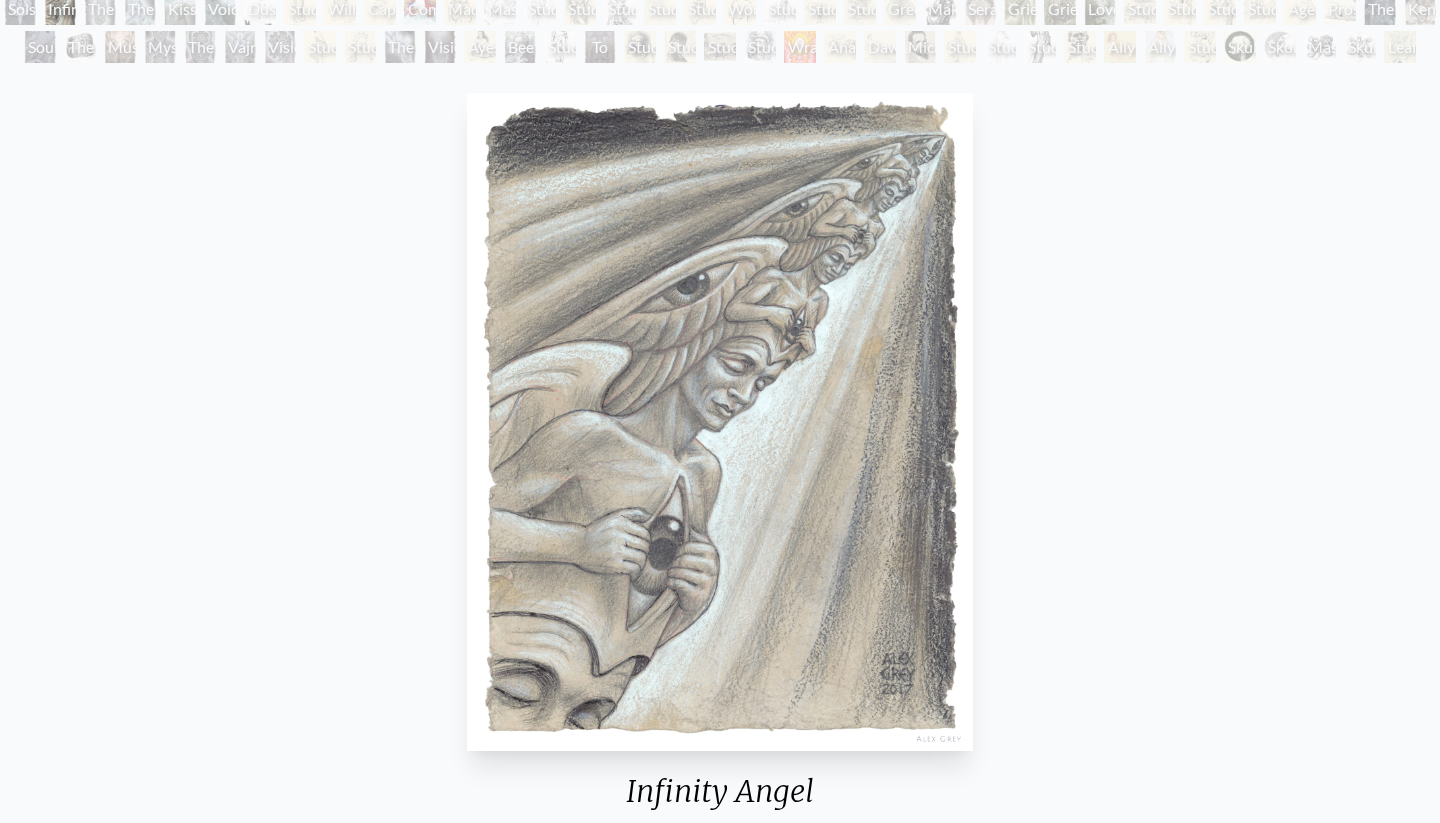 scroll, scrollTop: 136, scrollLeft: 0, axis: vertical 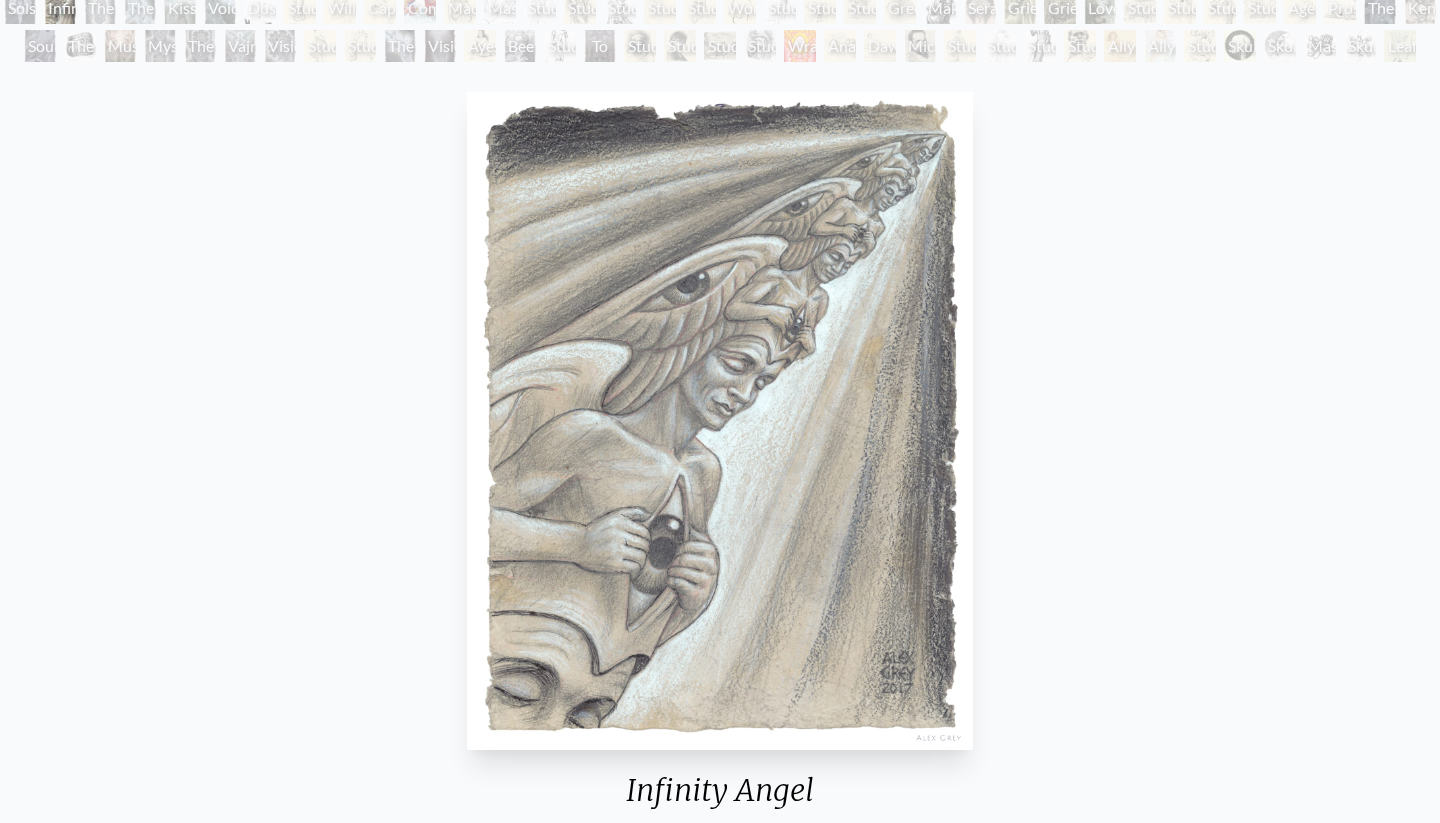 click on "Ayesha" at bounding box center (480, 46) 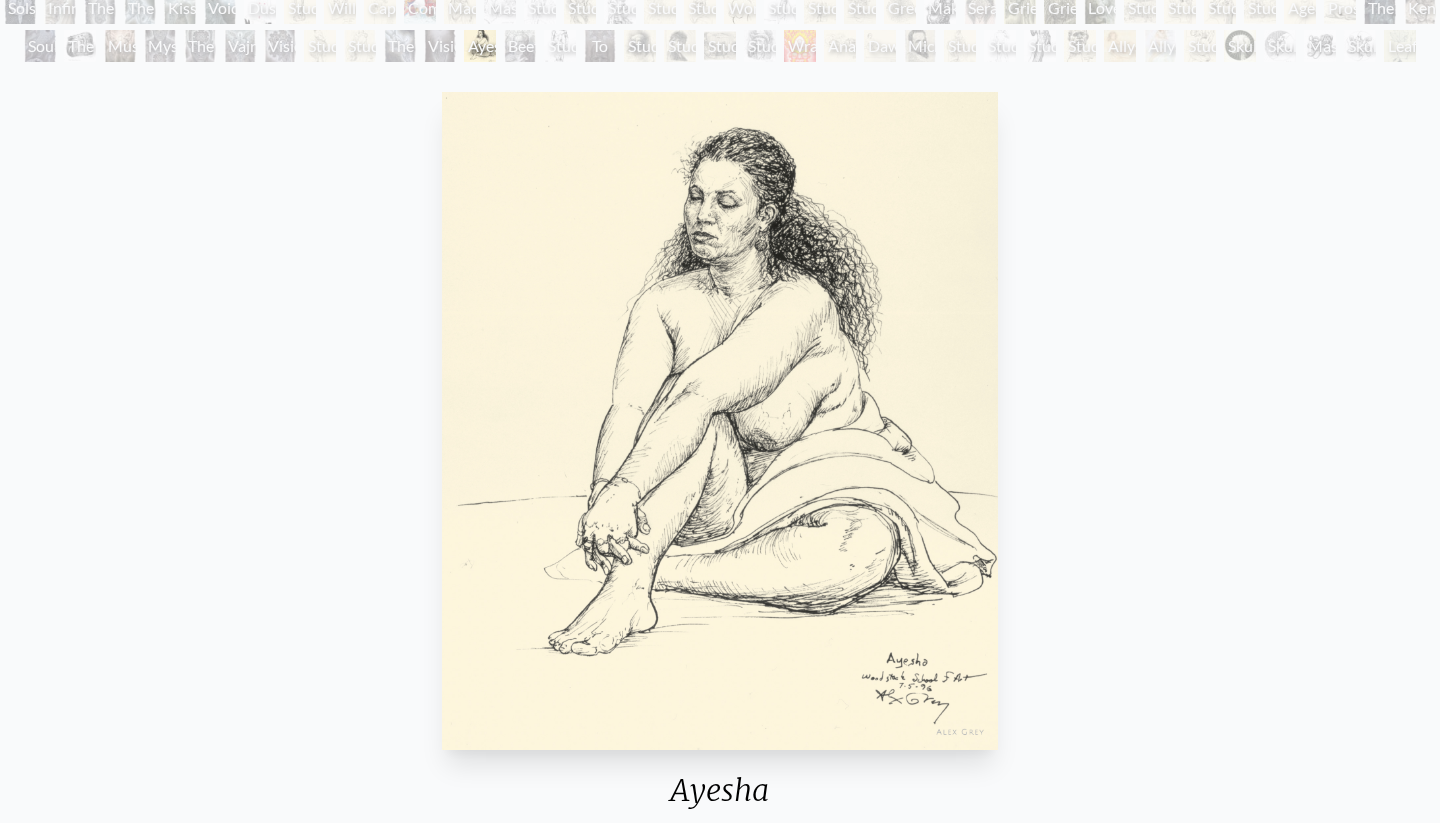 click on "The Gift" at bounding box center [400, 46] 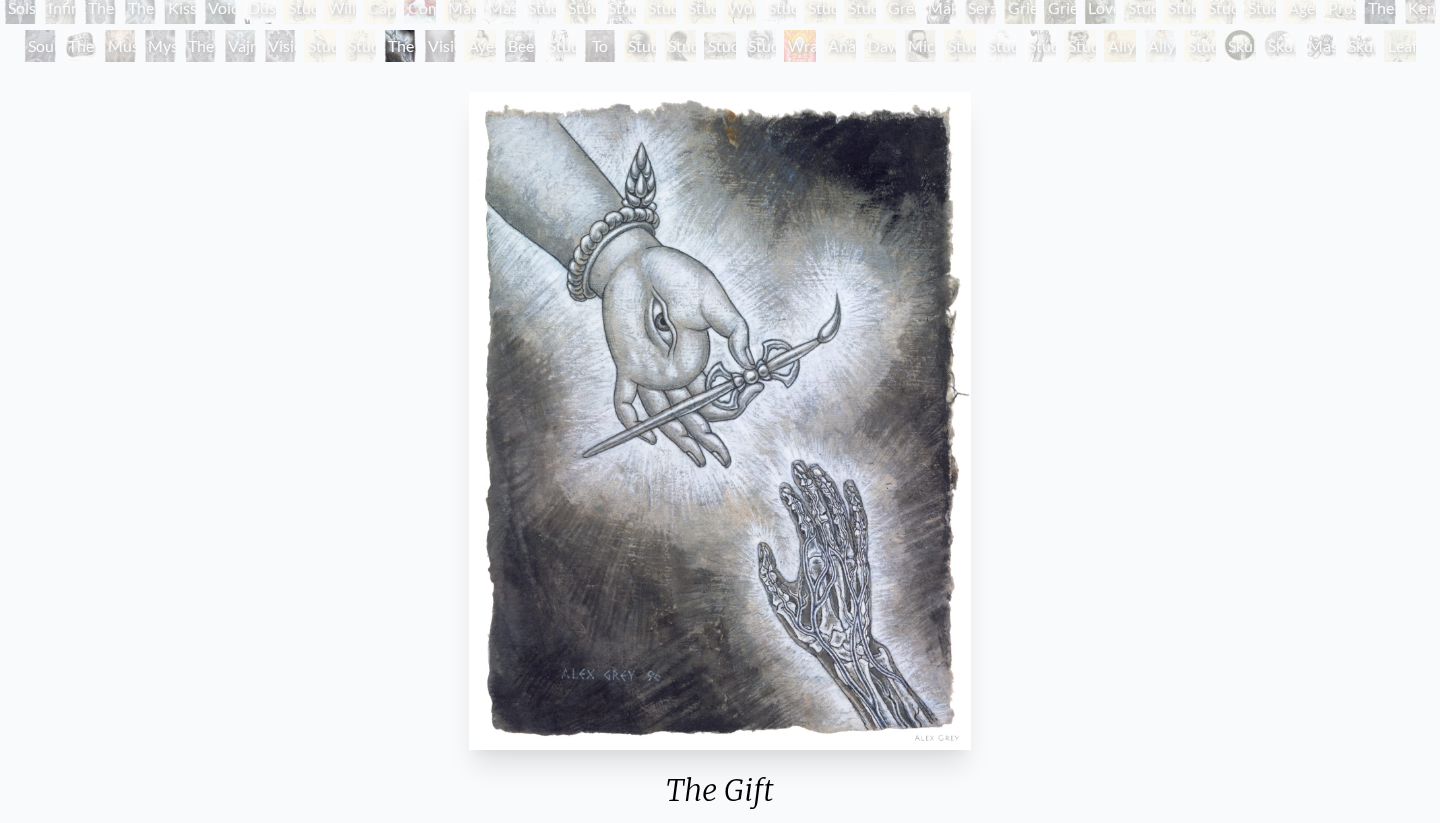 click on "Study of Michelangelo’s Captive" at bounding box center [320, 46] 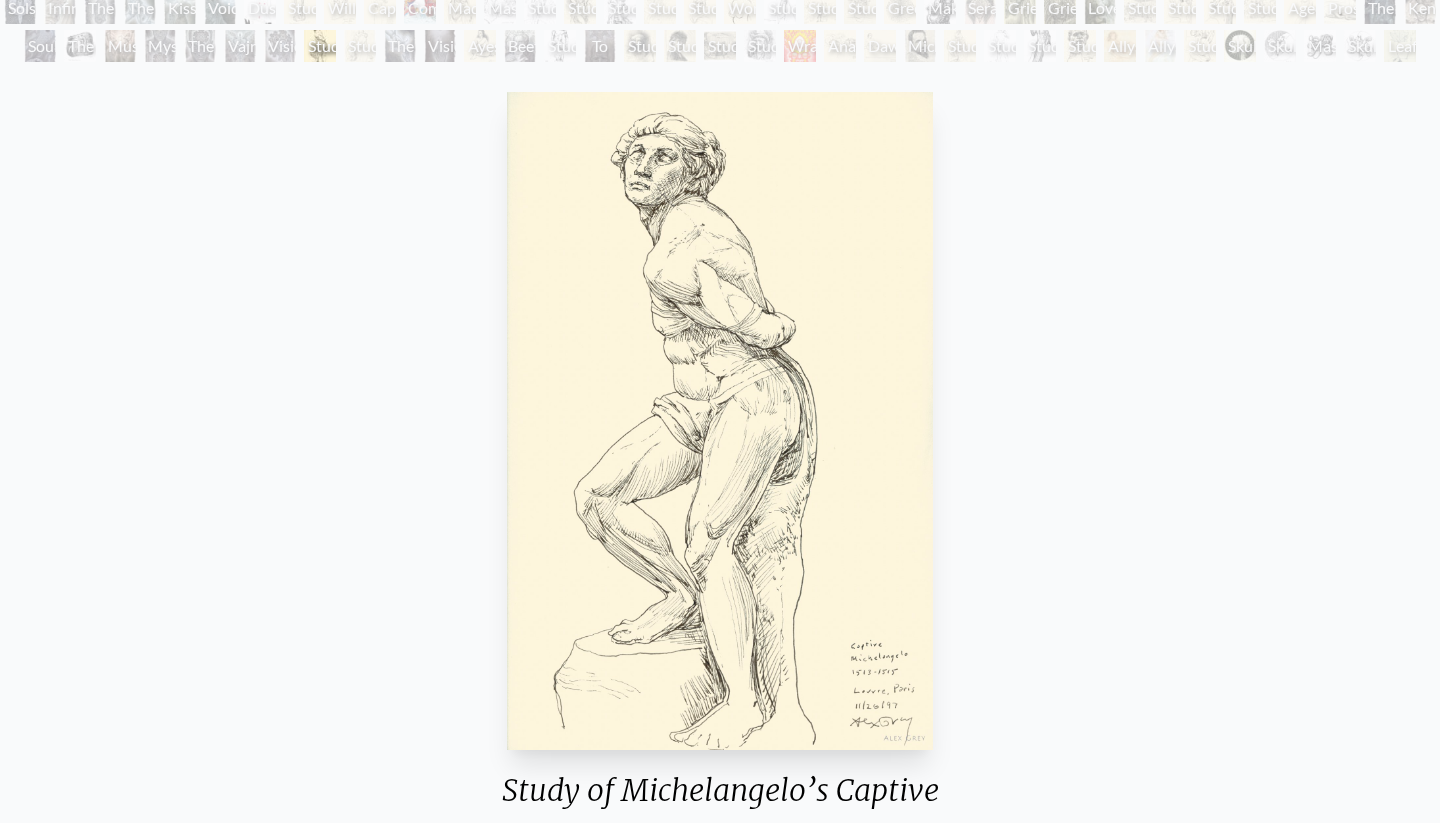 click on "Vision Taking Form" at bounding box center (280, 46) 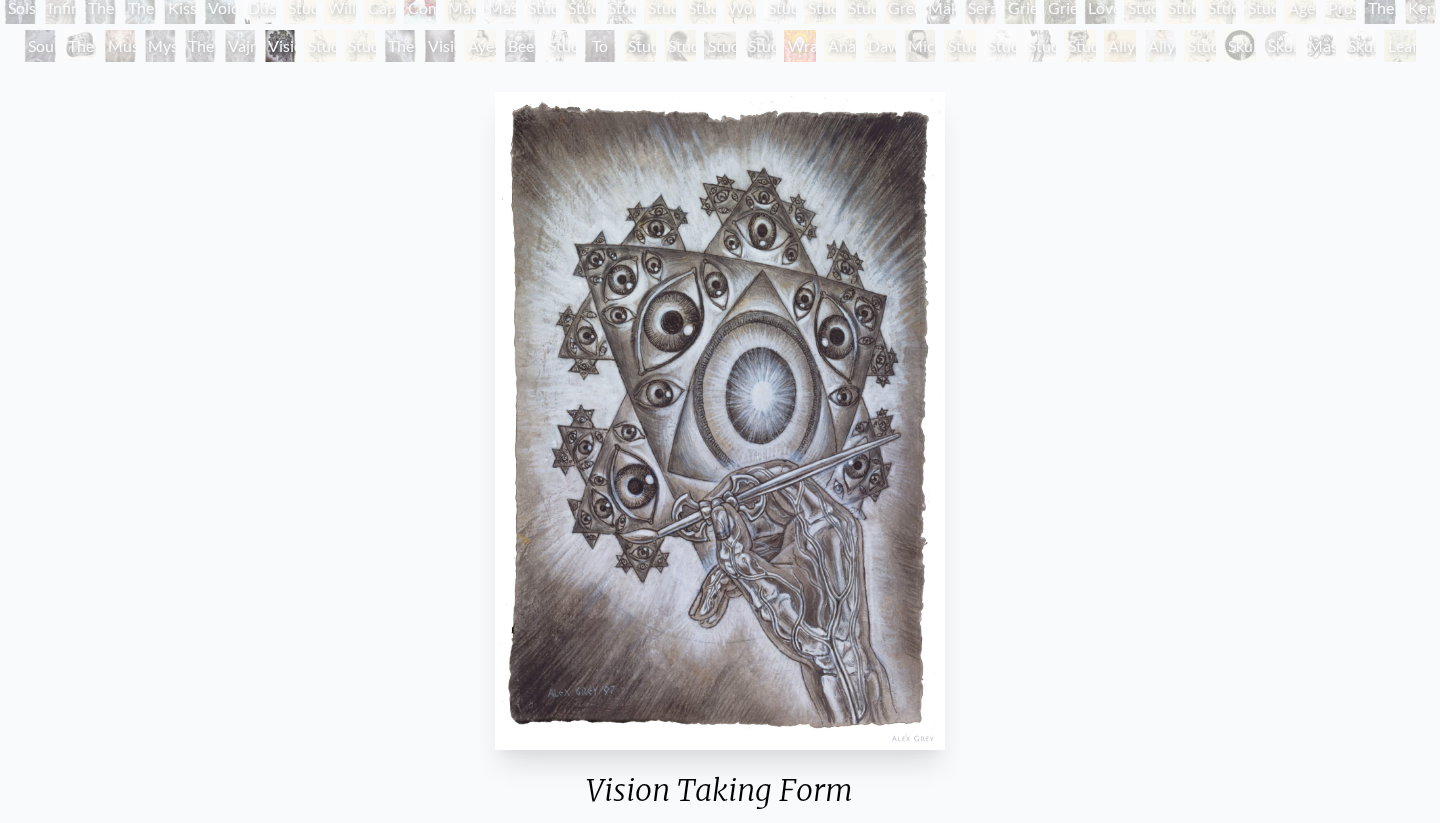 click on "Vajra Brush" at bounding box center [240, 46] 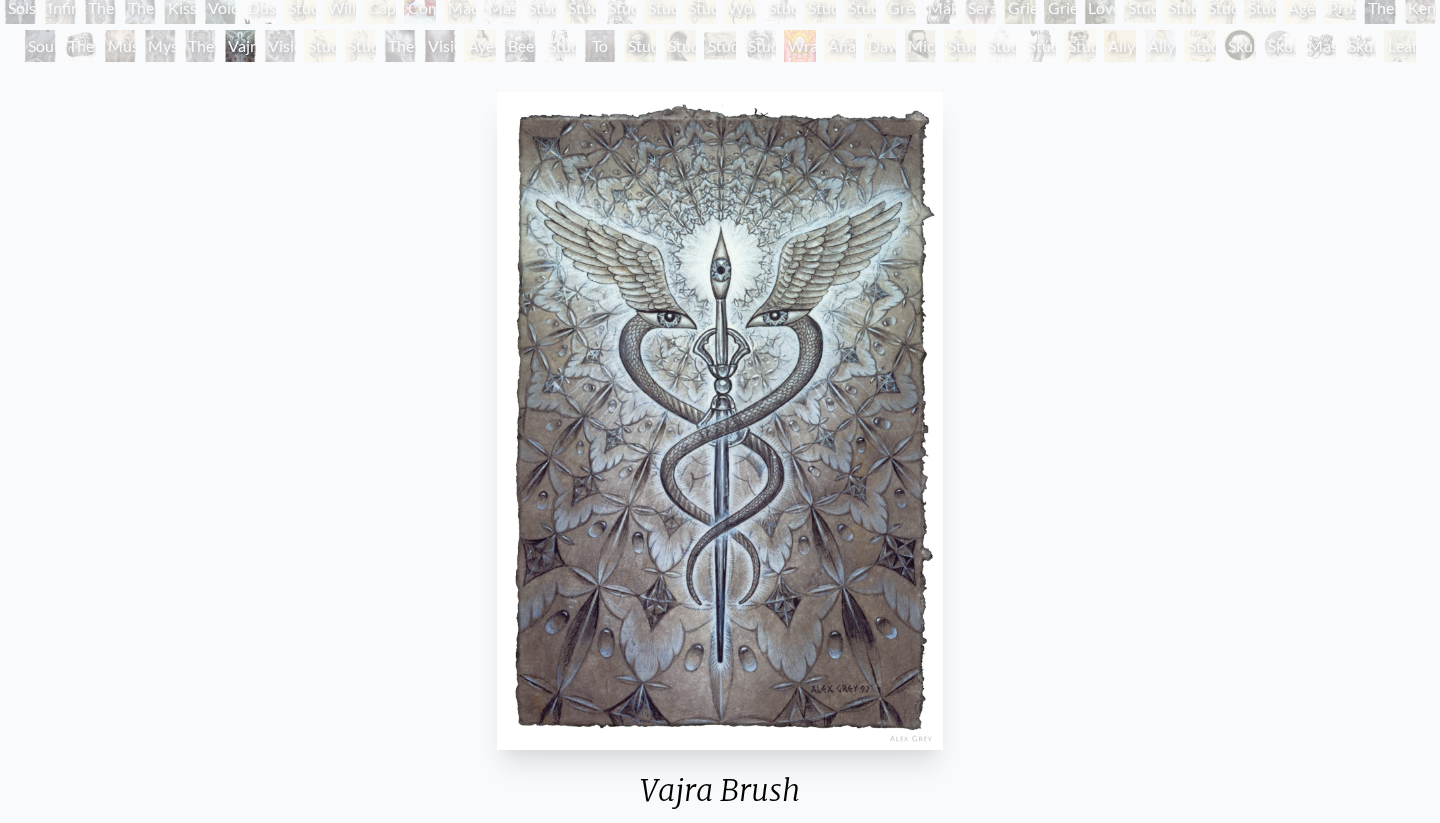 click on "The Seer" at bounding box center (200, 46) 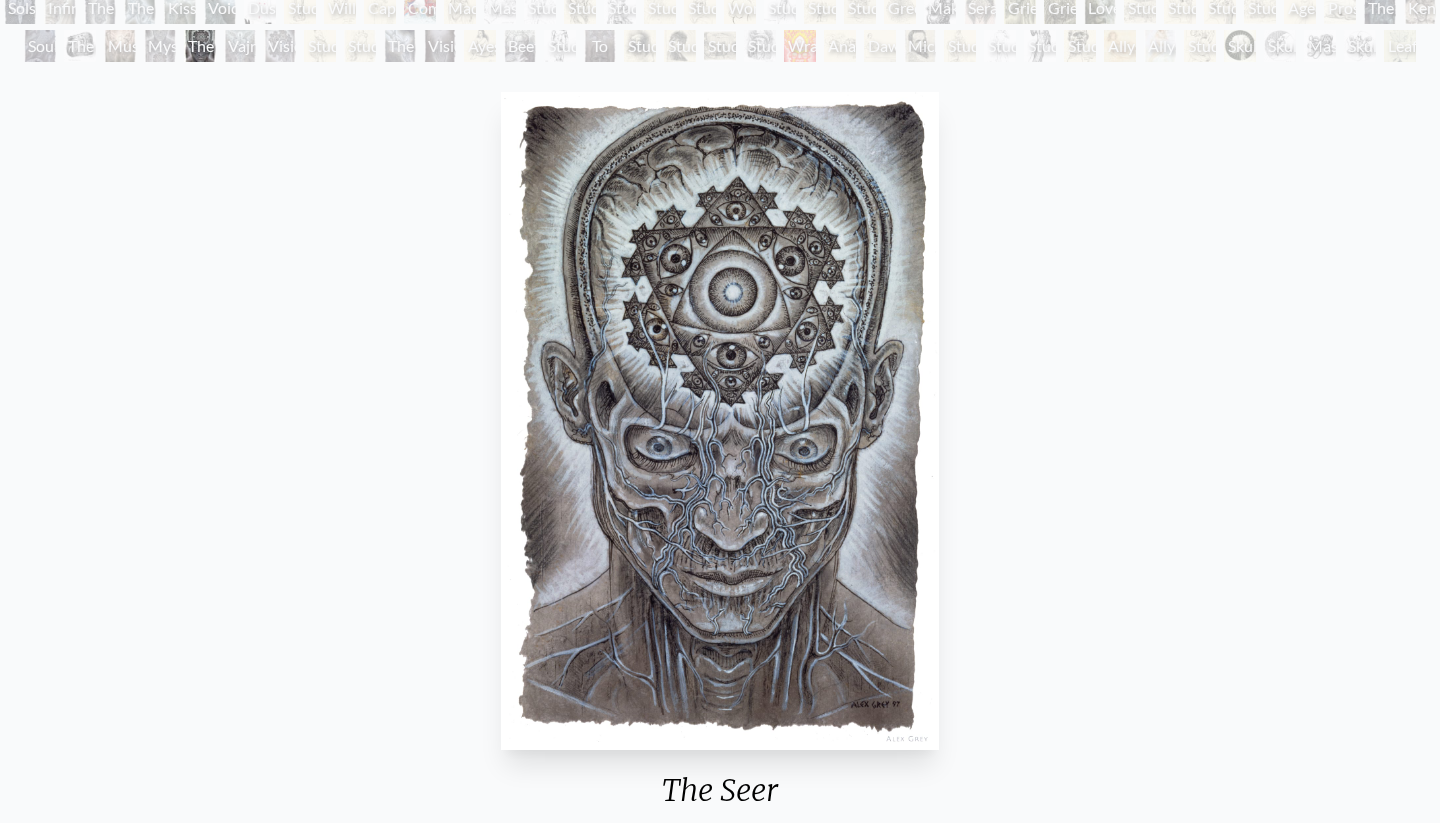 click on "Mystic Eye" at bounding box center [160, 46] 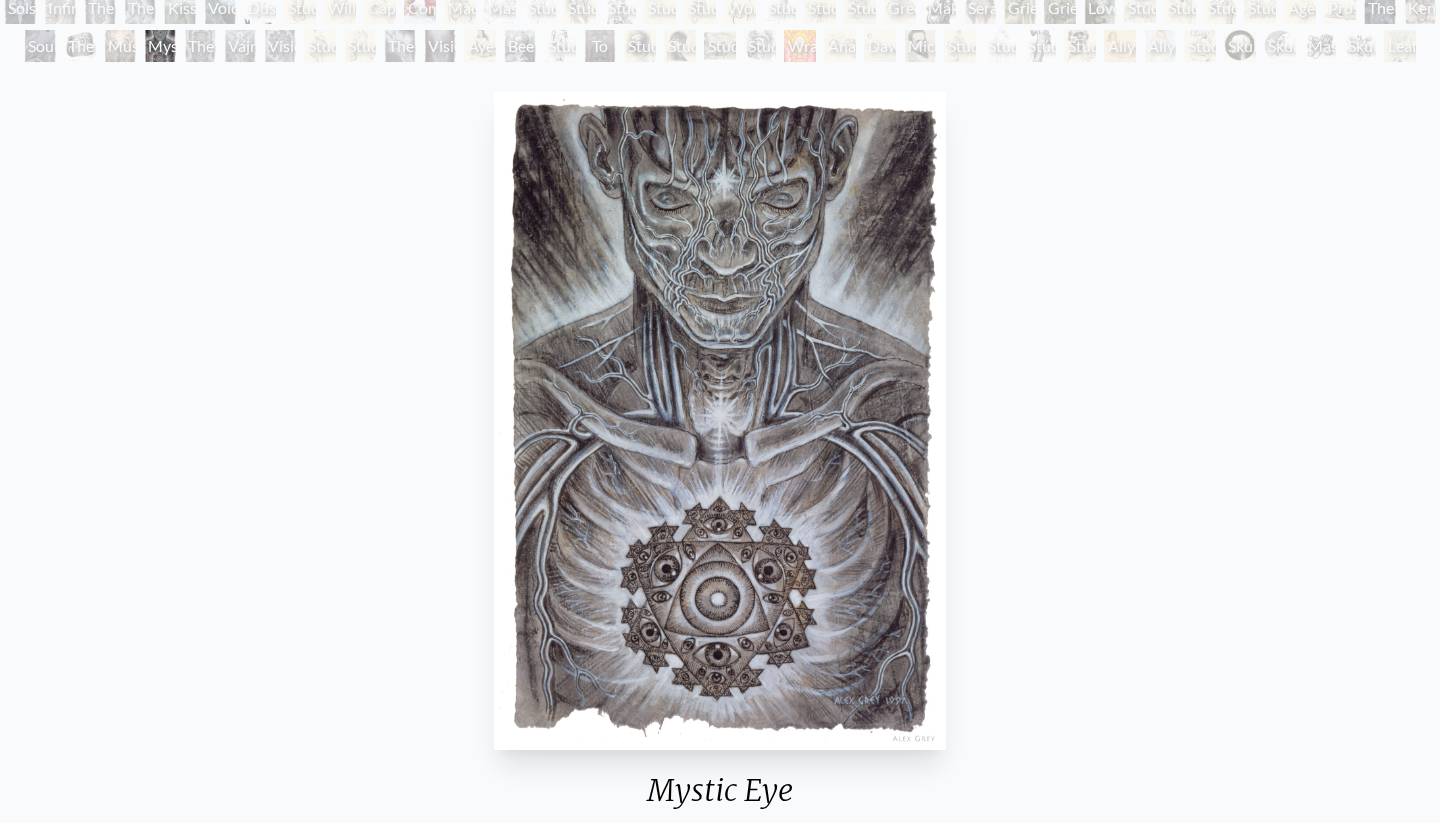 click on "Music of Liberation" at bounding box center [120, 46] 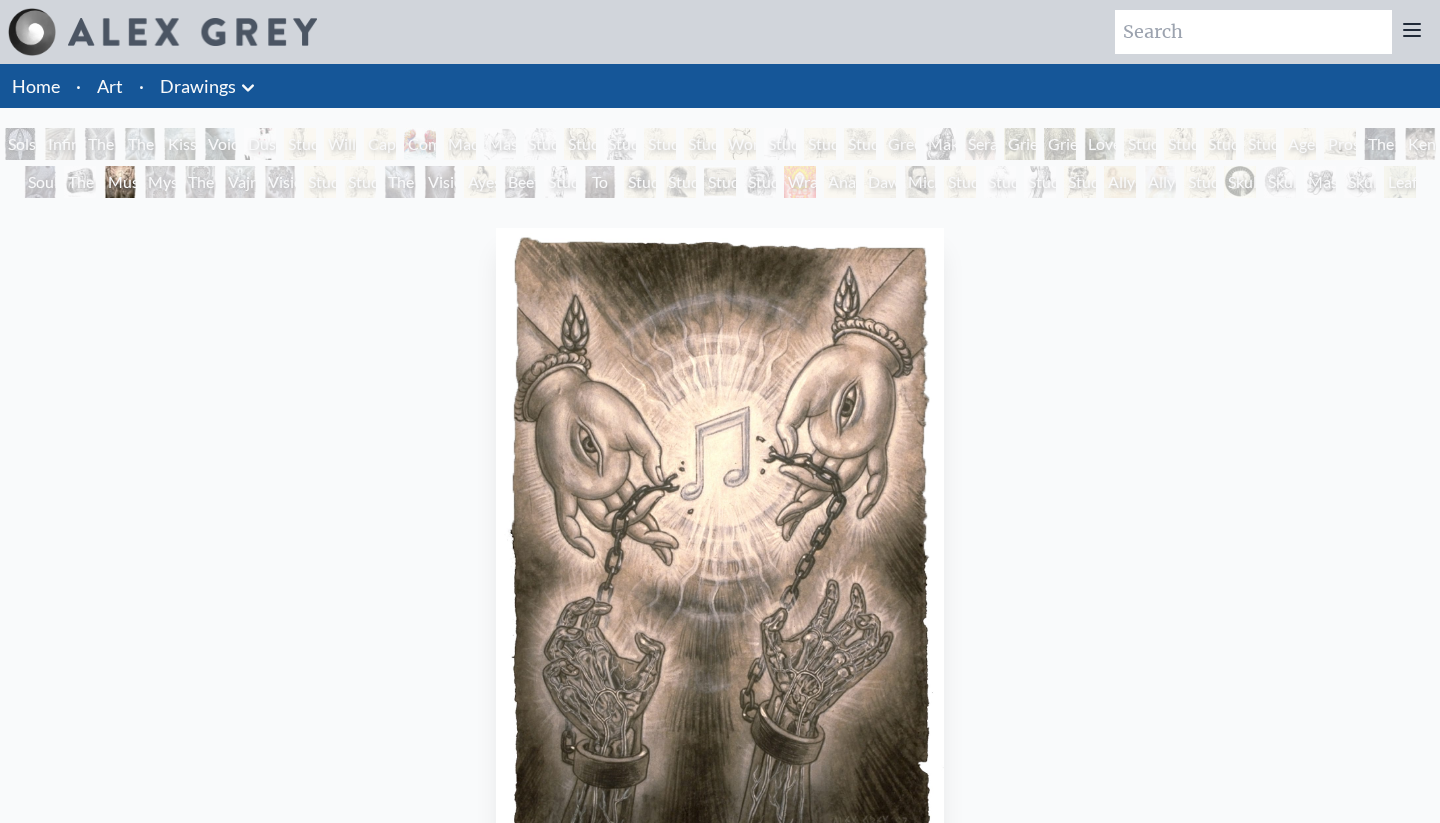 scroll, scrollTop: 0, scrollLeft: 0, axis: both 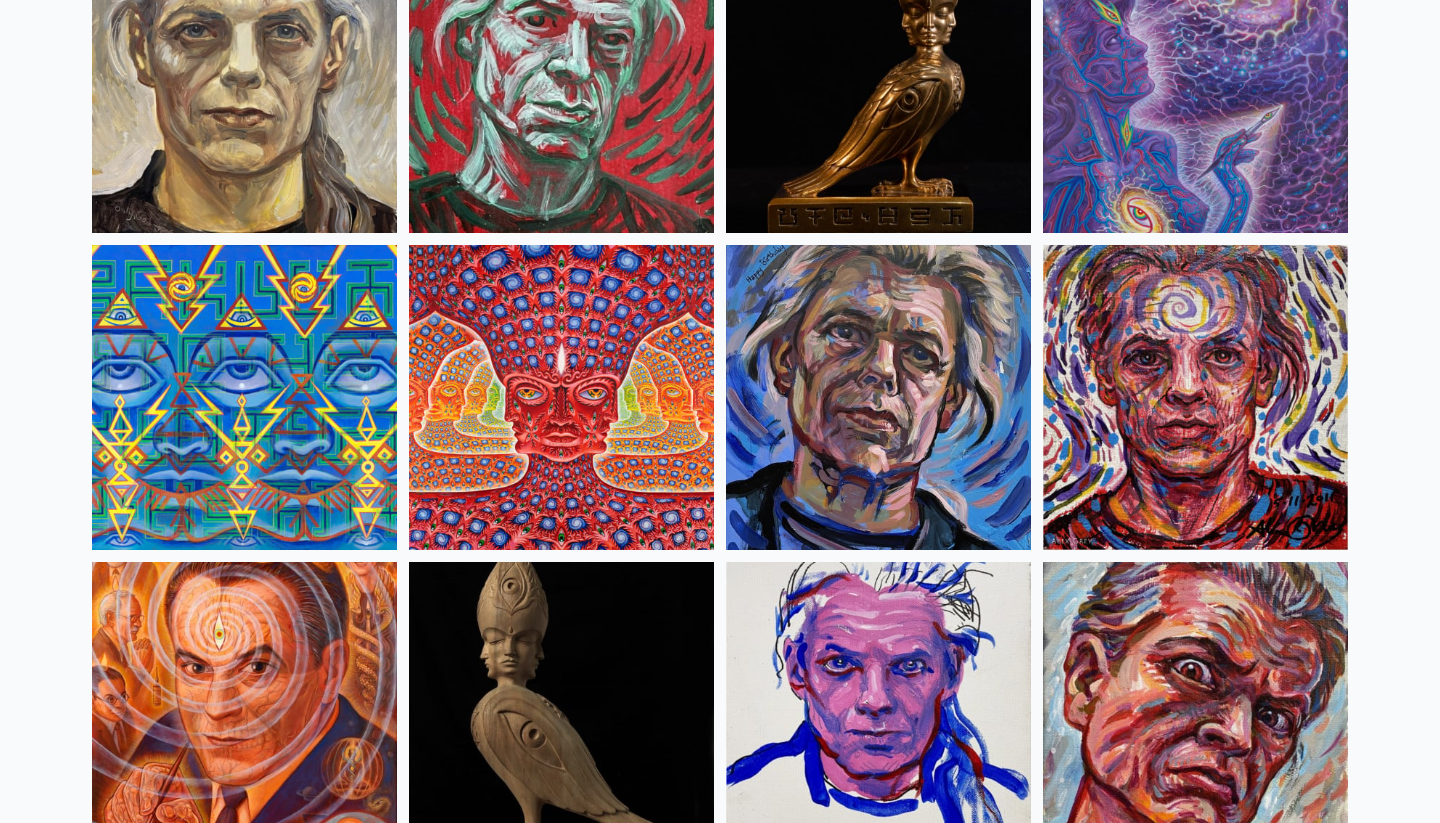 click at bounding box center [244, 397] 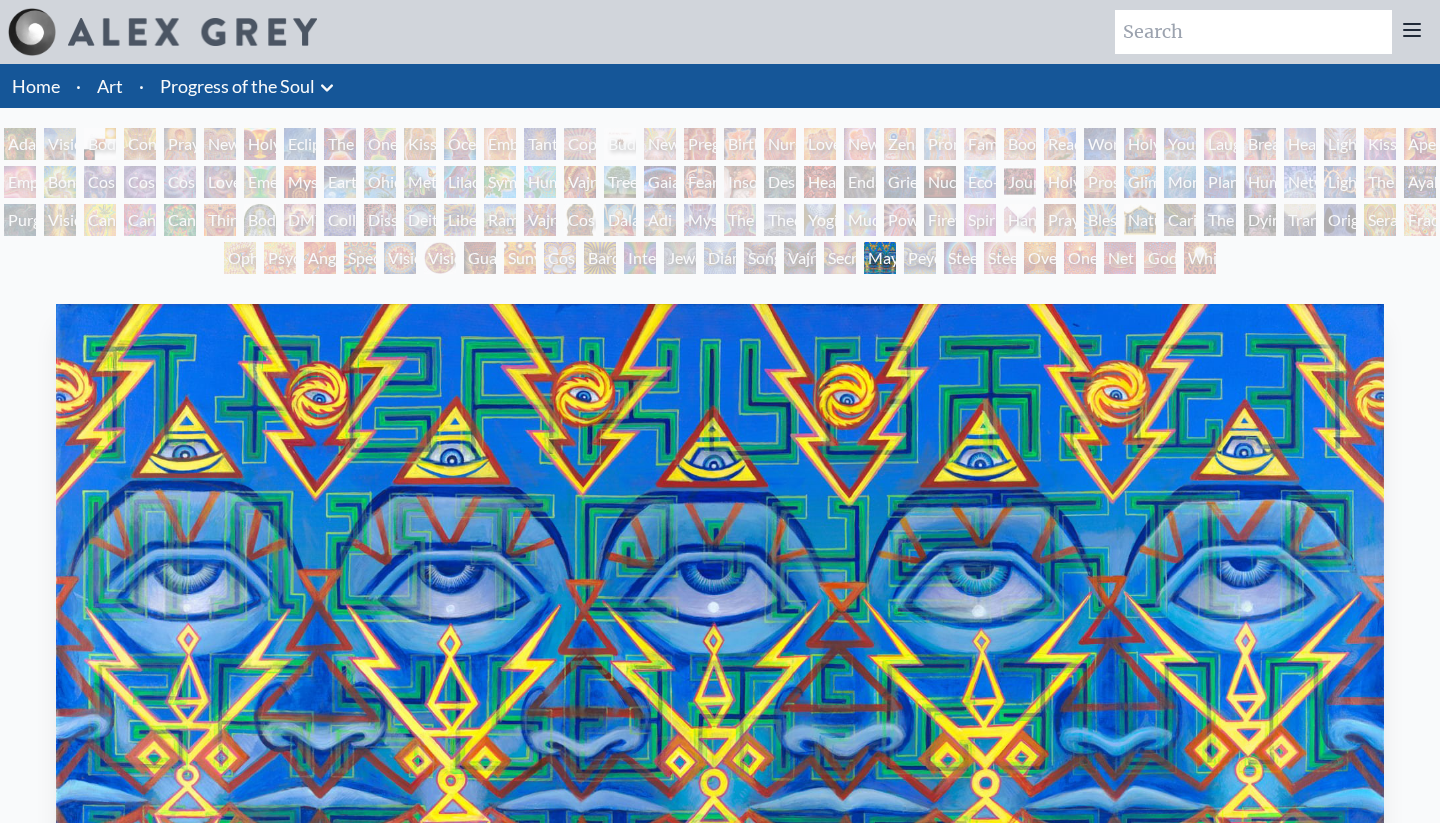 scroll, scrollTop: 0, scrollLeft: 0, axis: both 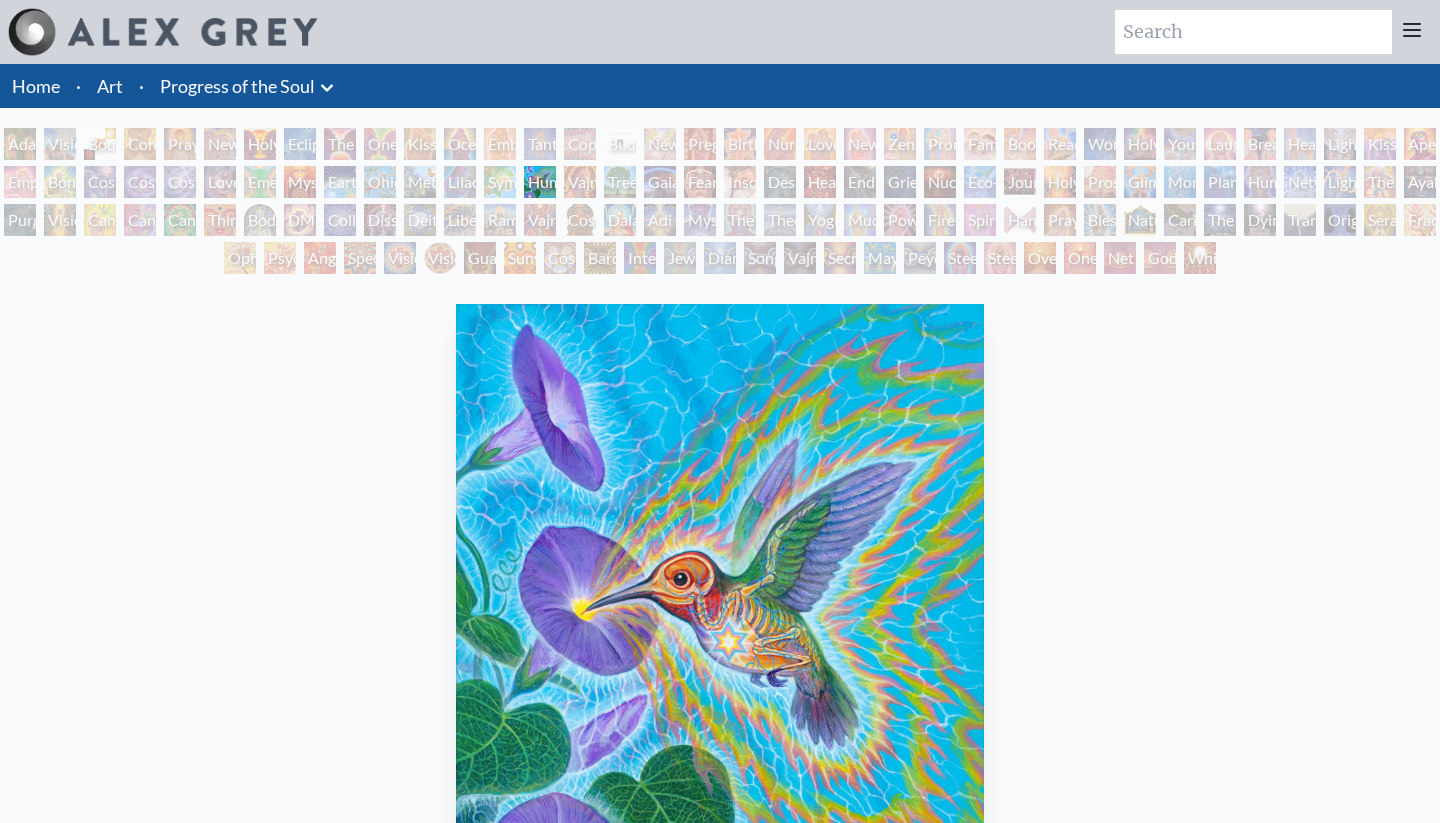 click on "New Man New Woman" at bounding box center [220, 144] 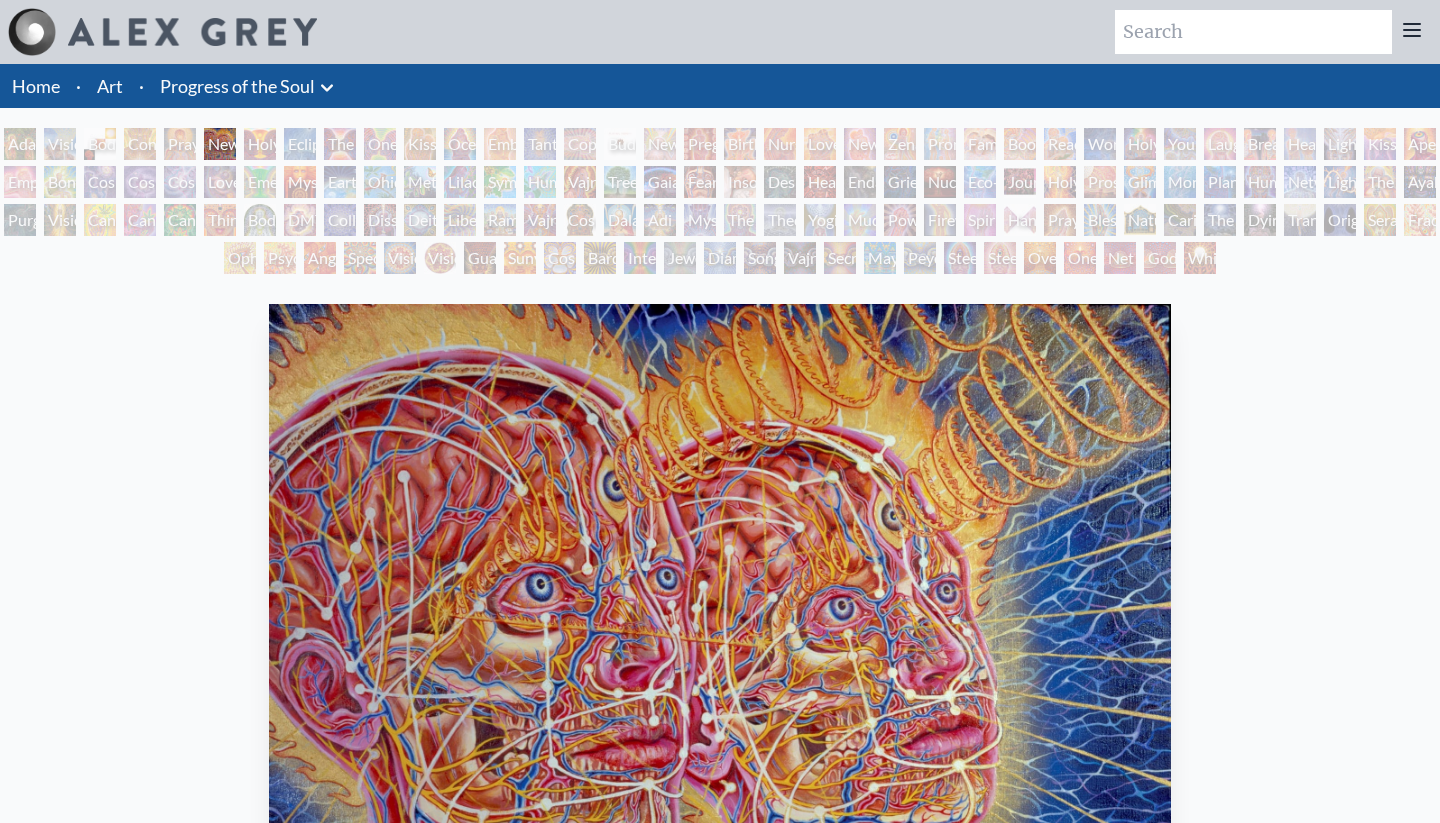 click on "Contemplation" at bounding box center [140, 144] 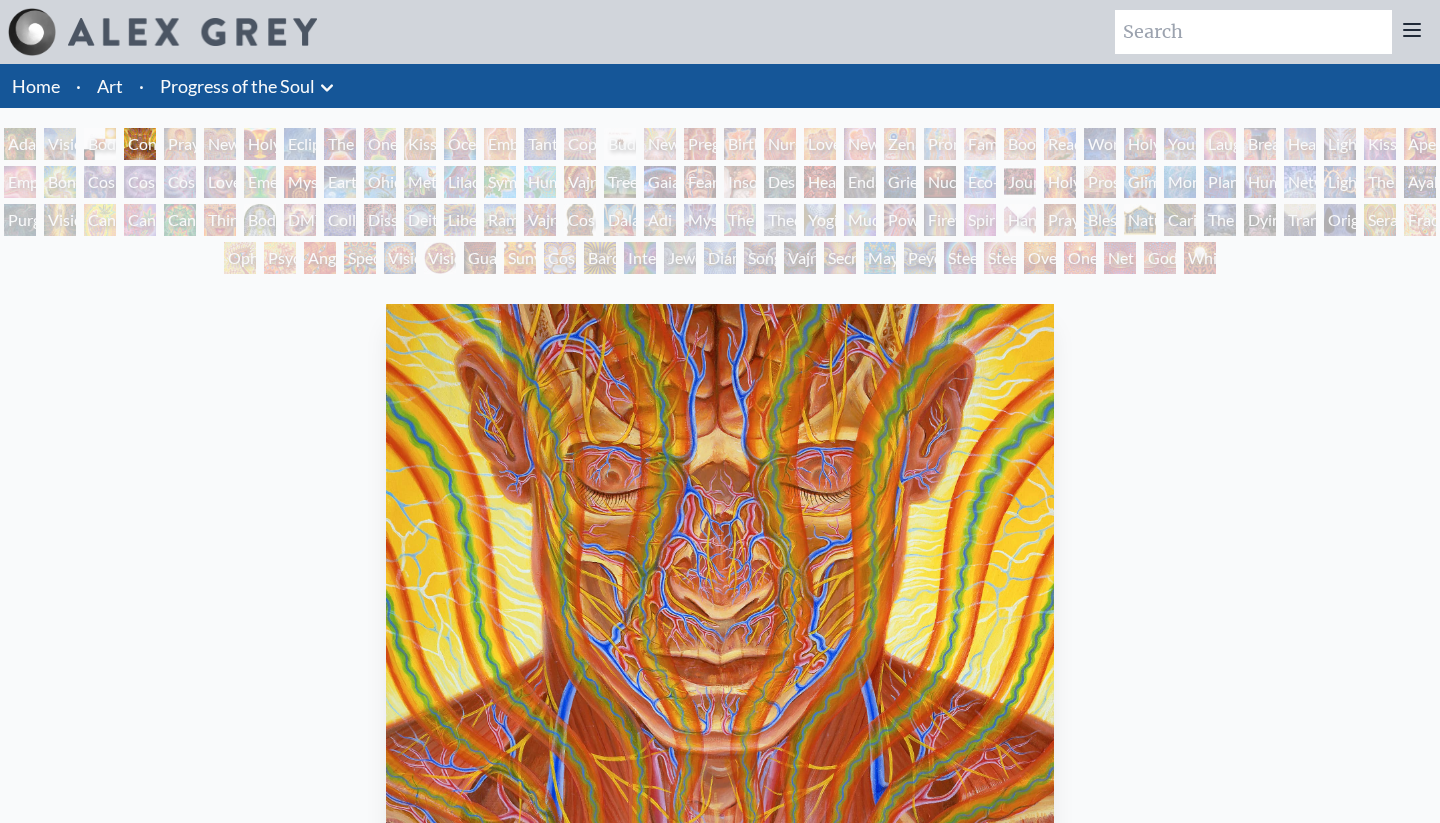 click on "Body, Mind, Spirit" at bounding box center [100, 144] 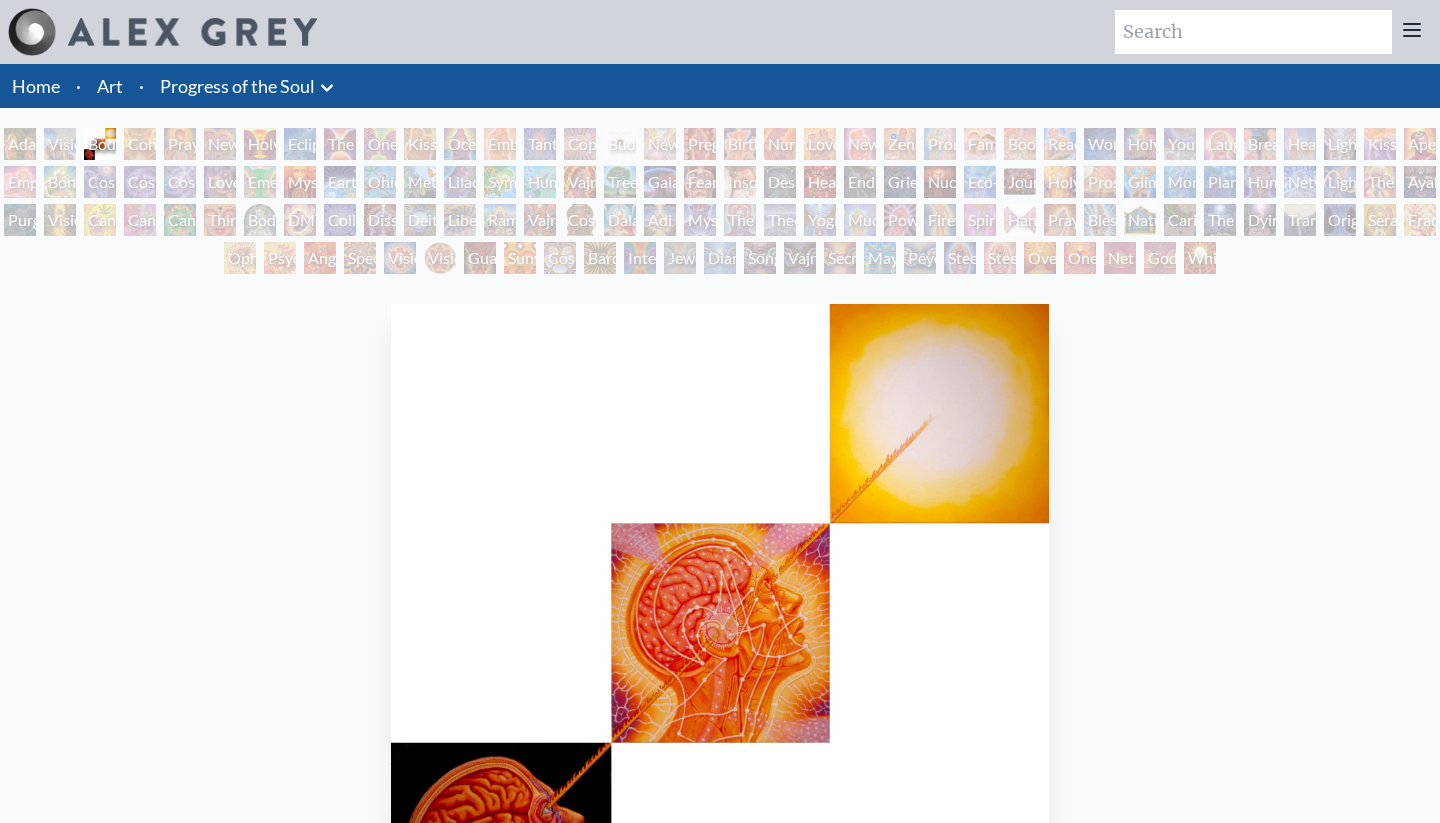 click on "Visionary Origin of Language" at bounding box center (60, 144) 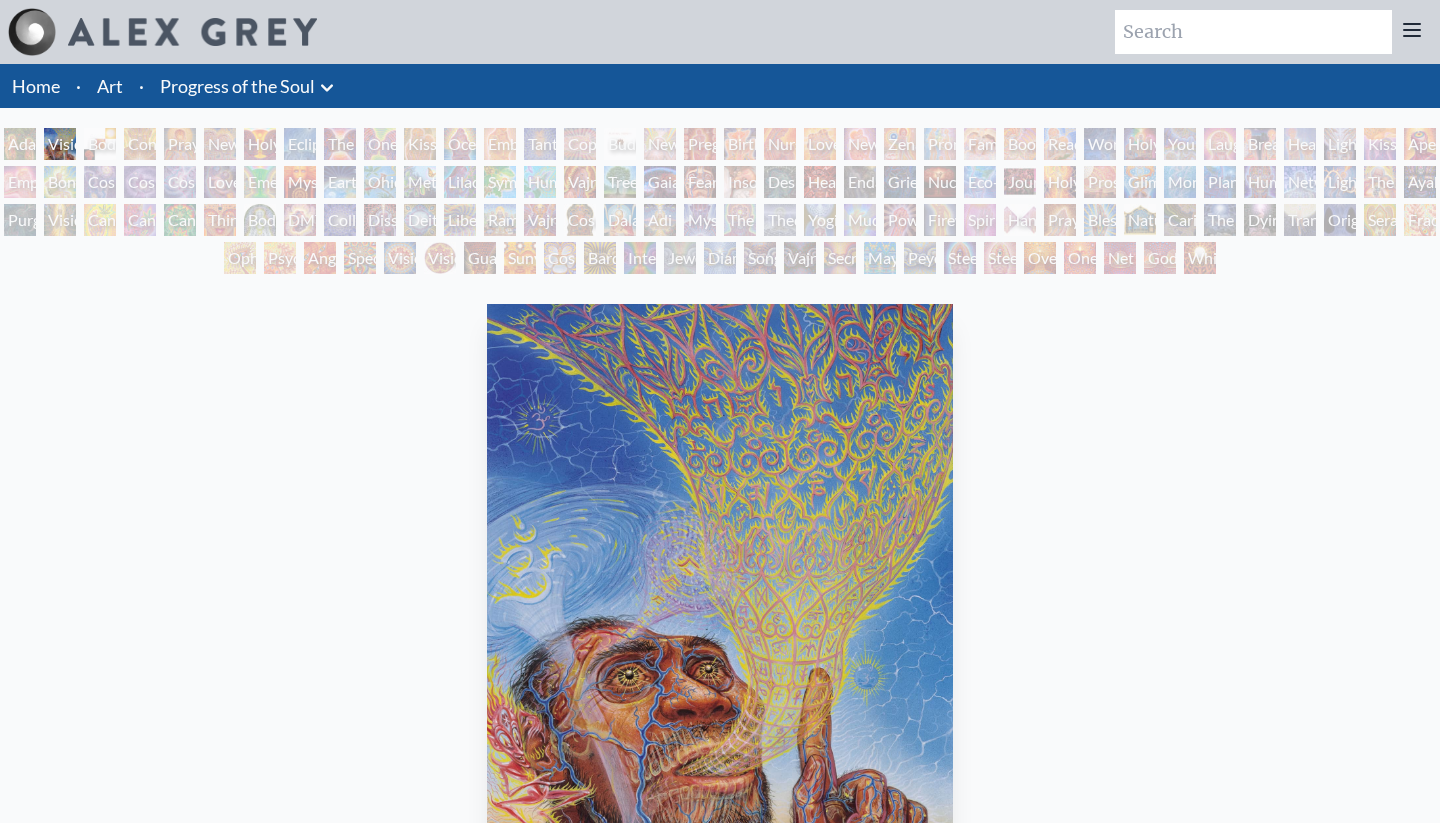 scroll, scrollTop: 0, scrollLeft: 0, axis: both 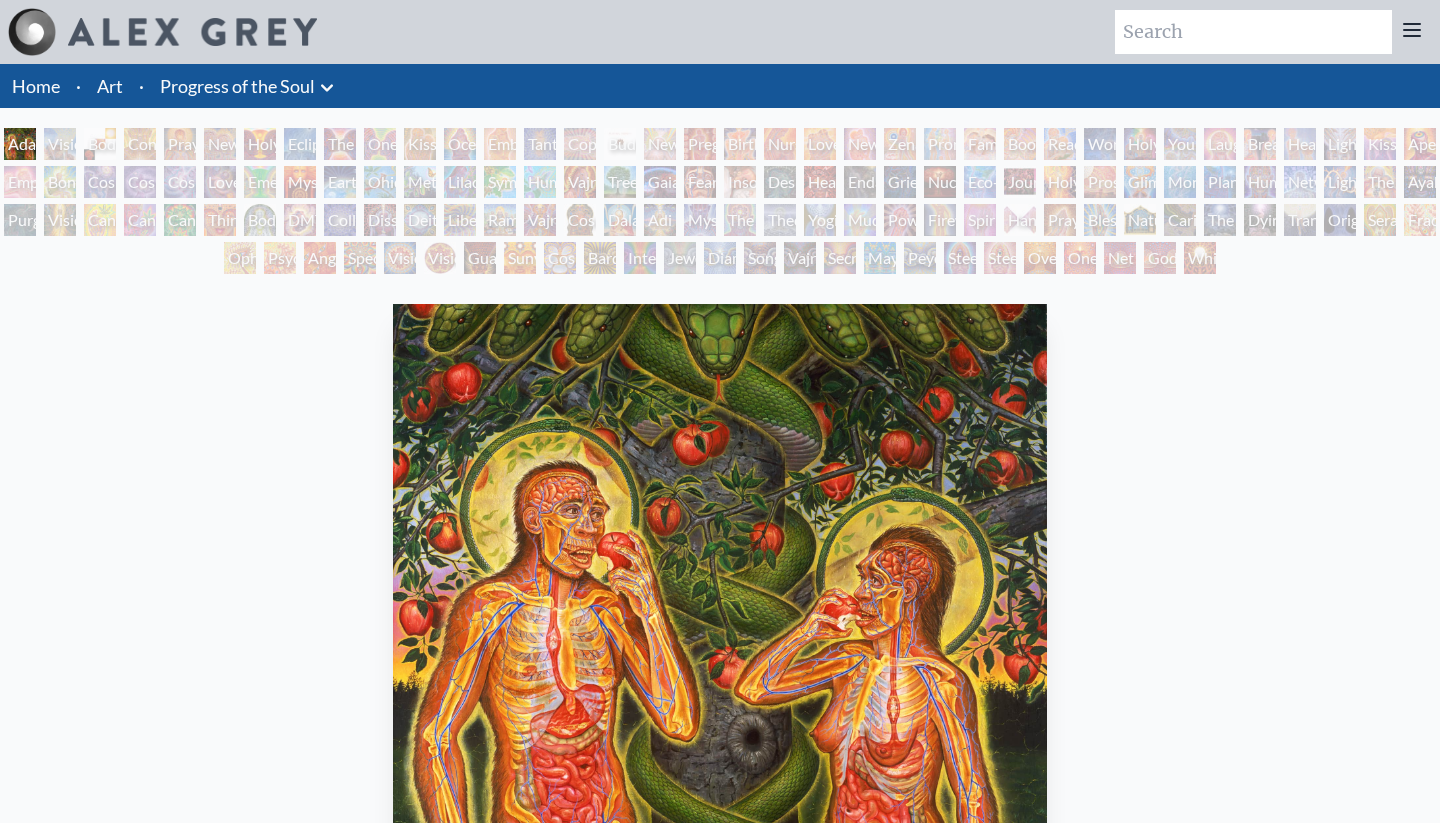 click on "Visionary Origin of Language" at bounding box center (60, 144) 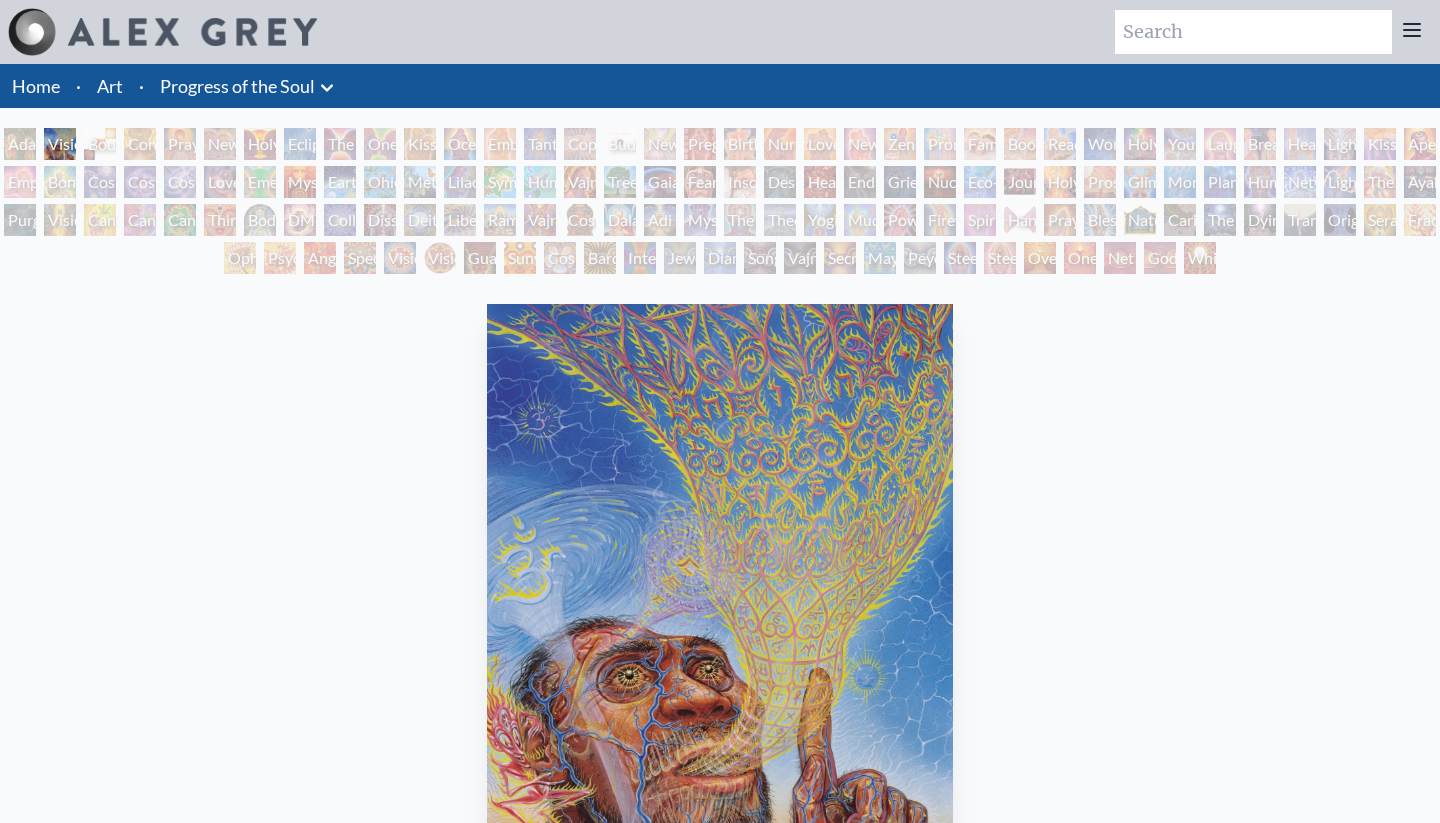 click on "Holy Grail" at bounding box center (260, 144) 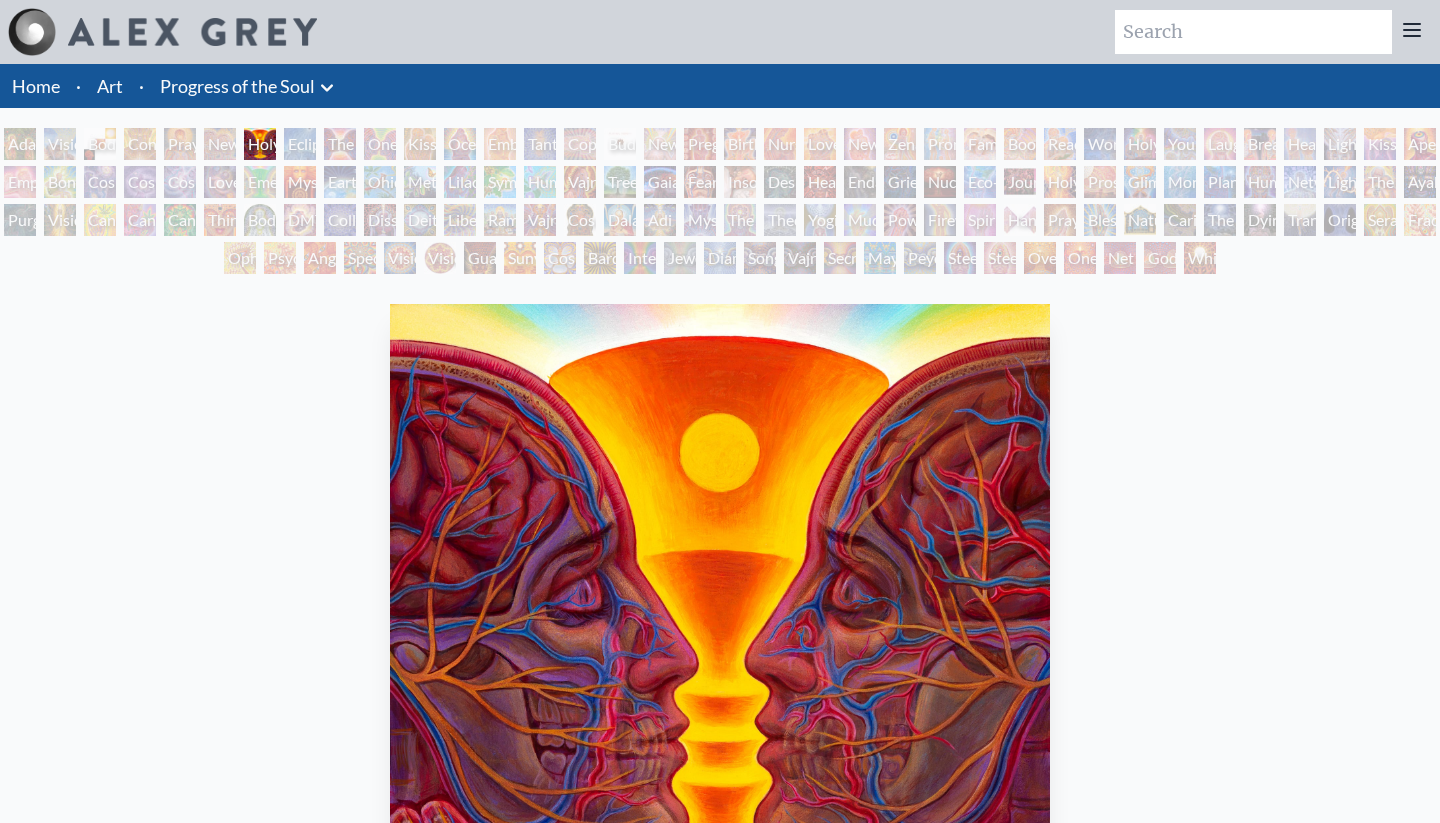 scroll, scrollTop: 0, scrollLeft: 0, axis: both 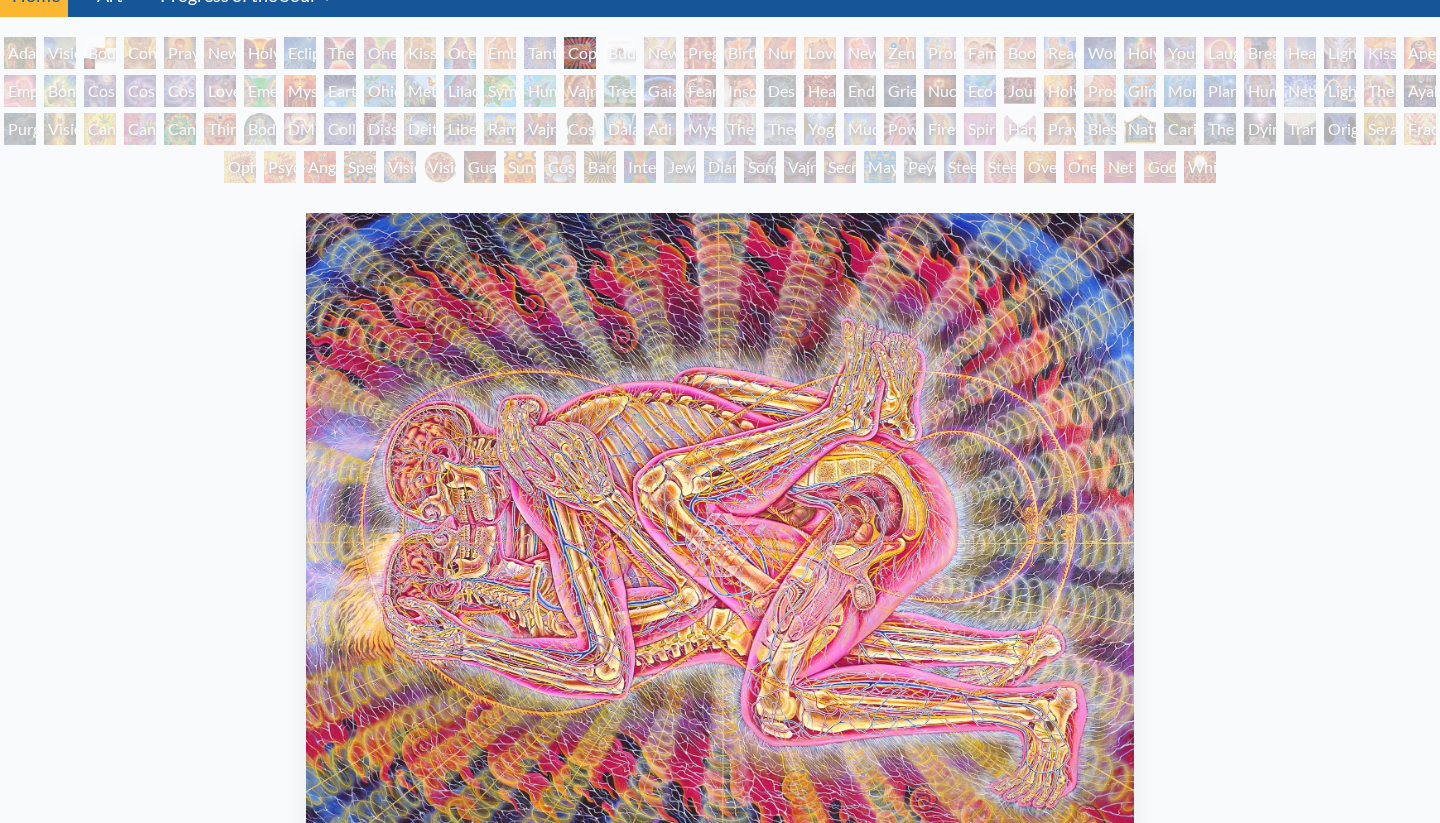 click on "Vajra Horse" at bounding box center (580, 91) 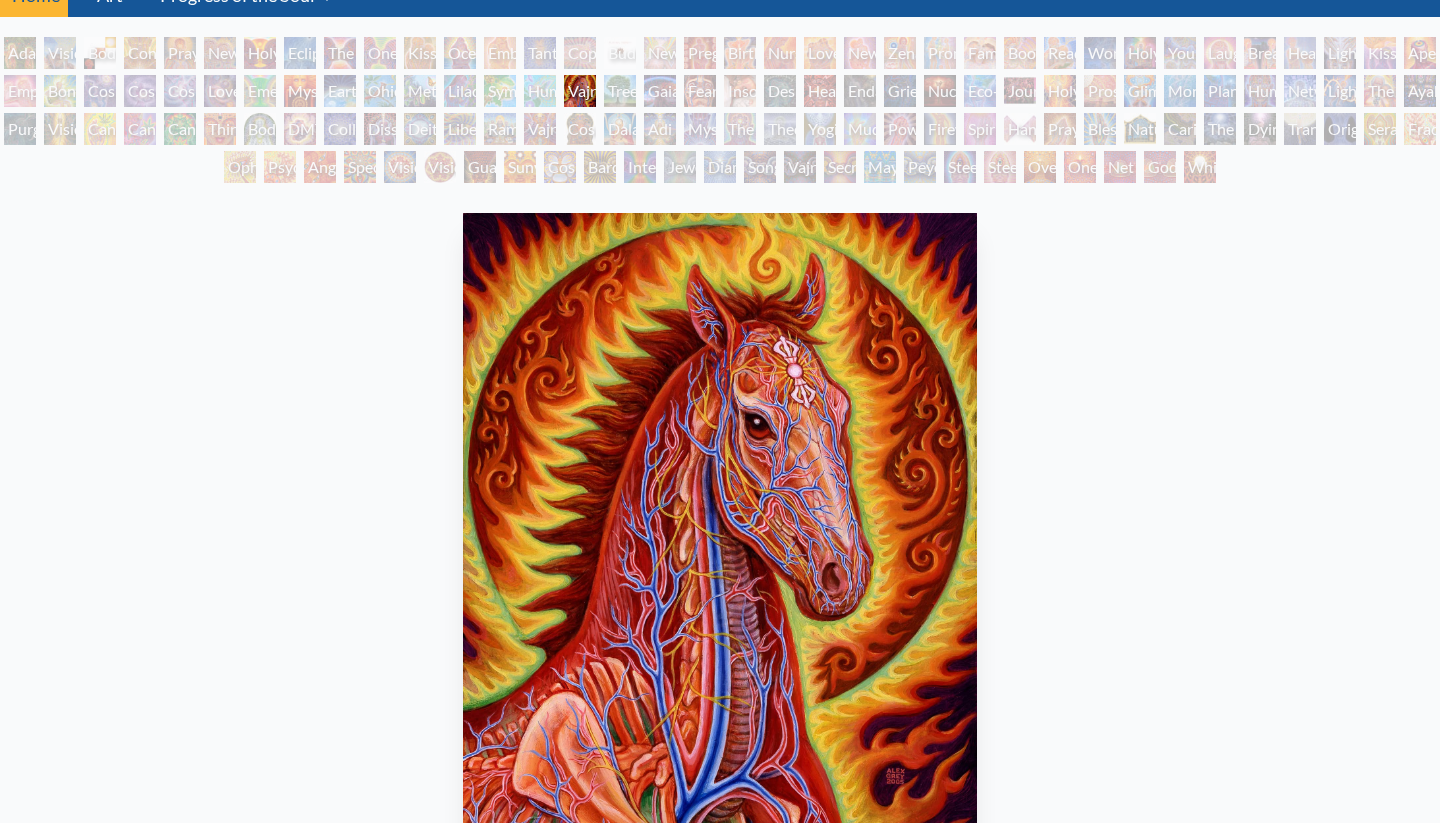 click on "Buddha Embryo" at bounding box center (620, 53) 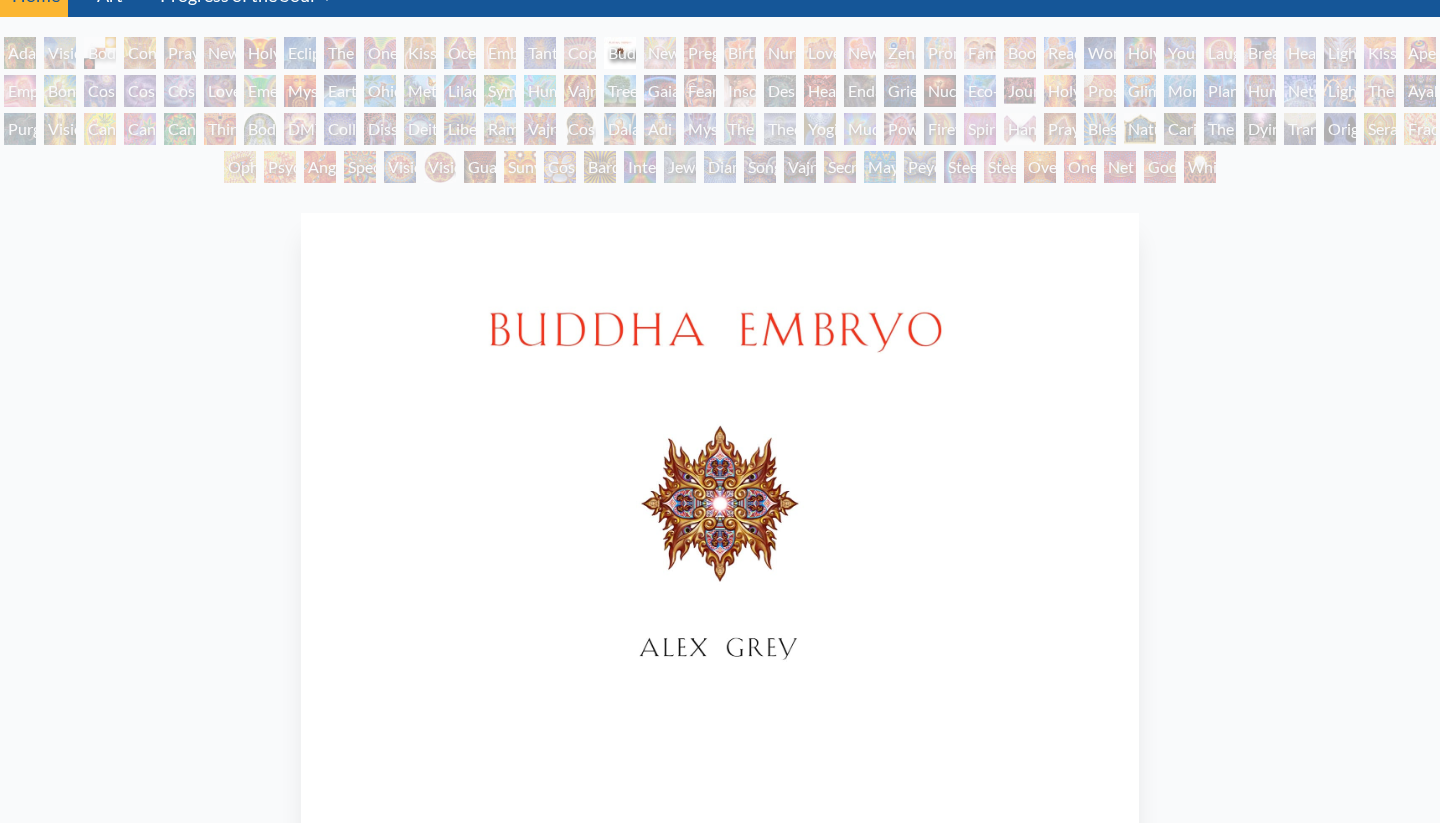 click on "Pregnancy" at bounding box center (700, 53) 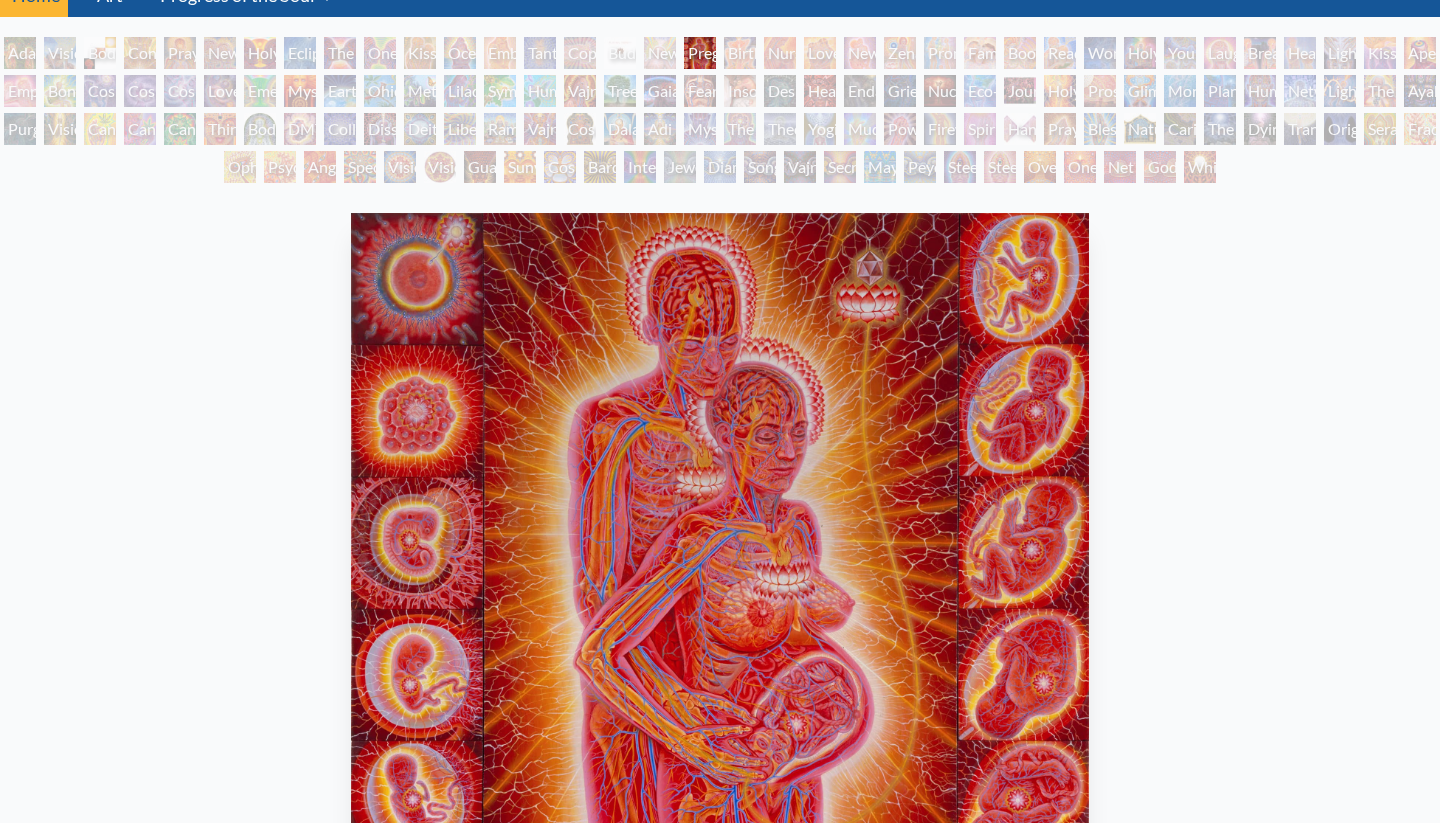 click on "Boo-boo" at bounding box center (1020, 53) 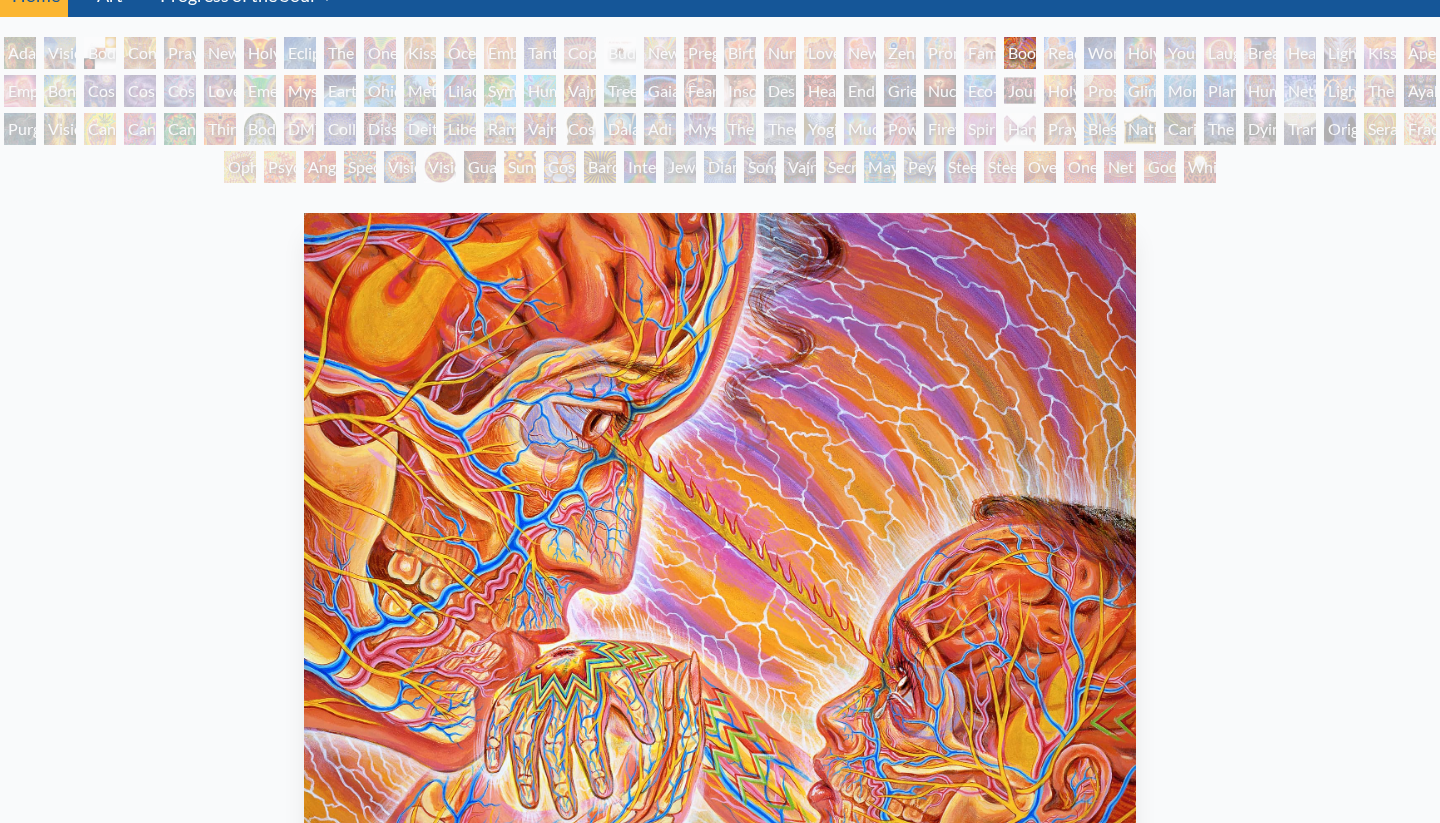 click on "Holy Family" at bounding box center (1140, 53) 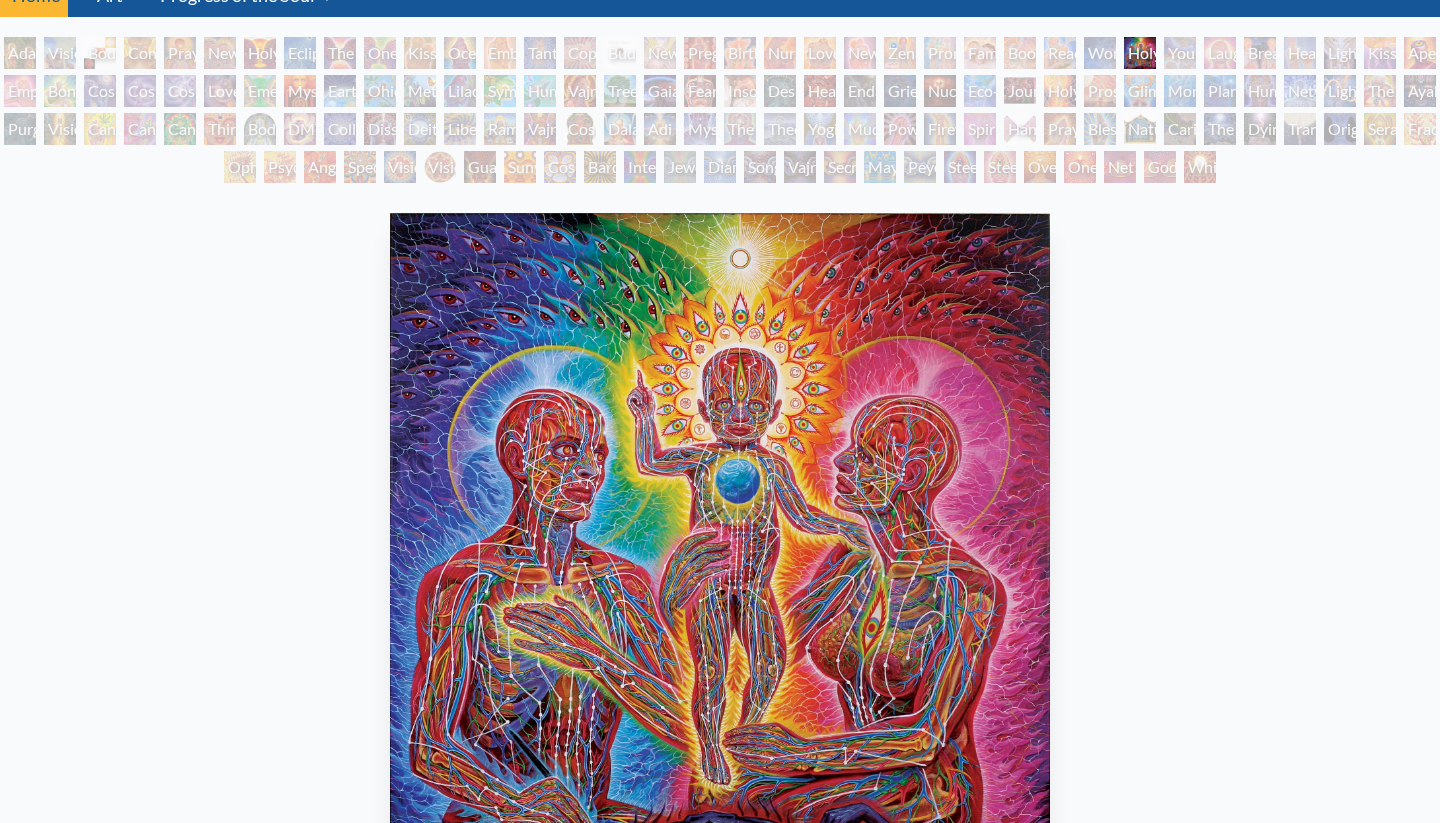 click on "Laughing Man" at bounding box center (1220, 53) 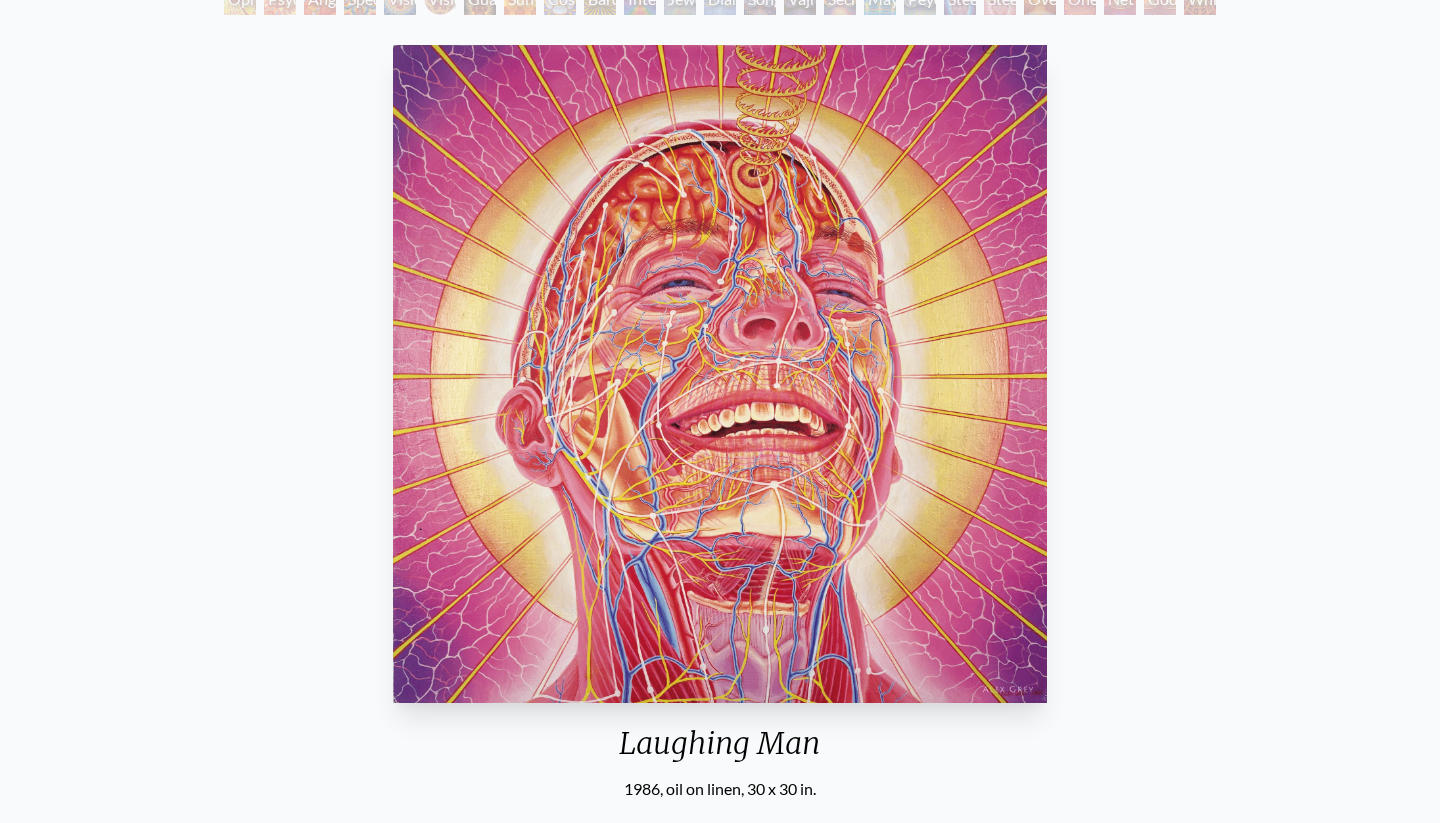 scroll, scrollTop: 257, scrollLeft: 0, axis: vertical 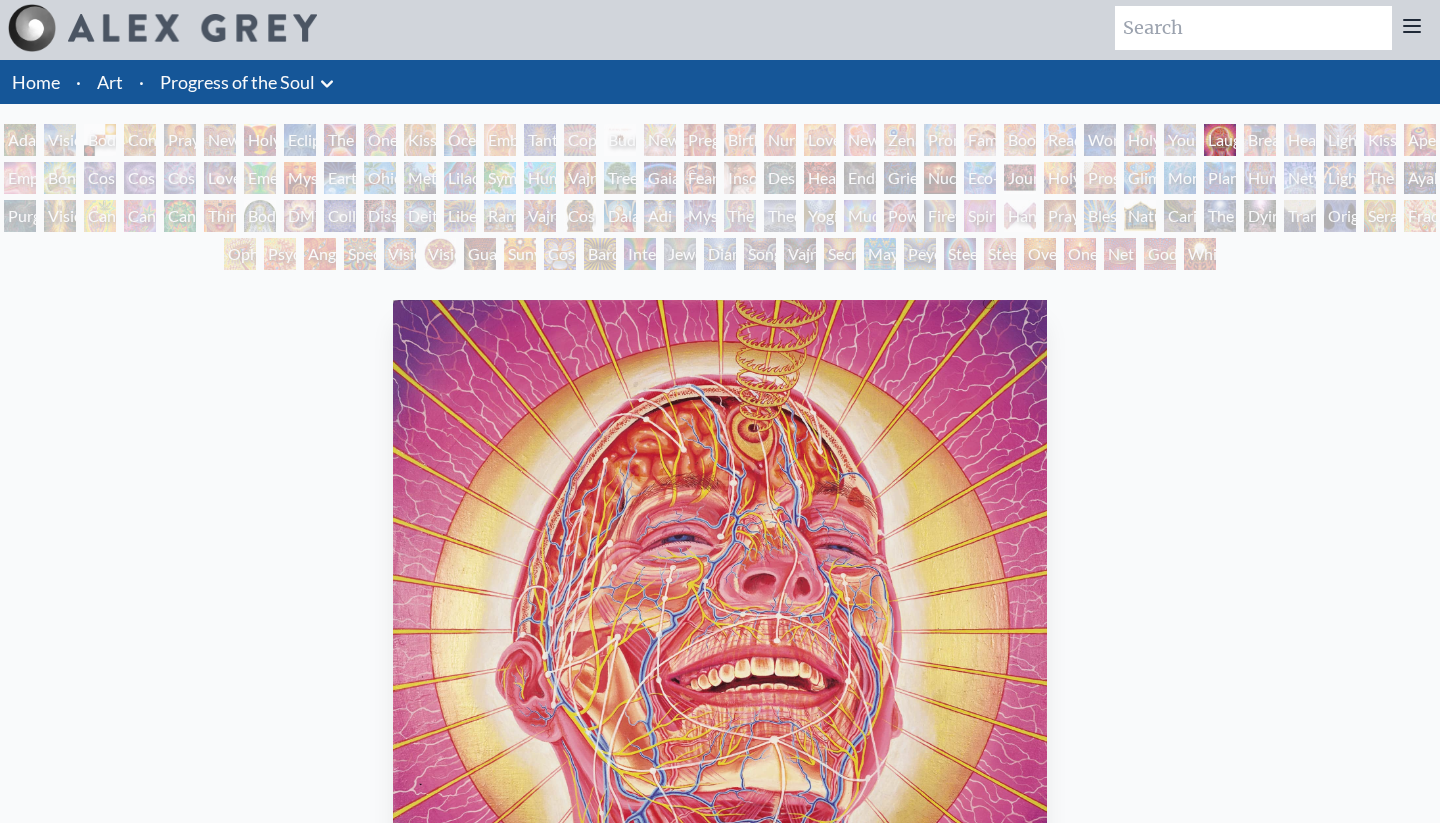 click on "One" at bounding box center [1080, 254] 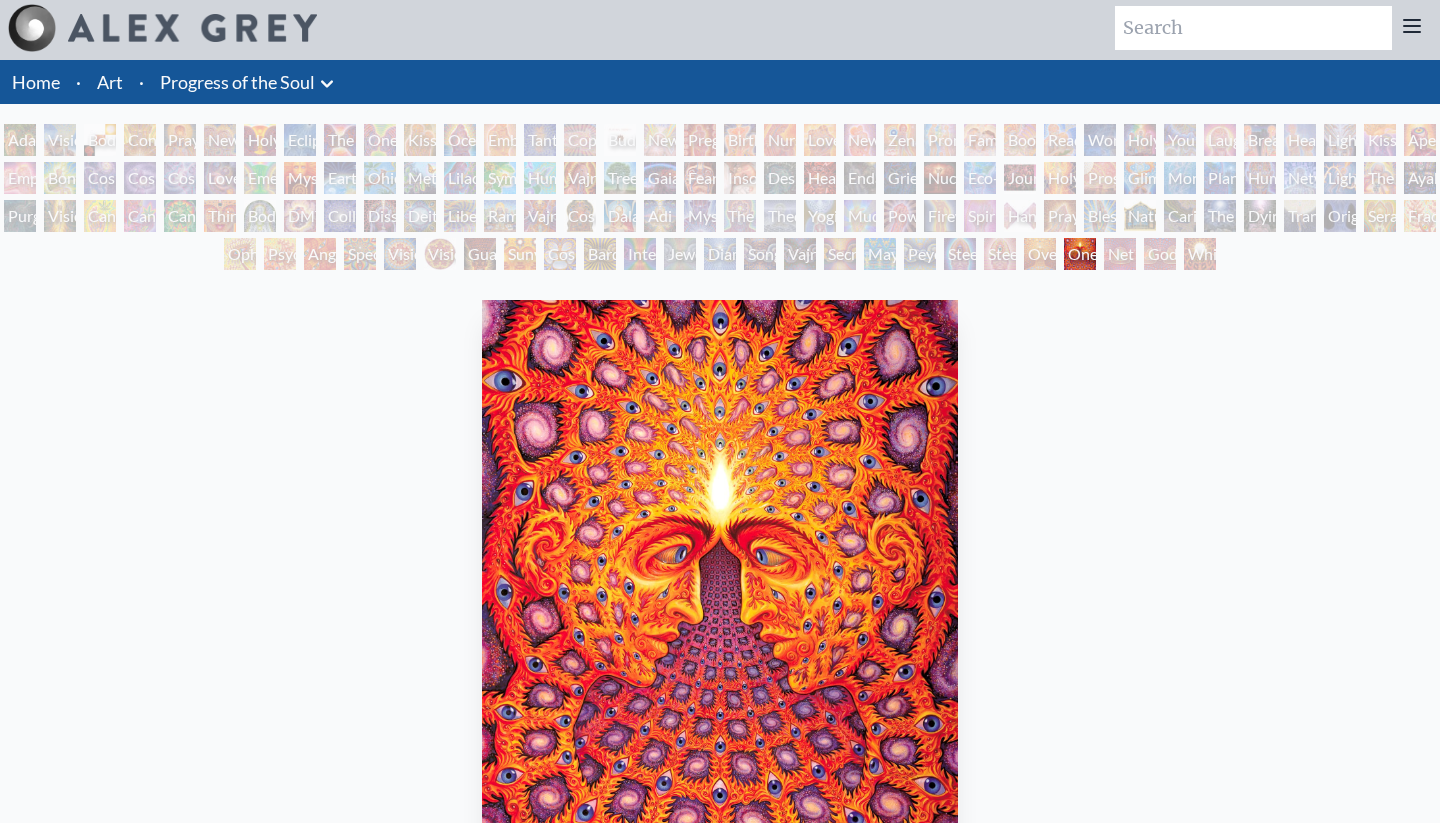 click on "Steeplehead 1" at bounding box center [960, 254] 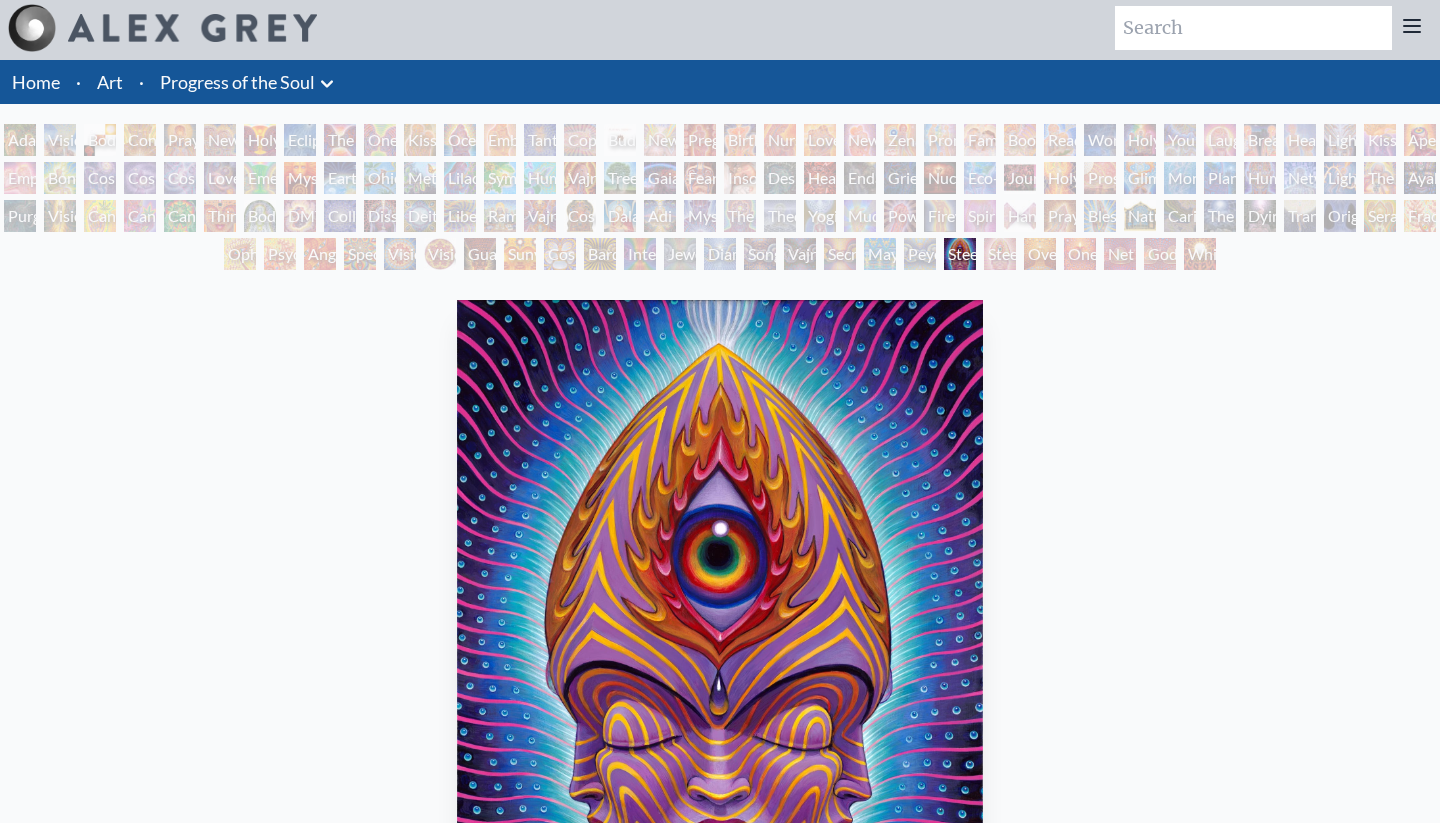 click on "Psychomicrograph of a Fractal Paisley Cherub Feather Tip" at bounding box center (280, 254) 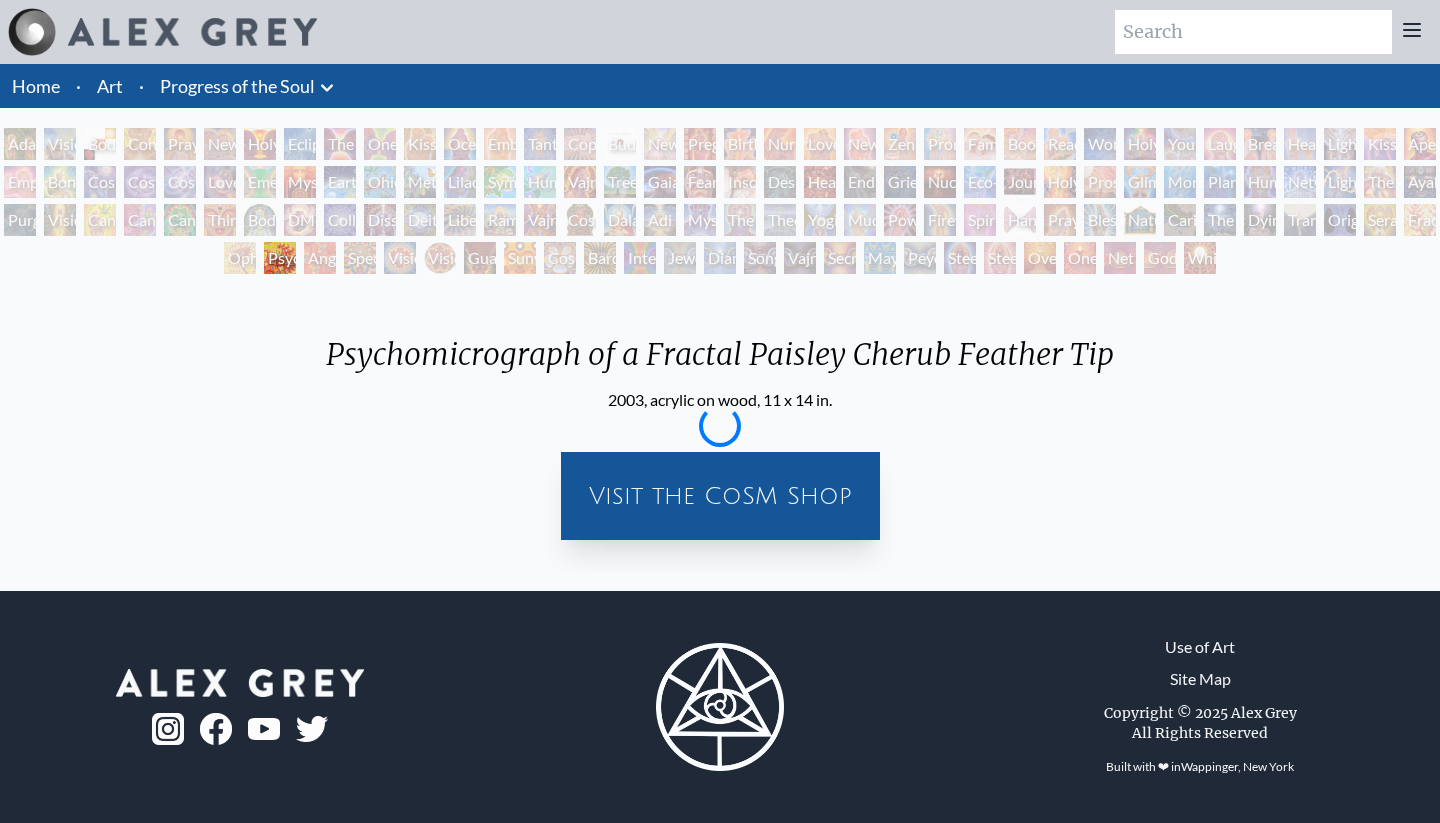 scroll, scrollTop: 0, scrollLeft: 0, axis: both 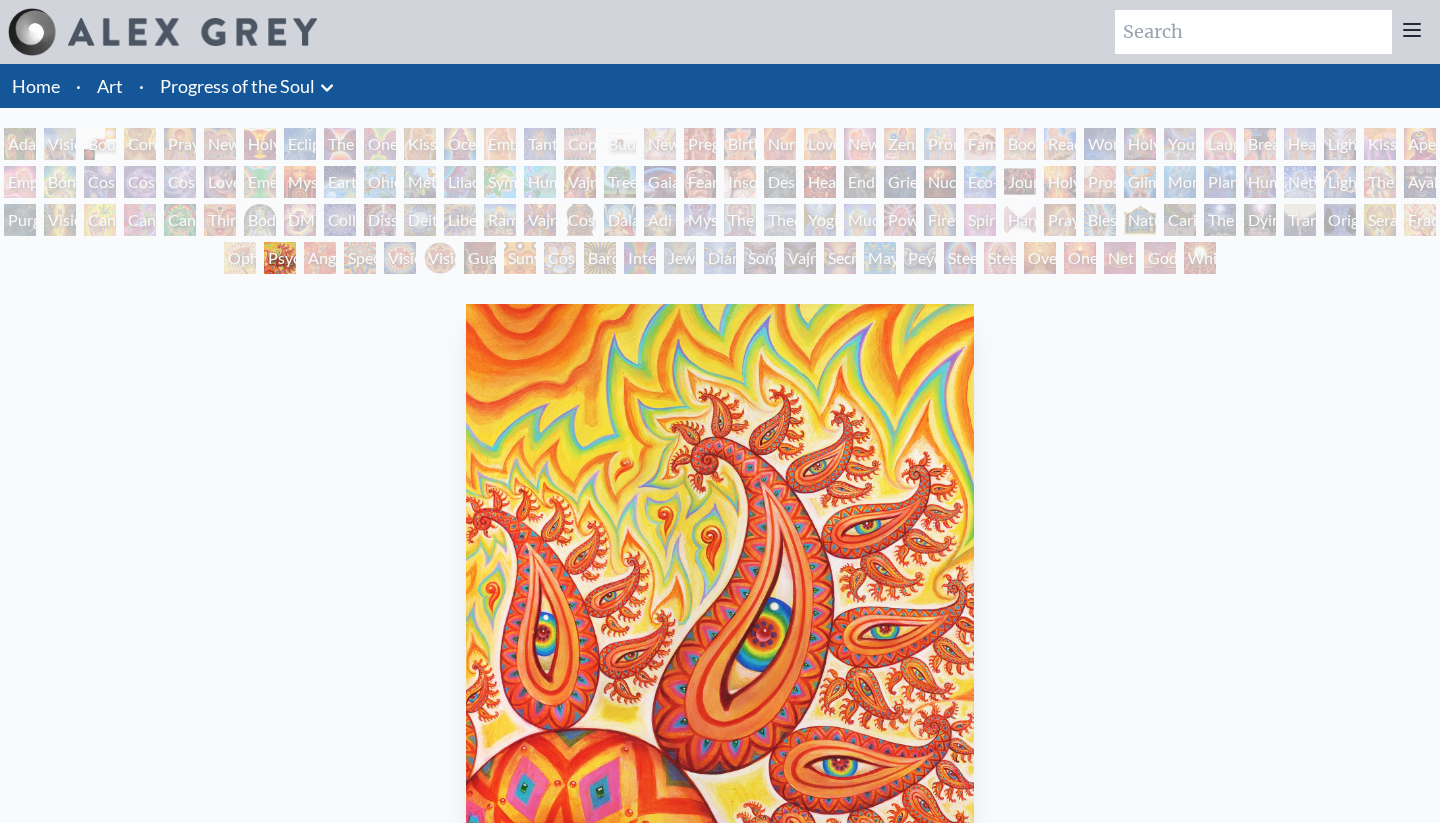 click on "Cannabis Sutra" at bounding box center (140, 220) 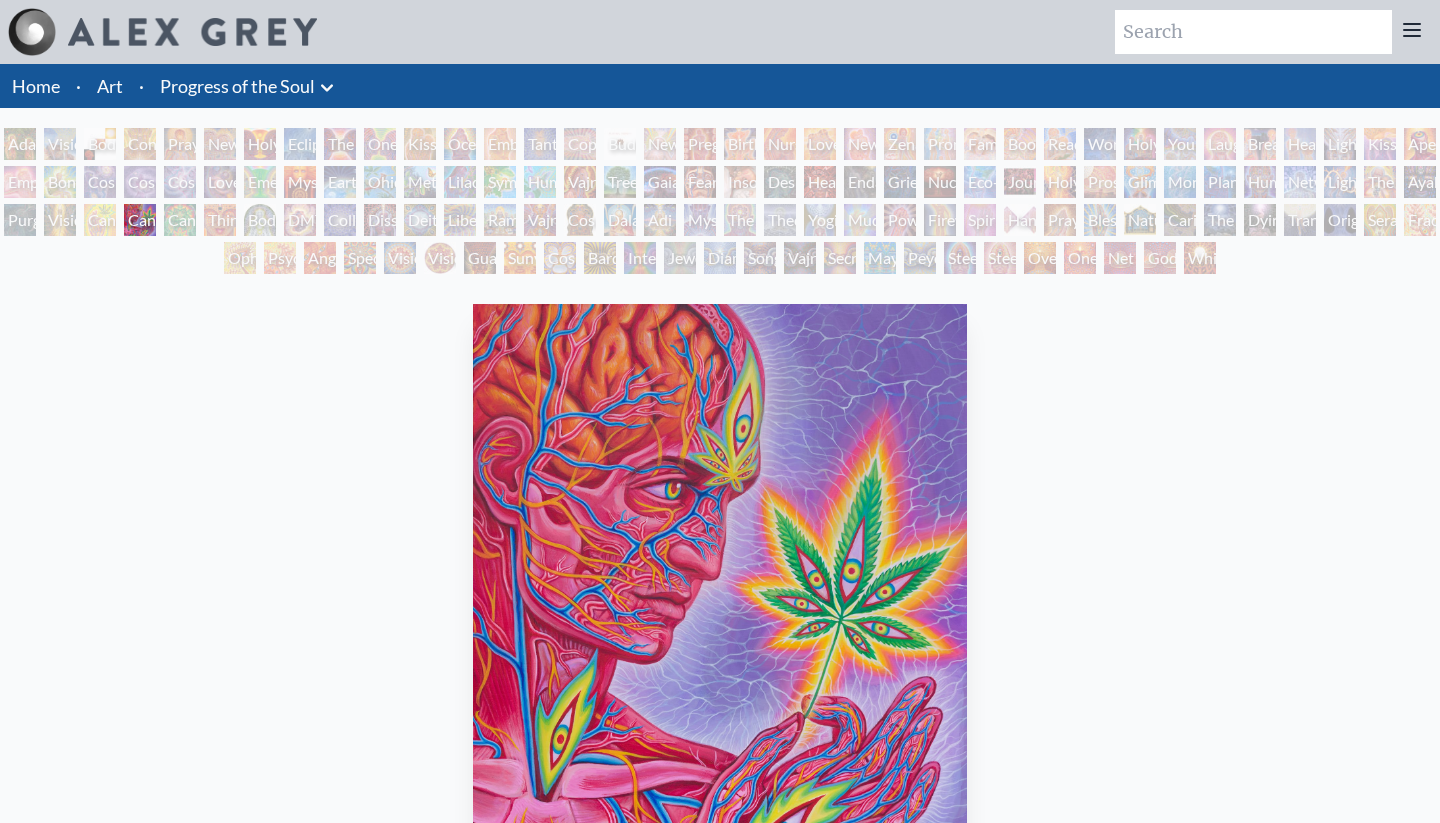 click on "Cosmic Creativity" at bounding box center [100, 182] 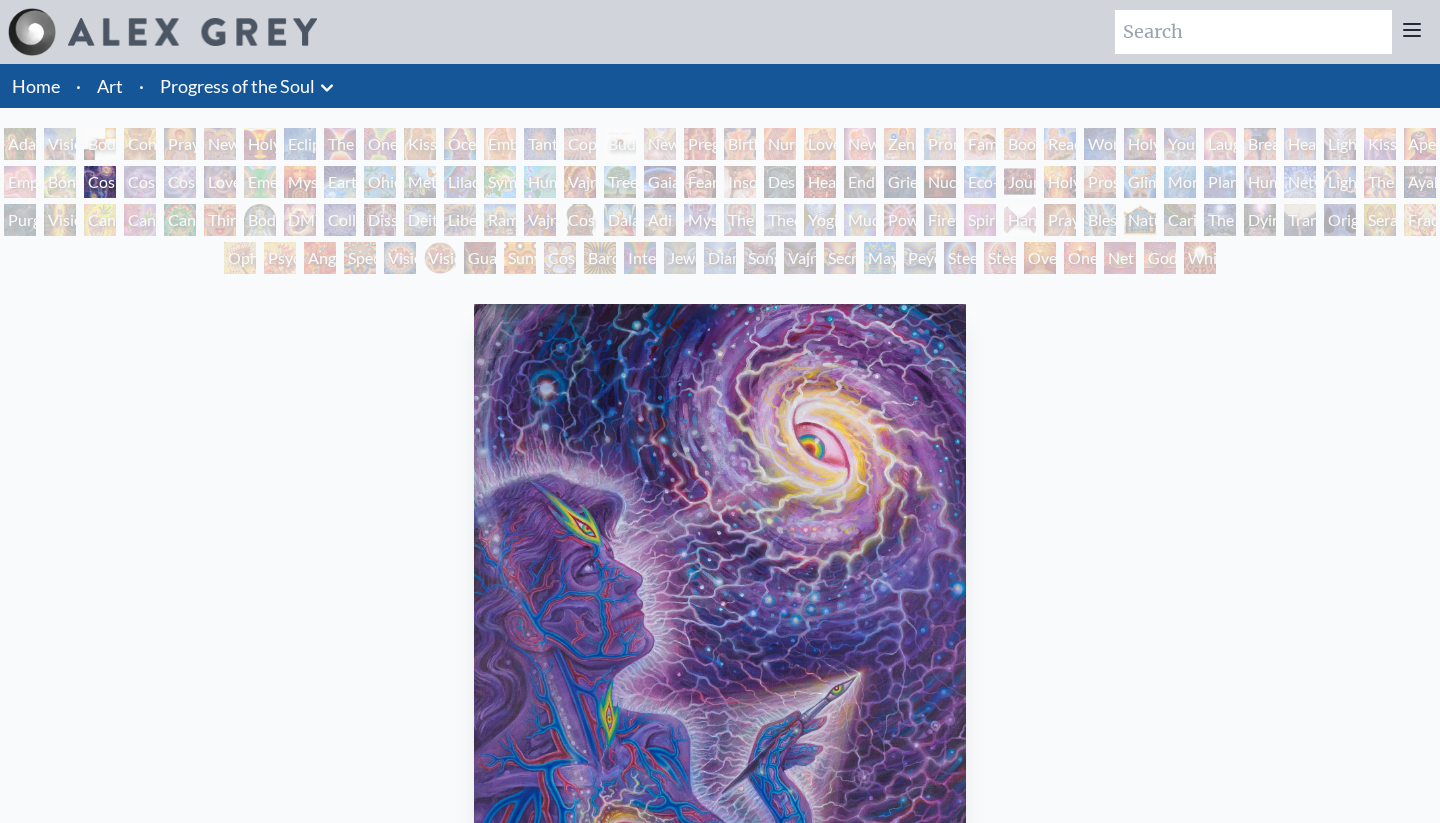 scroll, scrollTop: 0, scrollLeft: 0, axis: both 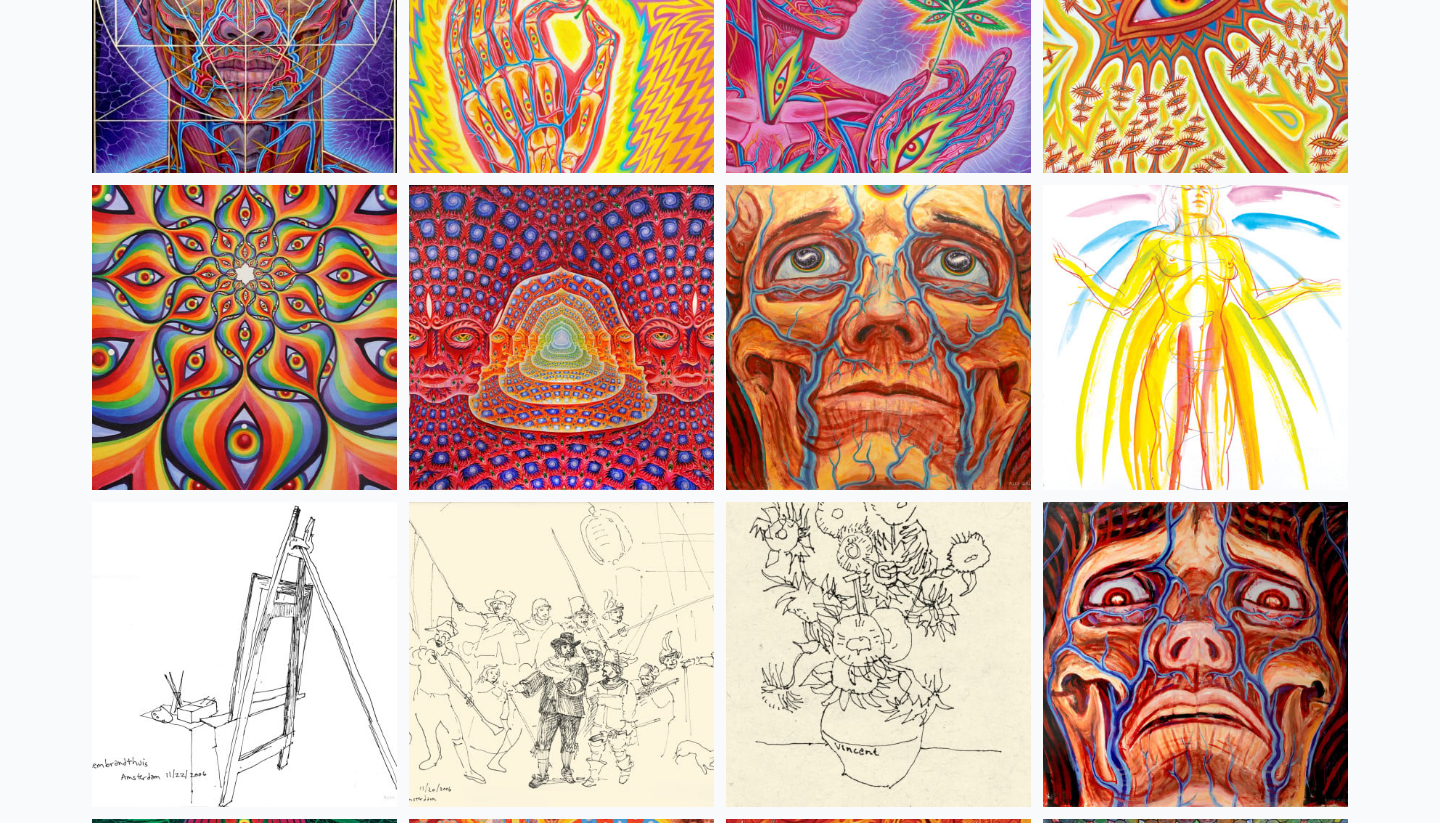 click at bounding box center (561, 337) 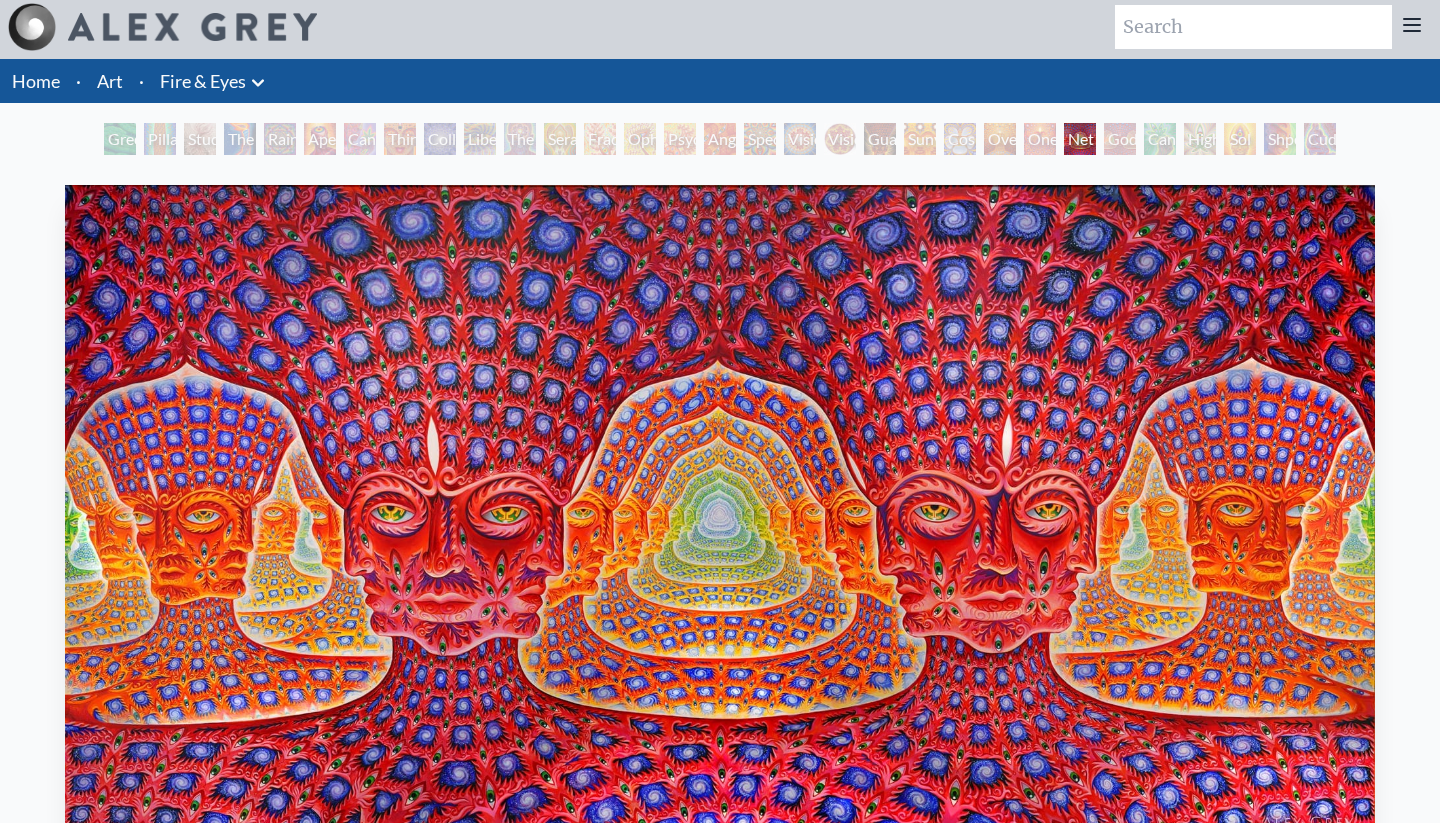 scroll, scrollTop: 6, scrollLeft: 0, axis: vertical 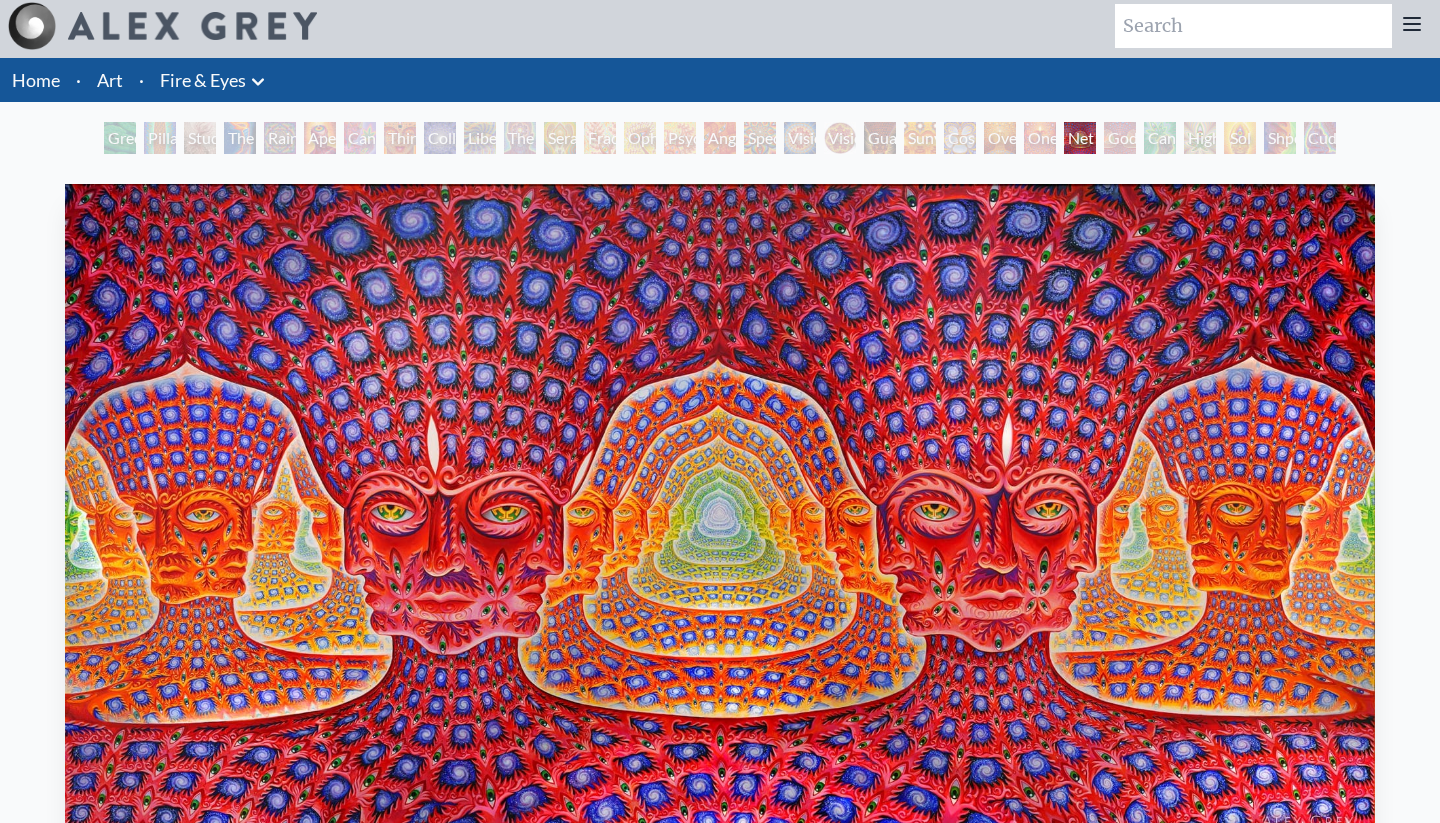 click on "Collective Vision" at bounding box center [440, 138] 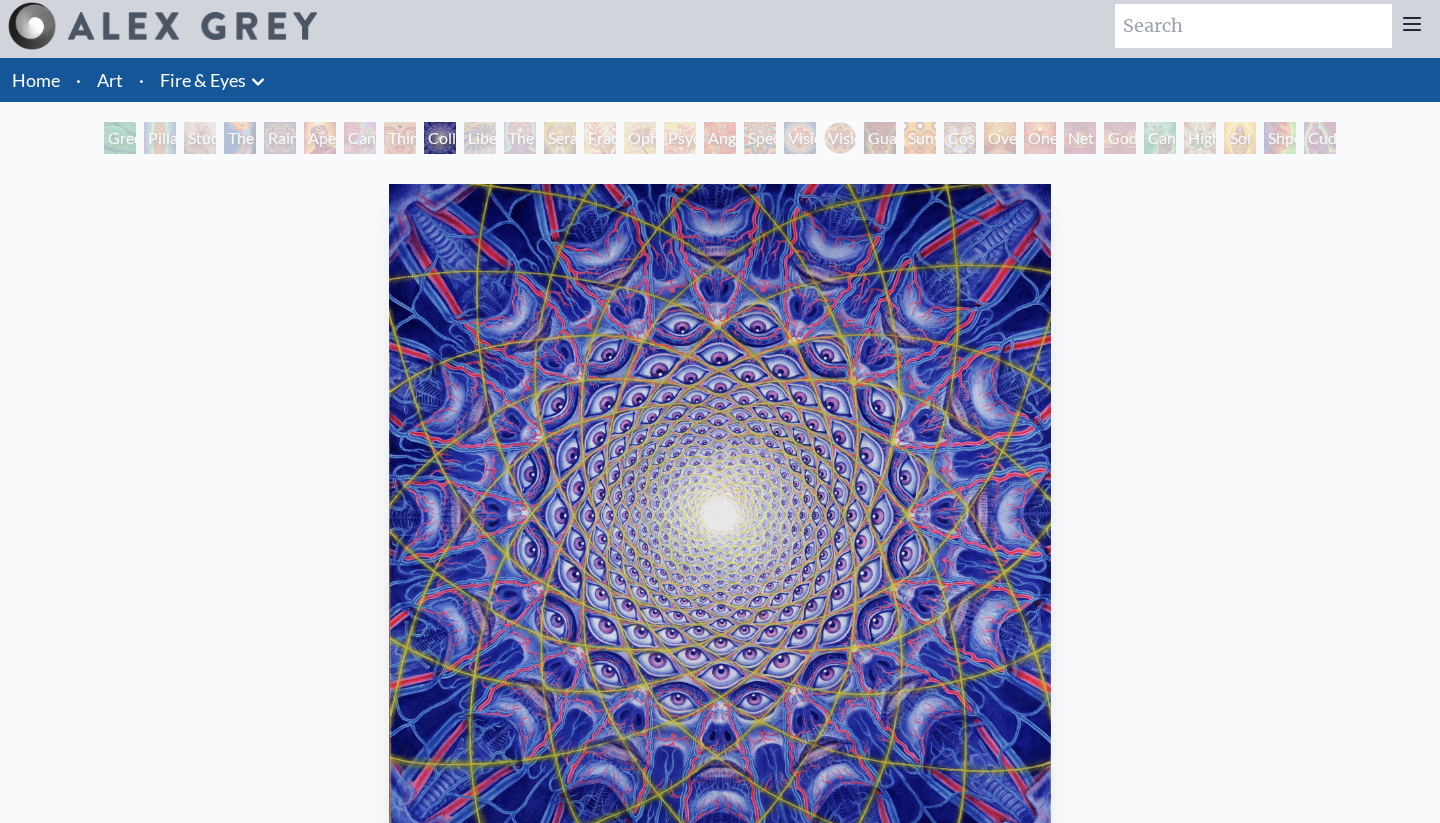 click on "Seraphic Transport Docking on the Third Eye" at bounding box center [560, 138] 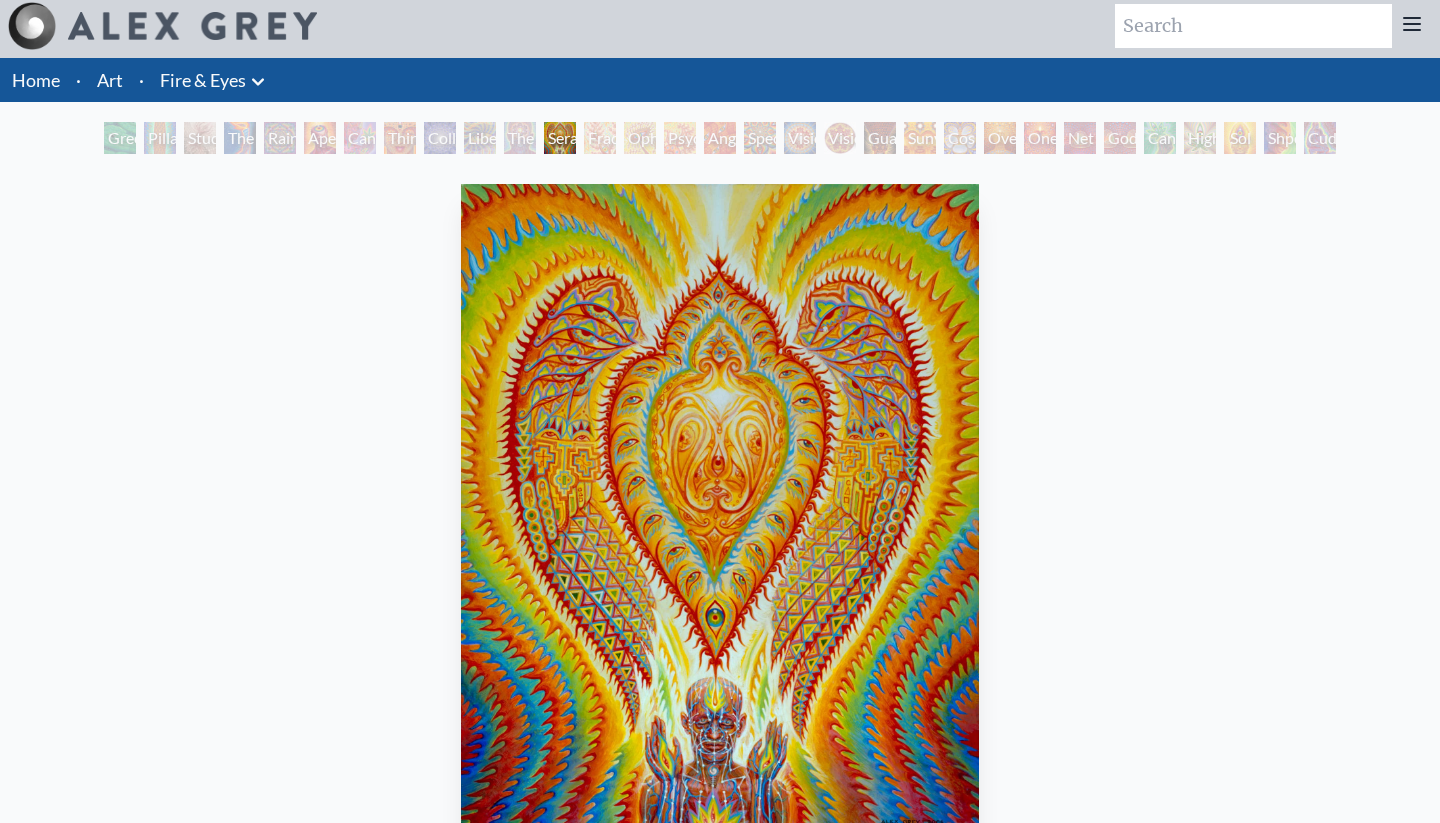 click on "Vision Crystal" at bounding box center [800, 138] 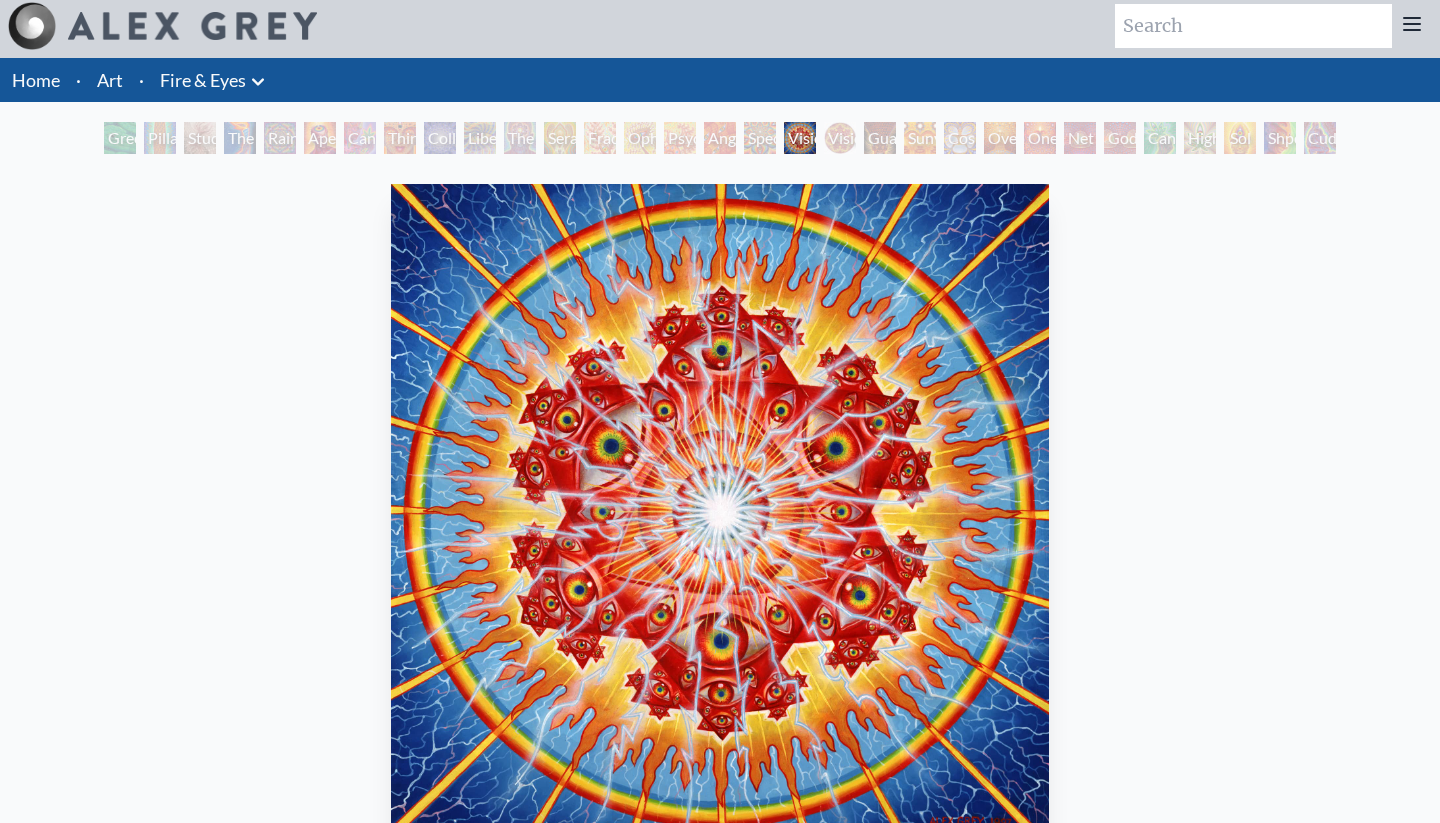 click on "Cosmic Elf" at bounding box center (960, 138) 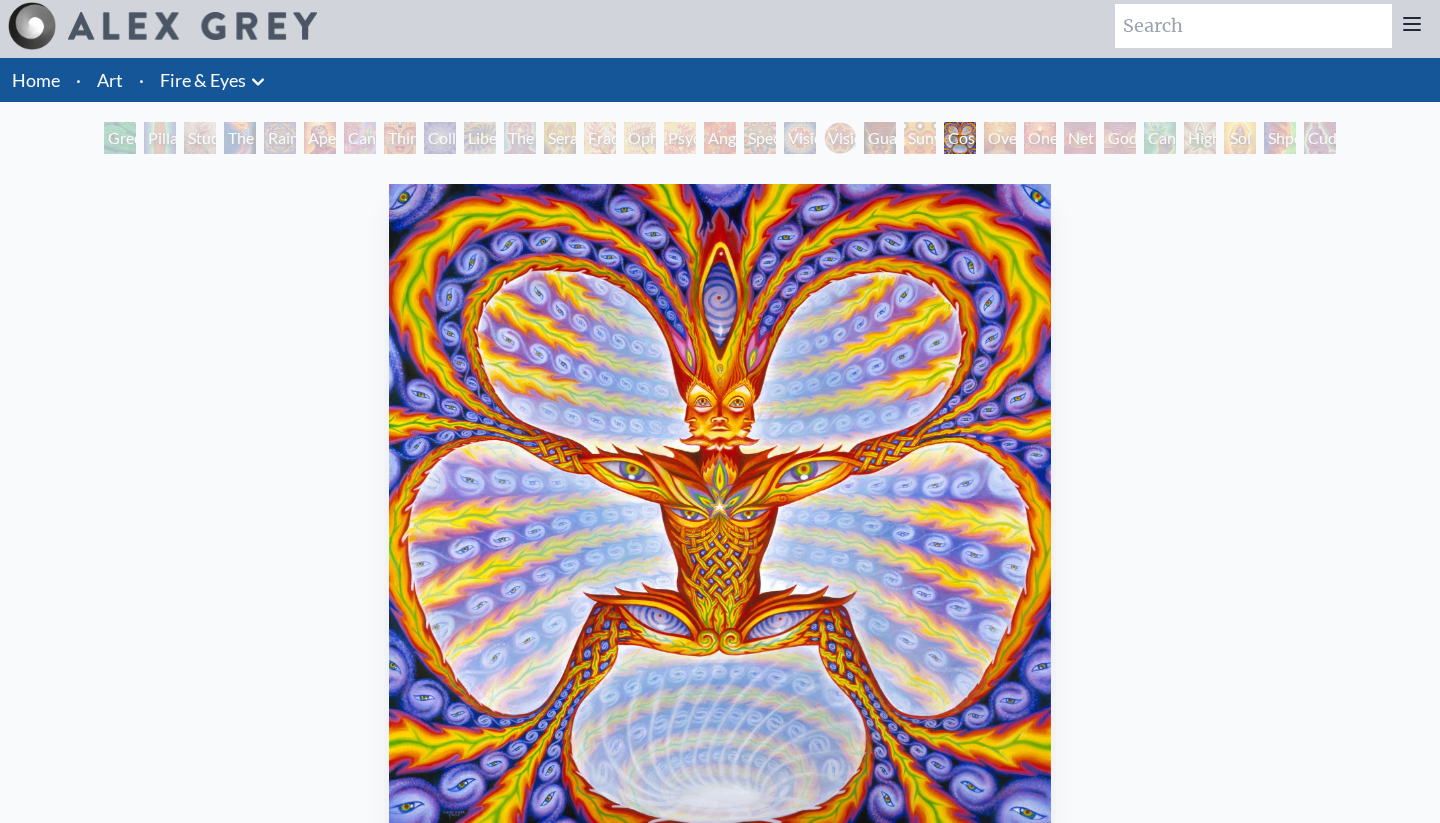 click on "Net of Being" at bounding box center [1080, 138] 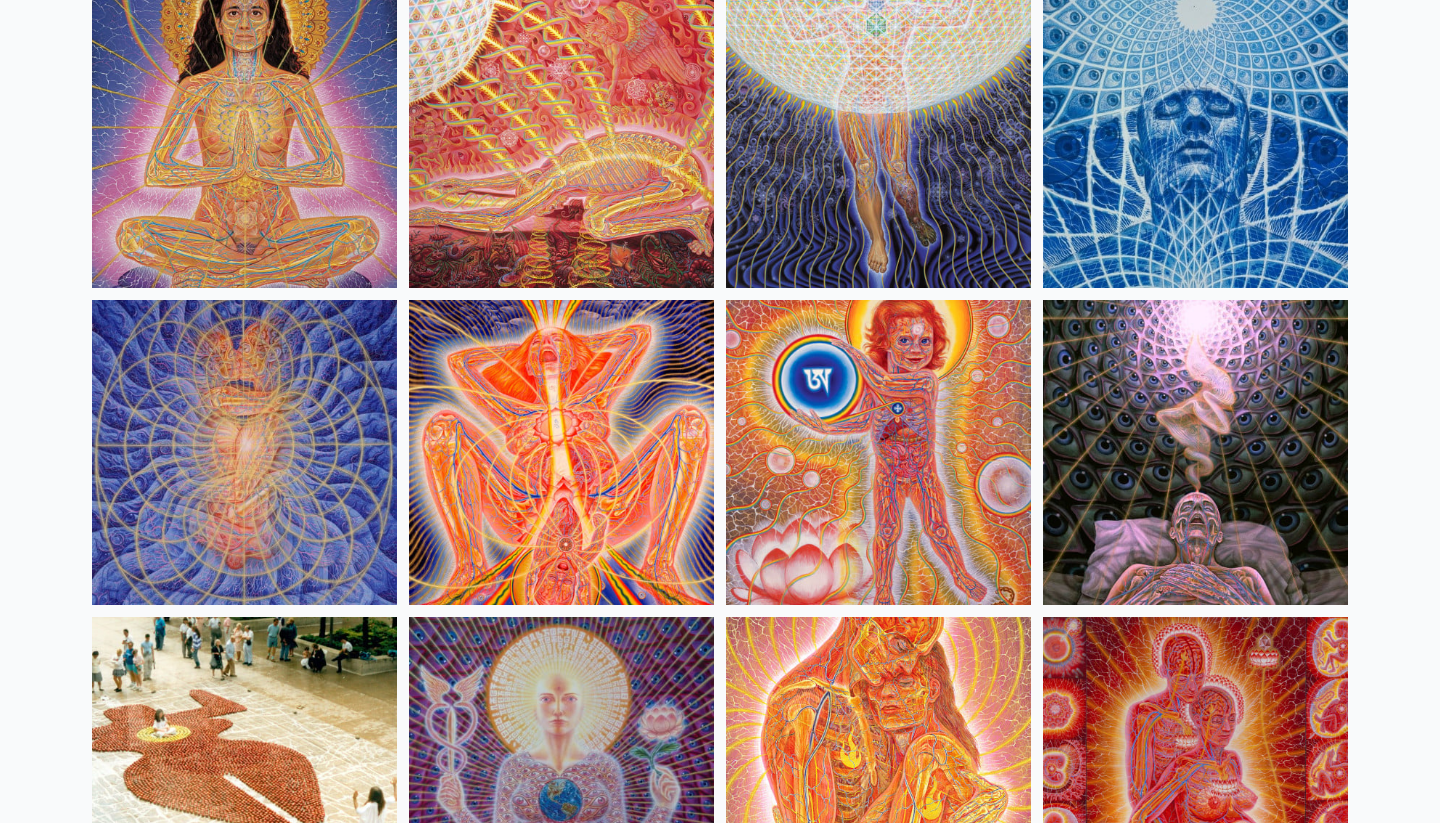 scroll, scrollTop: 18631, scrollLeft: 0, axis: vertical 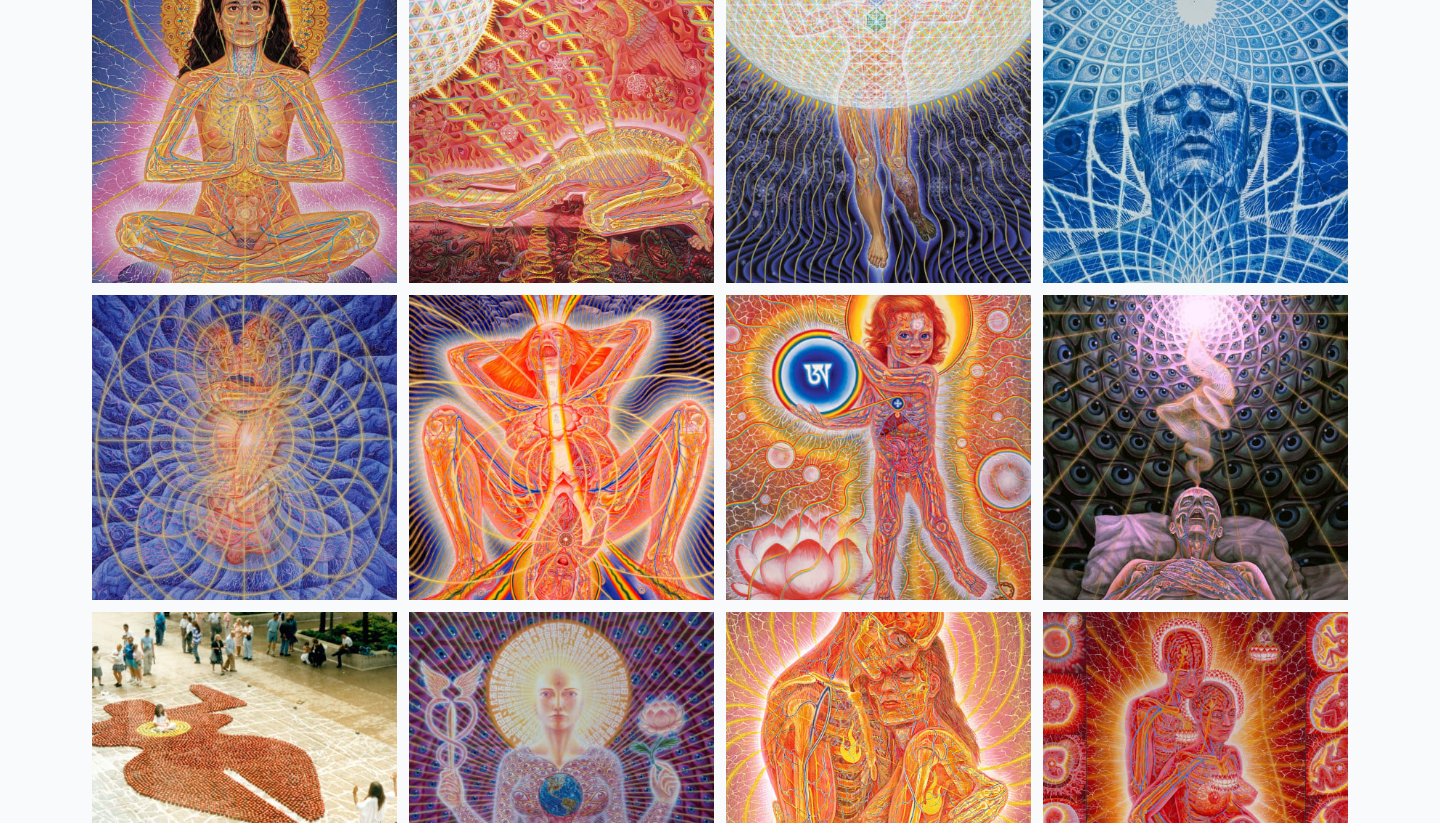 click at bounding box center (244, 447) 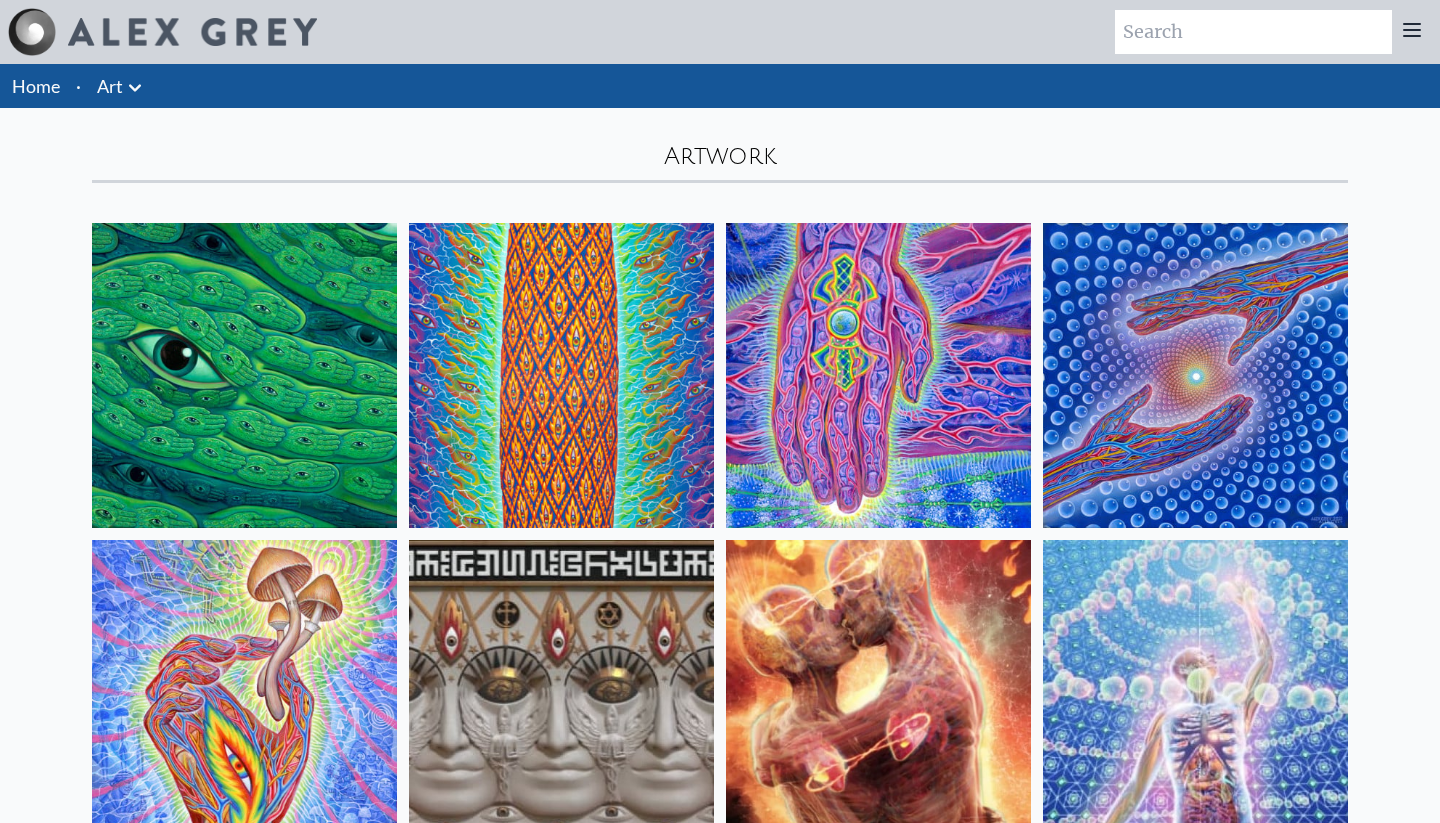 scroll, scrollTop: 0, scrollLeft: 0, axis: both 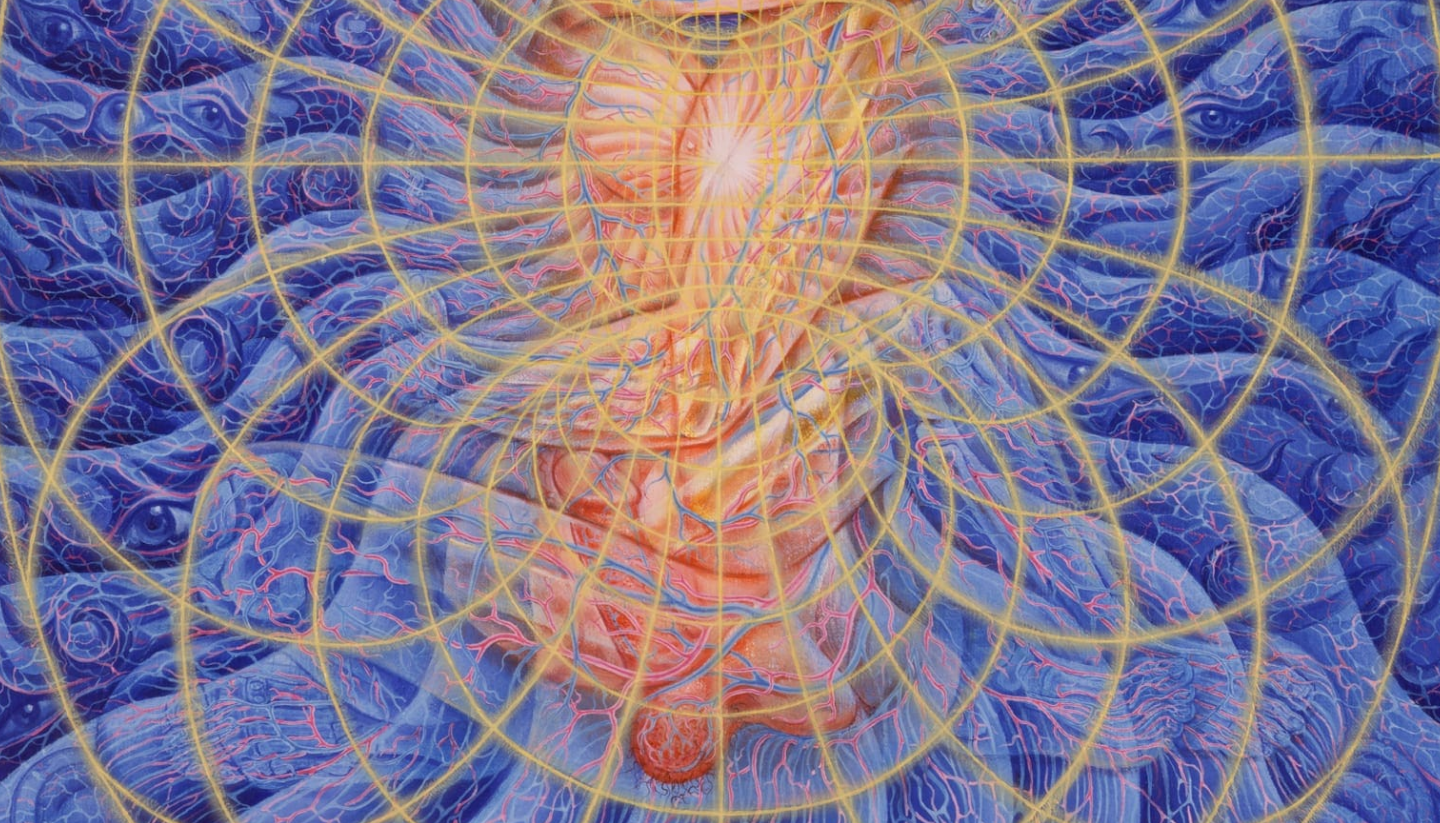 click at bounding box center (718, 484) 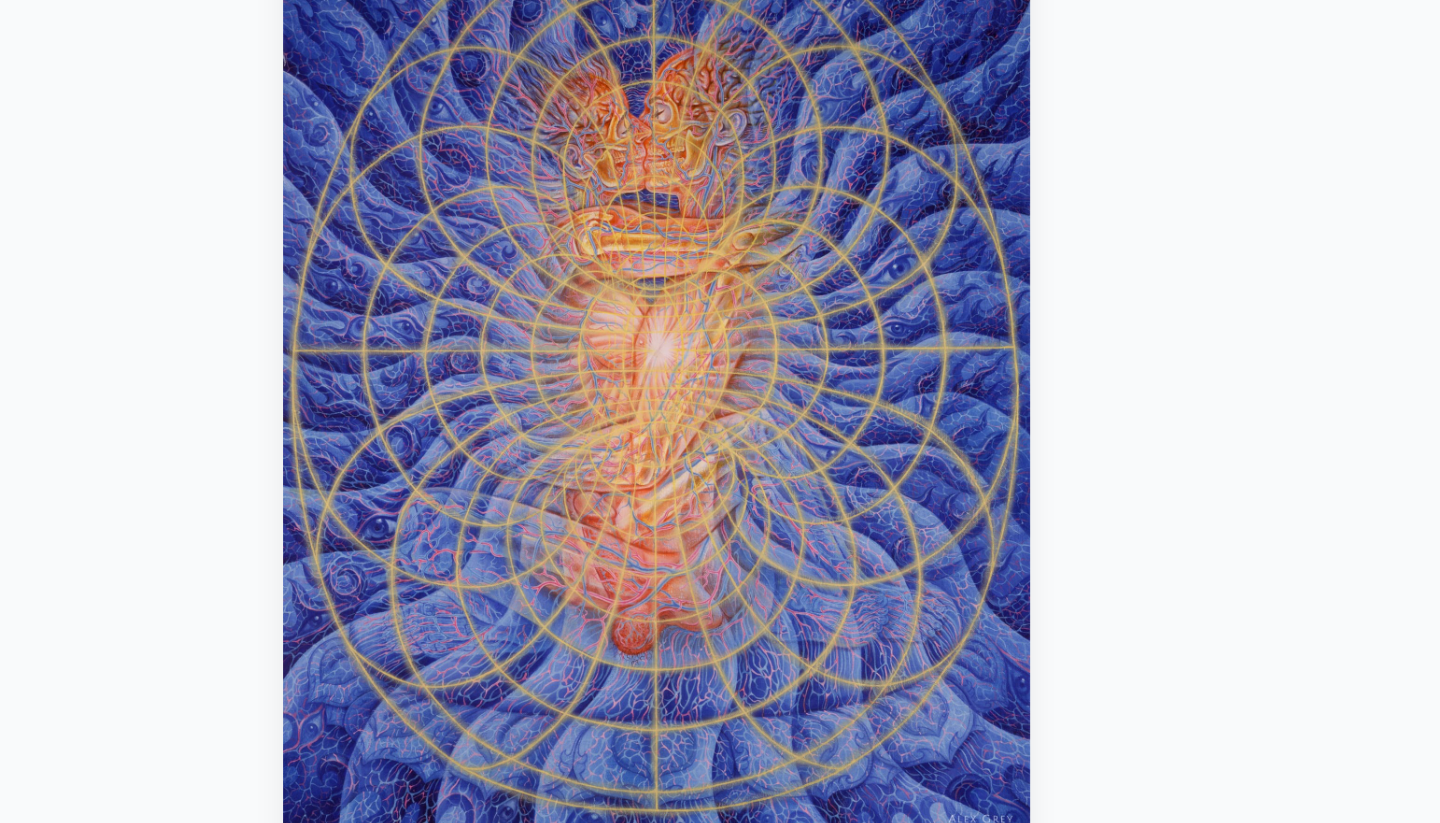 scroll, scrollTop: 103, scrollLeft: 0, axis: vertical 